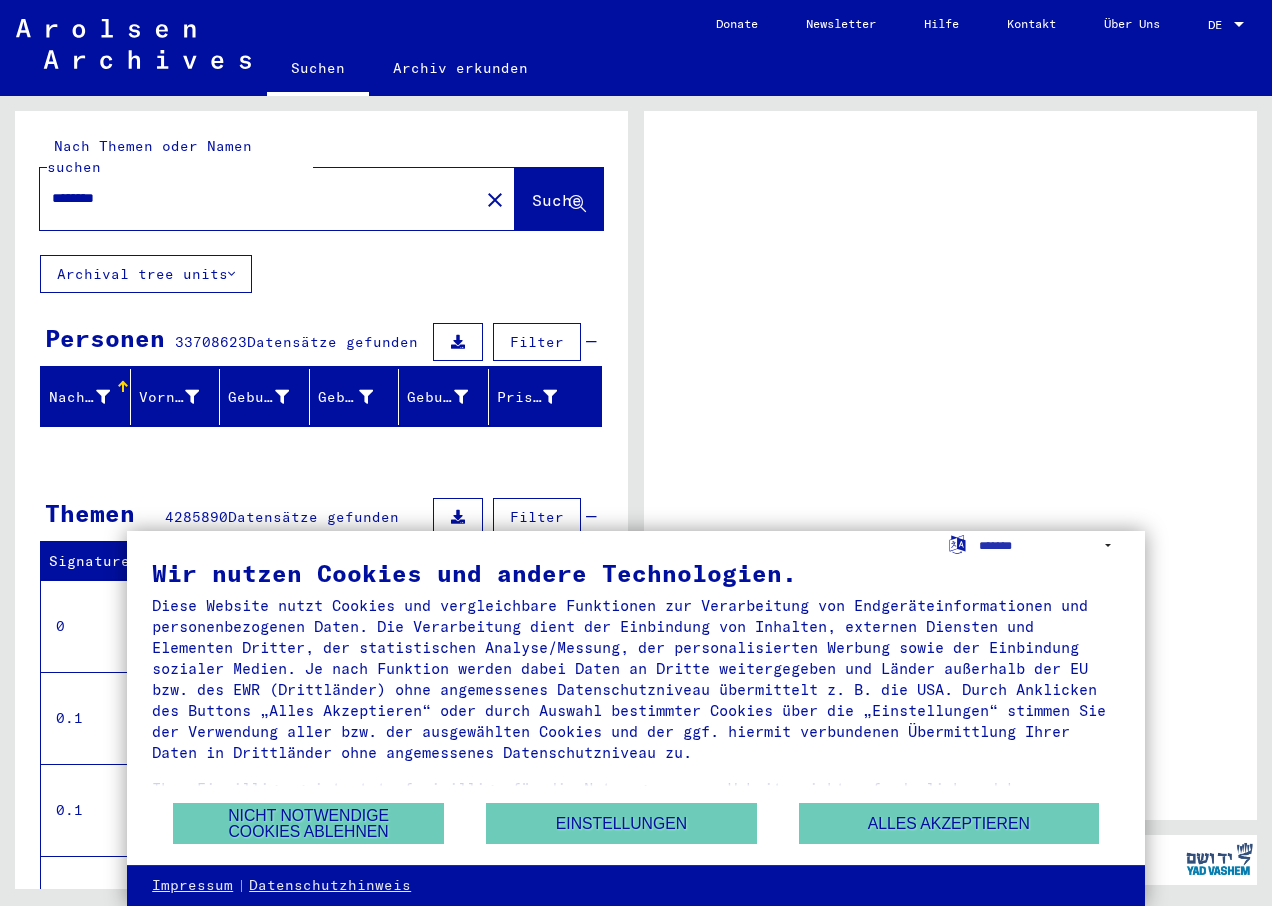 scroll, scrollTop: 0, scrollLeft: 0, axis: both 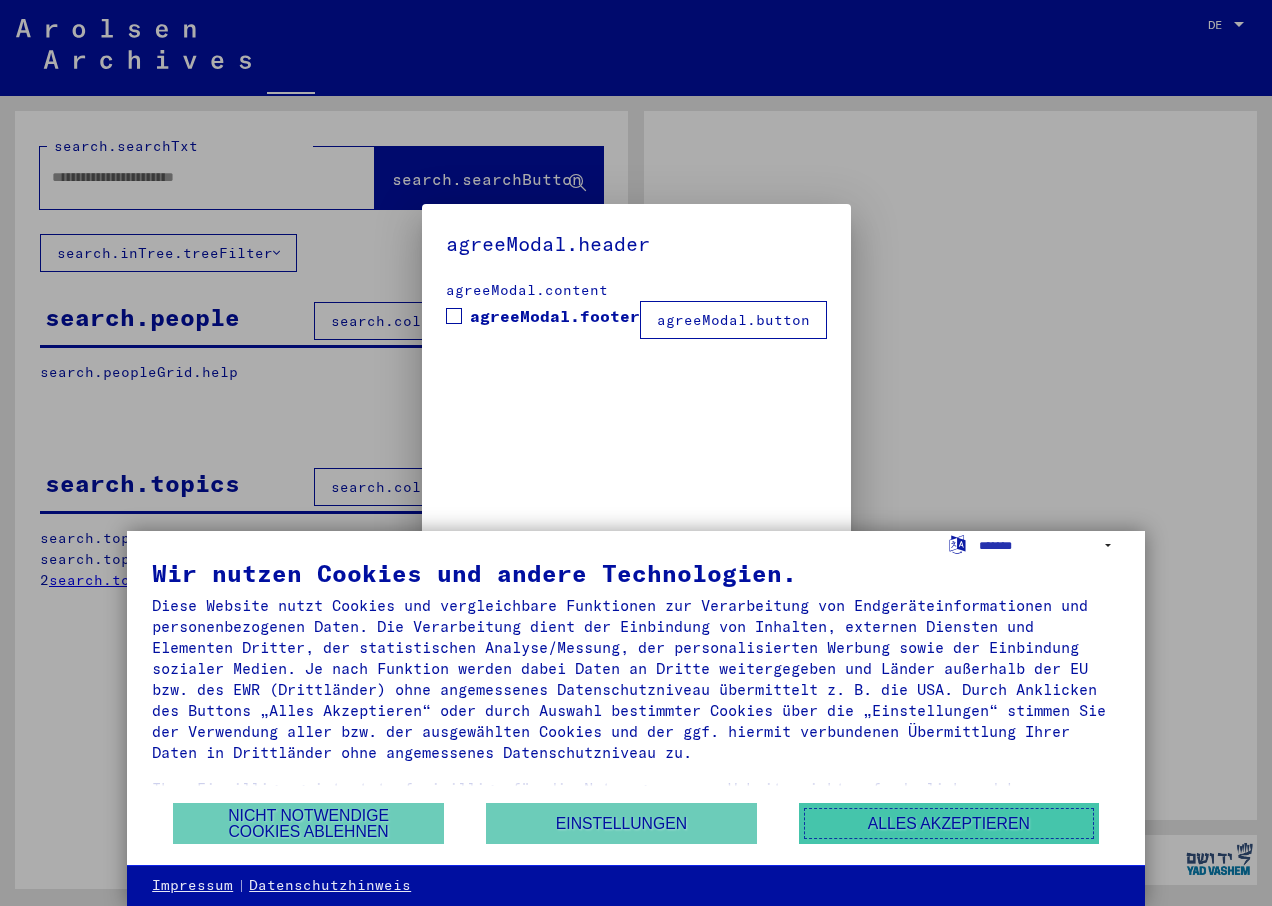 click on "Alles akzeptieren" at bounding box center [949, 823] 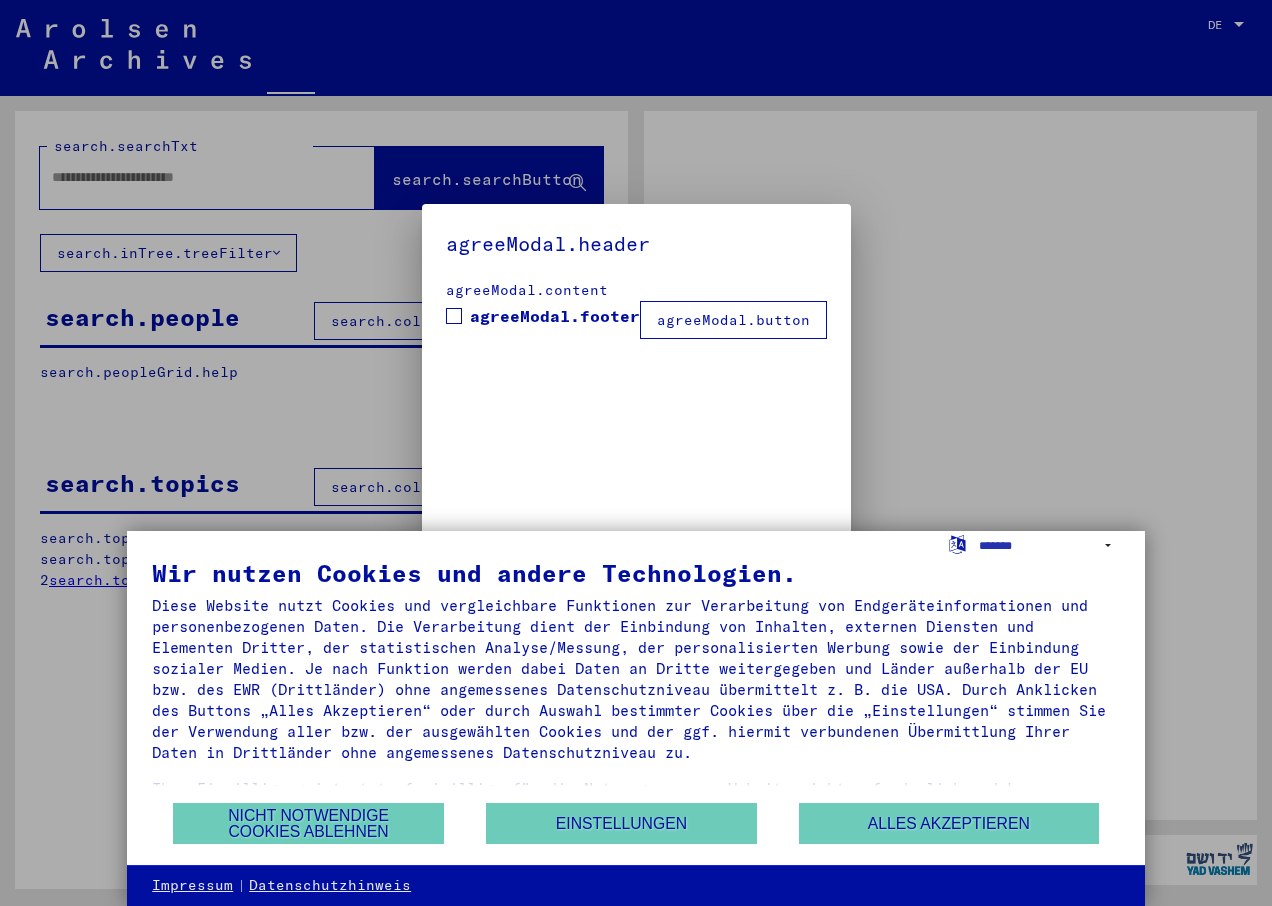 type on "********" 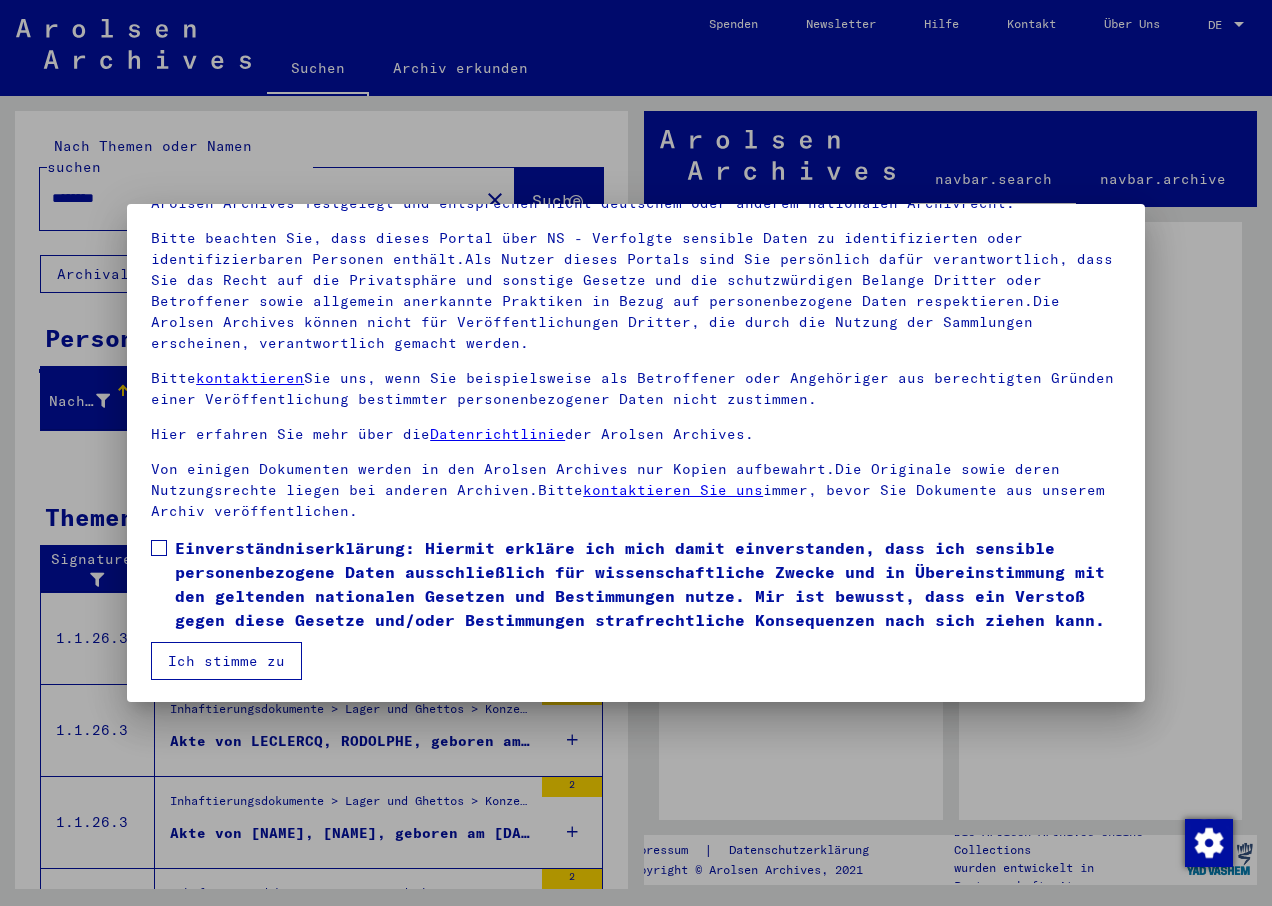 scroll, scrollTop: 124, scrollLeft: 0, axis: vertical 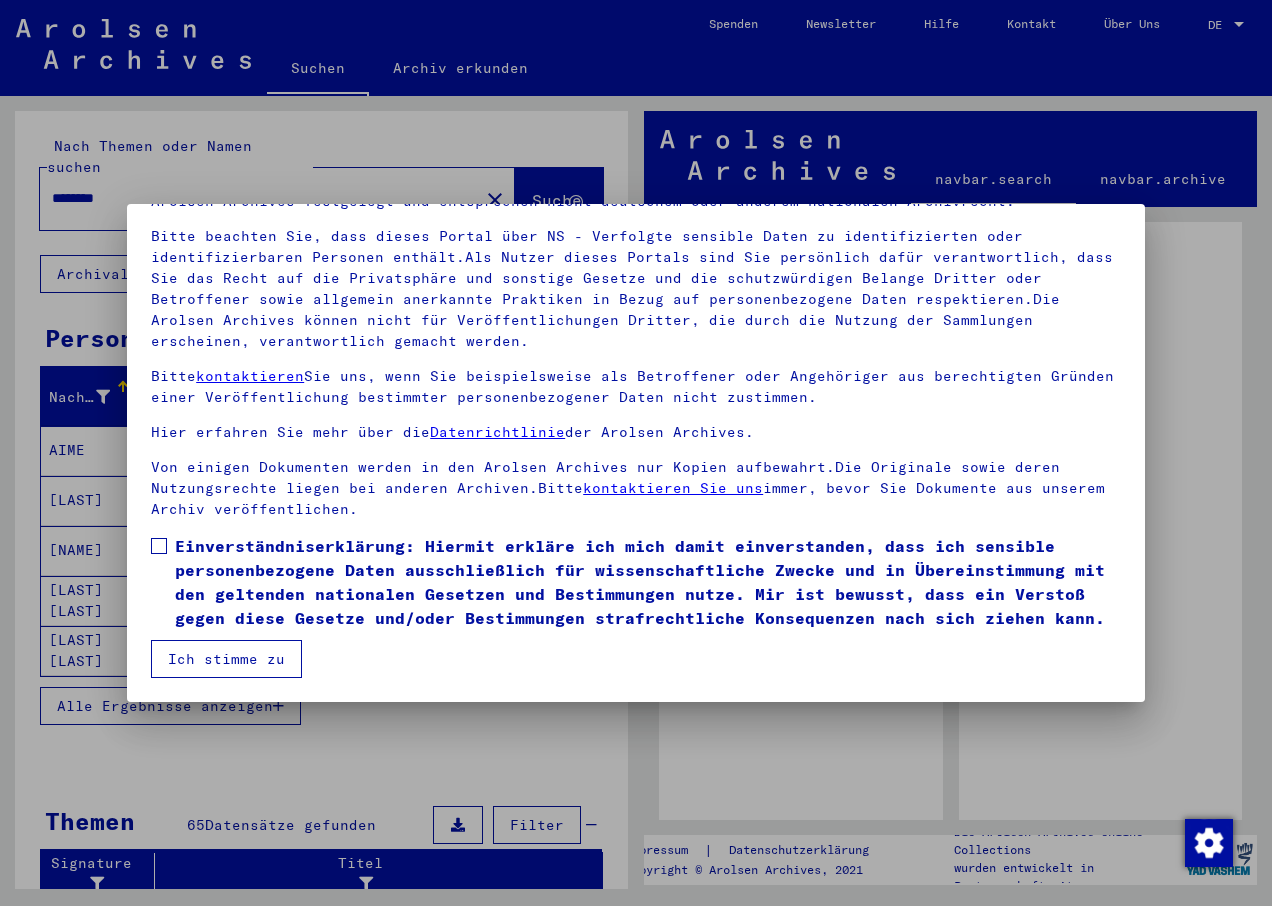 drag, startPoint x: 162, startPoint y: 542, endPoint x: 235, endPoint y: 645, distance: 126.24579 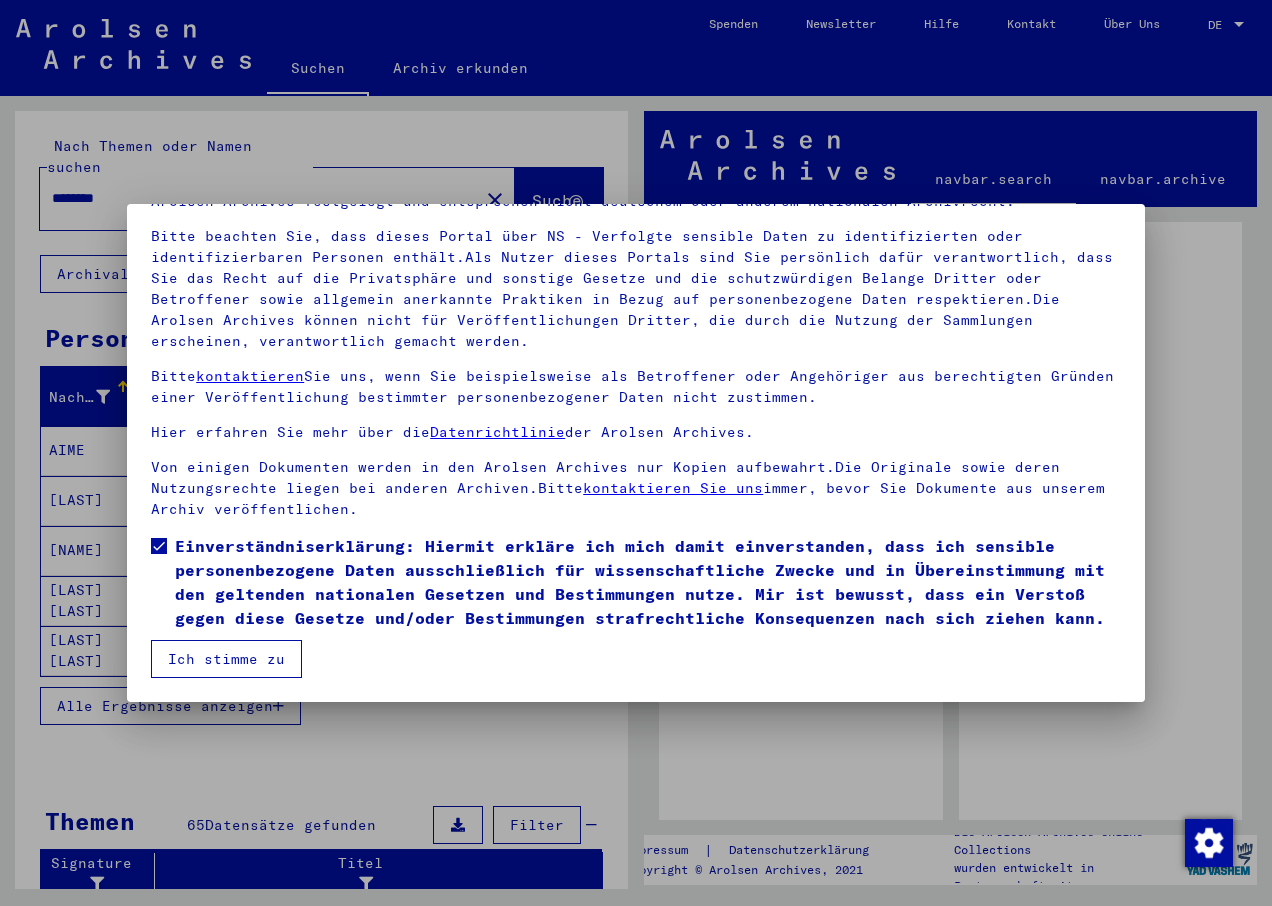 click on "Ich stimme zu" at bounding box center (226, 659) 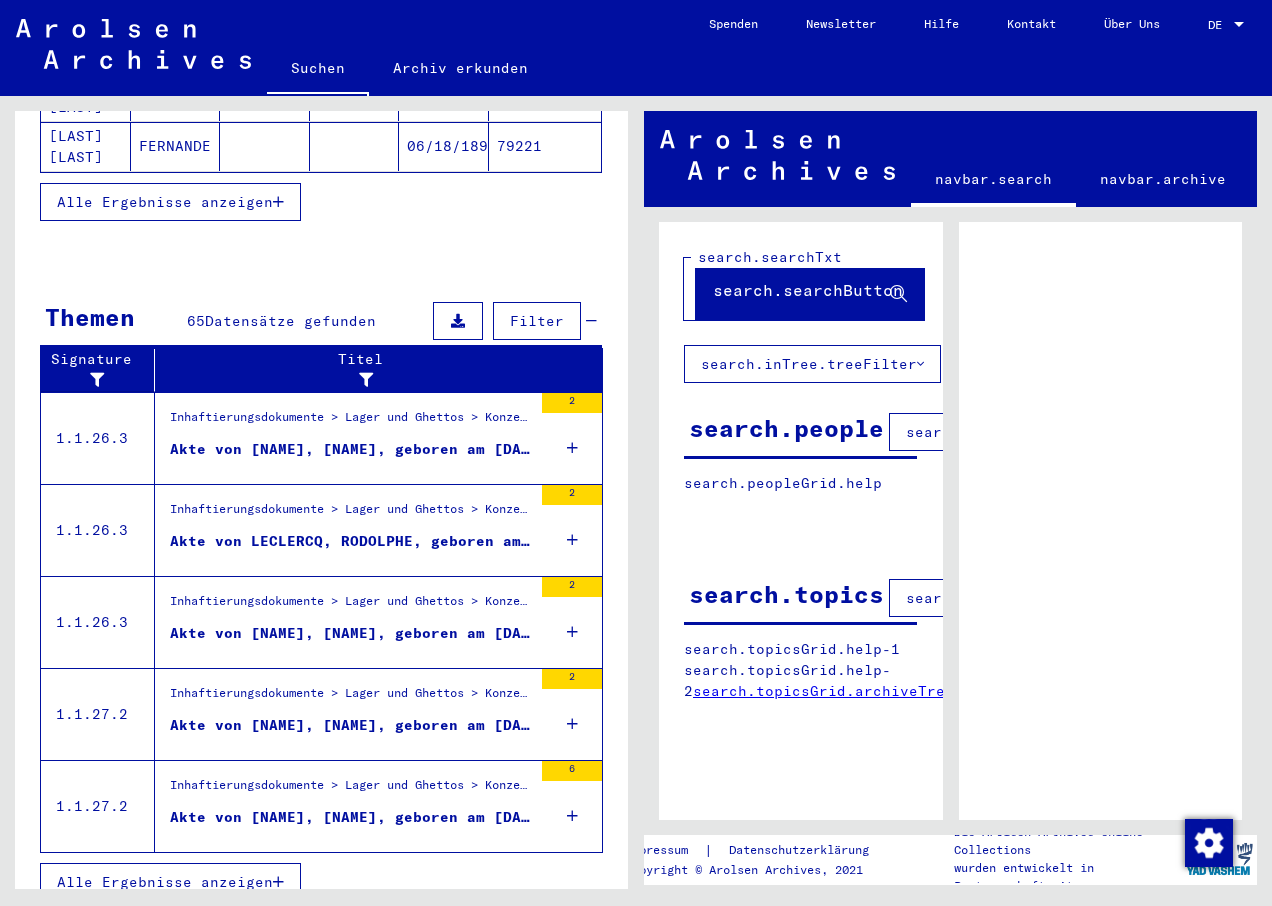 scroll, scrollTop: 506, scrollLeft: 0, axis: vertical 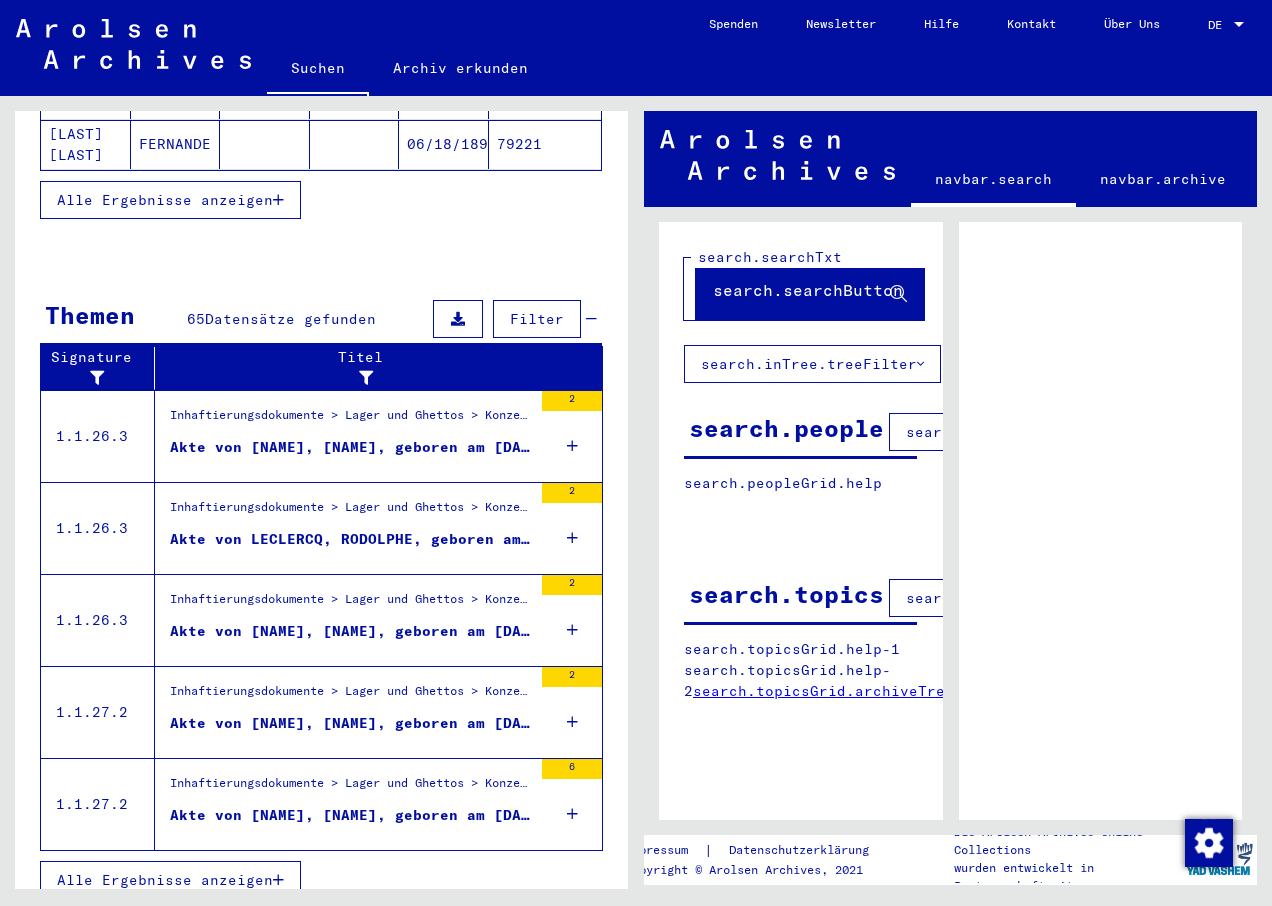 click at bounding box center [572, 446] 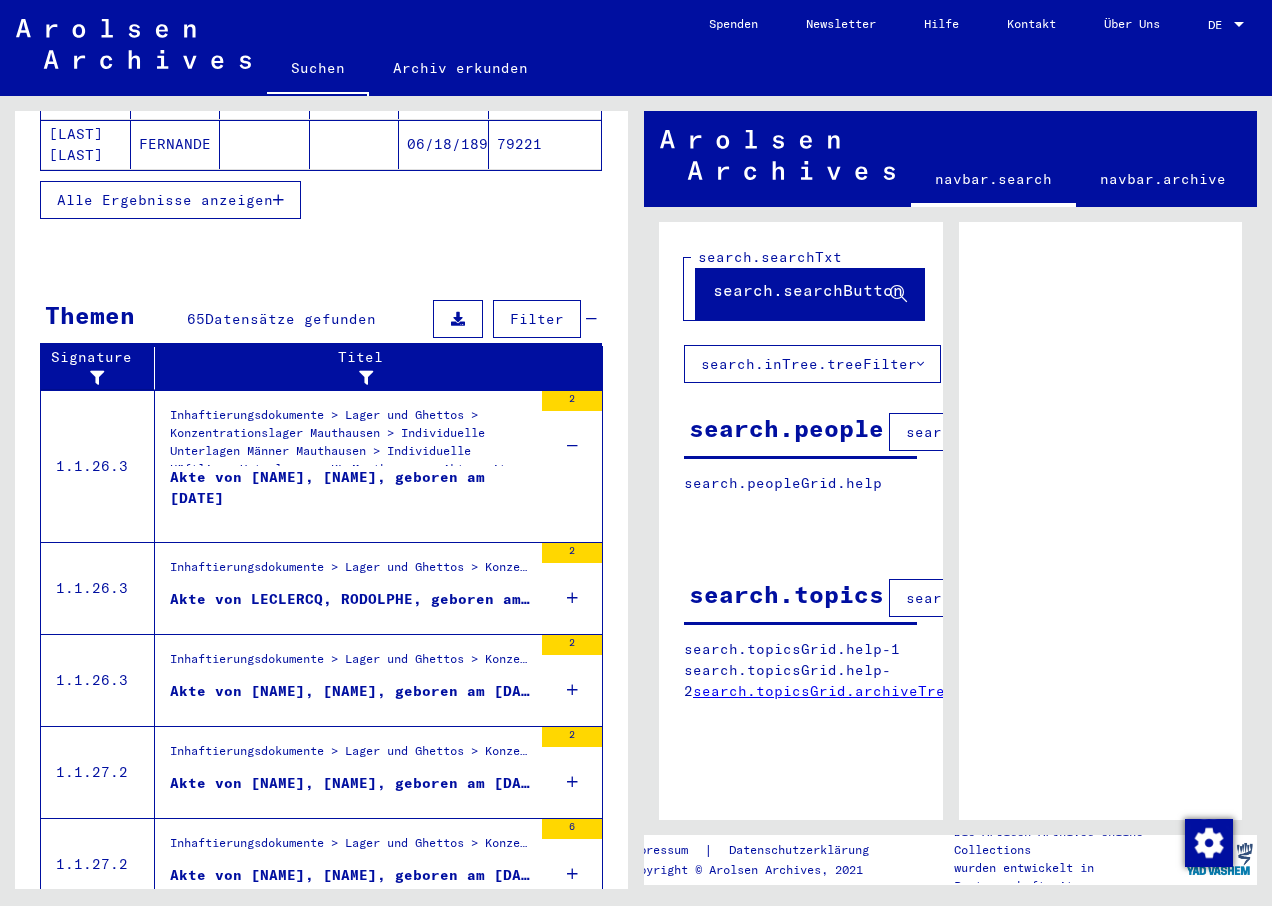 click at bounding box center [572, 598] 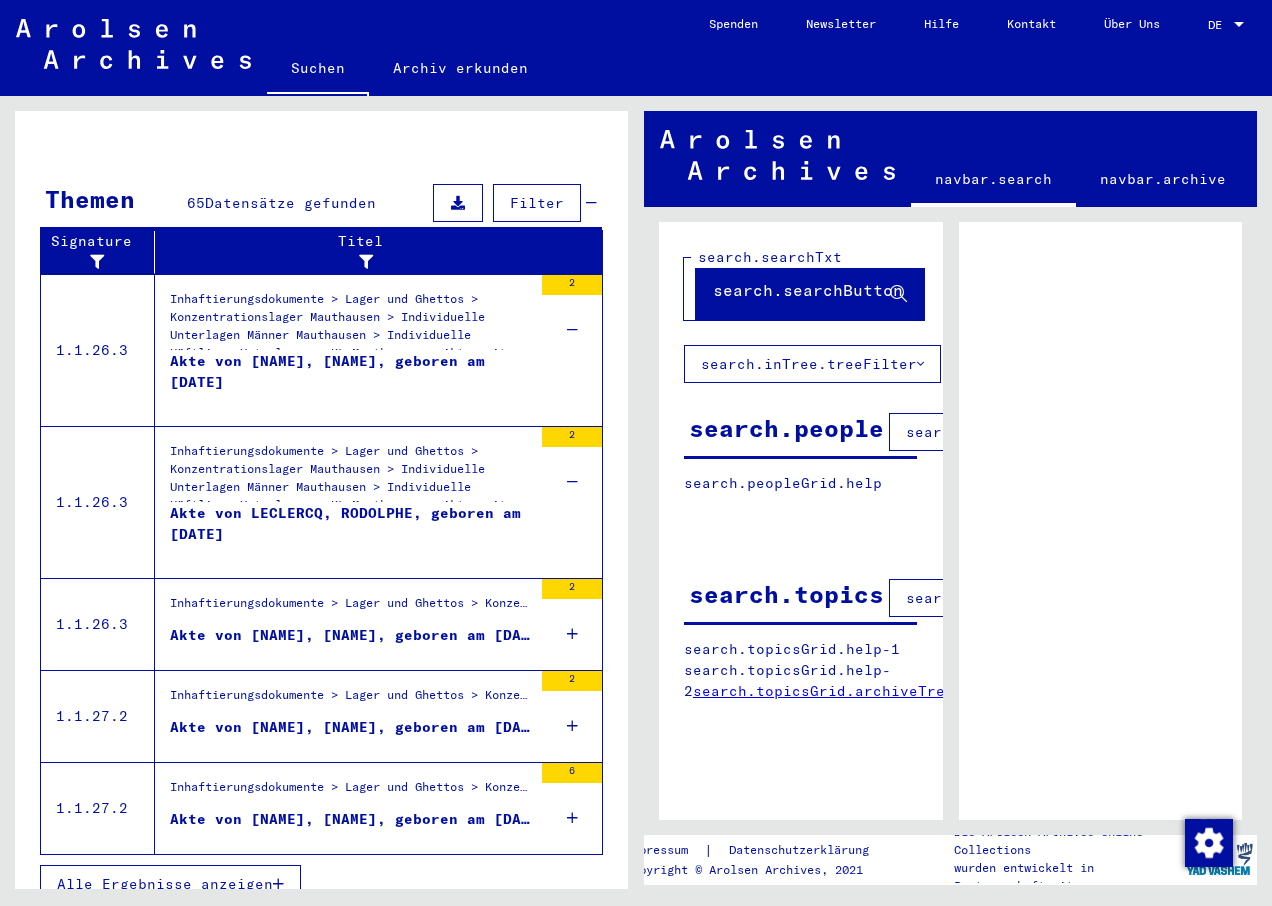 scroll, scrollTop: 626, scrollLeft: 0, axis: vertical 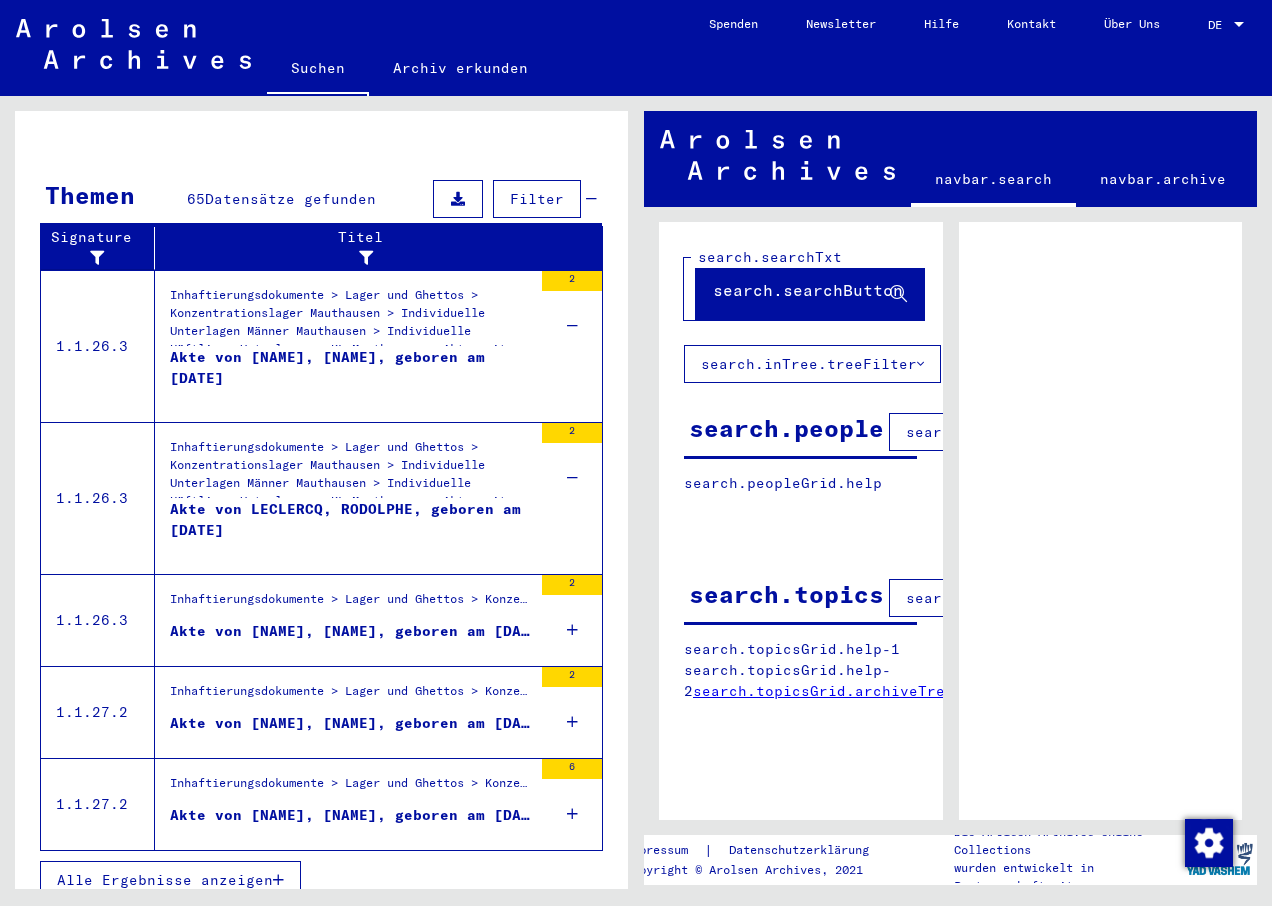 click on "Alle Ergebnisse anzeigen" at bounding box center (165, 880) 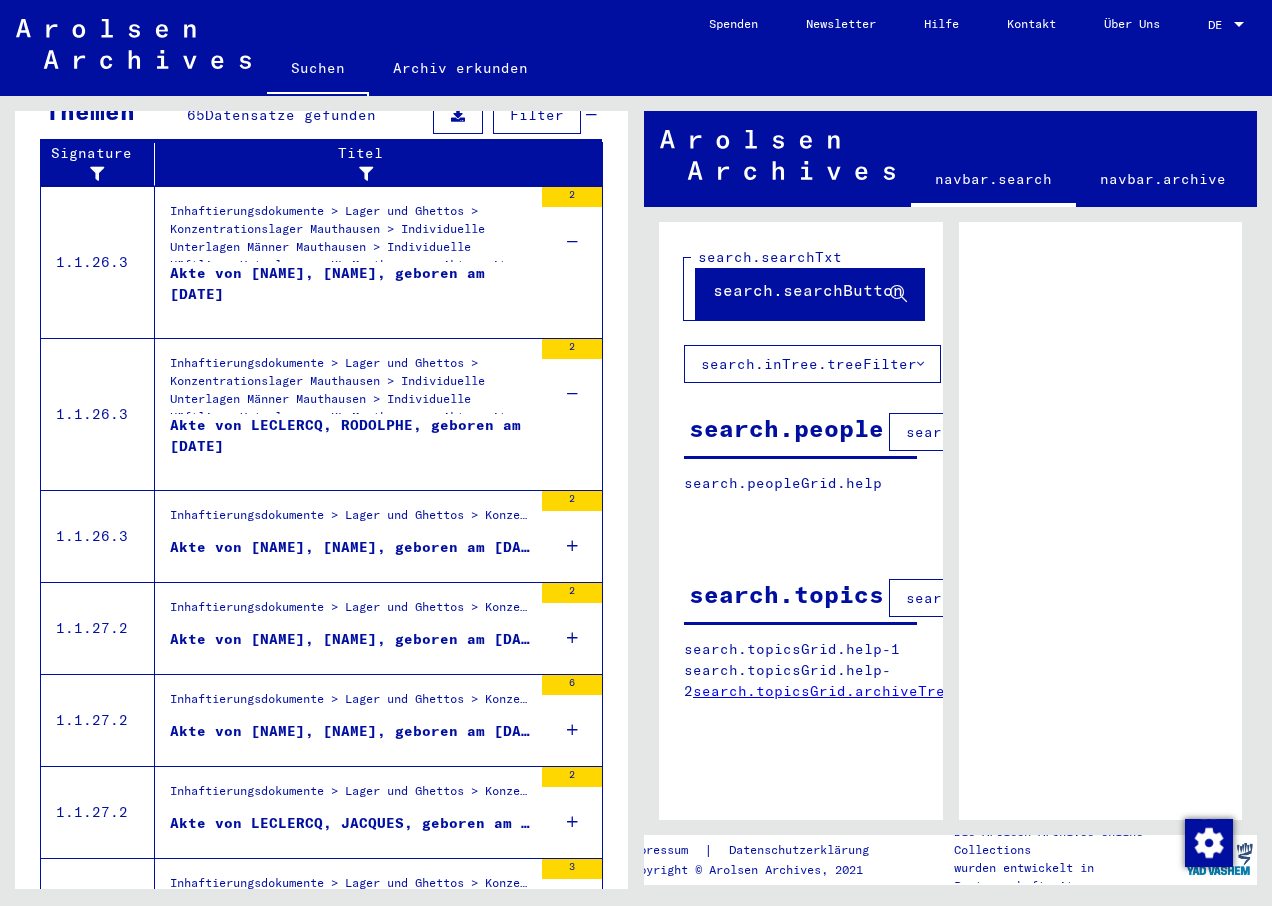 scroll, scrollTop: 460, scrollLeft: 0, axis: vertical 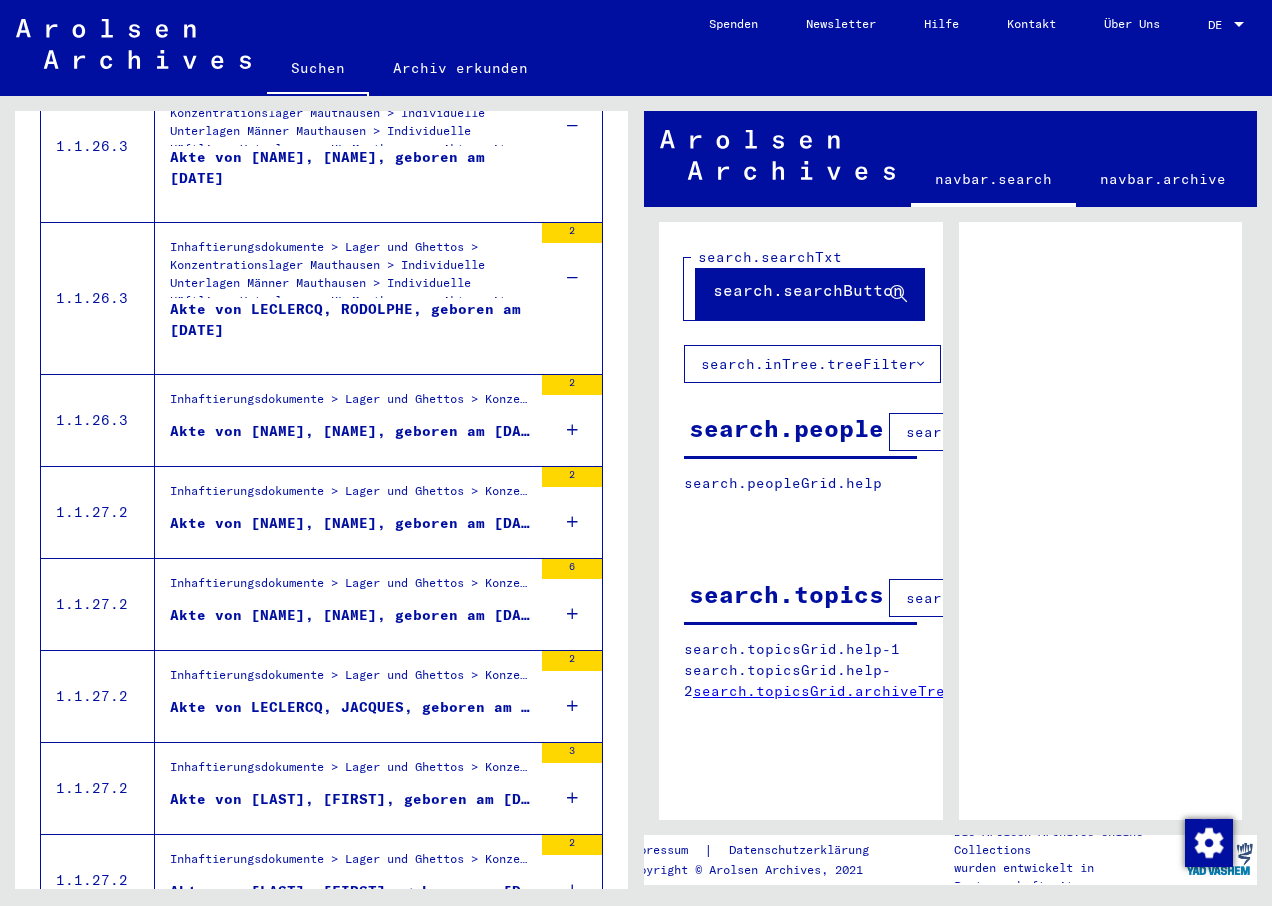 click at bounding box center (572, 798) 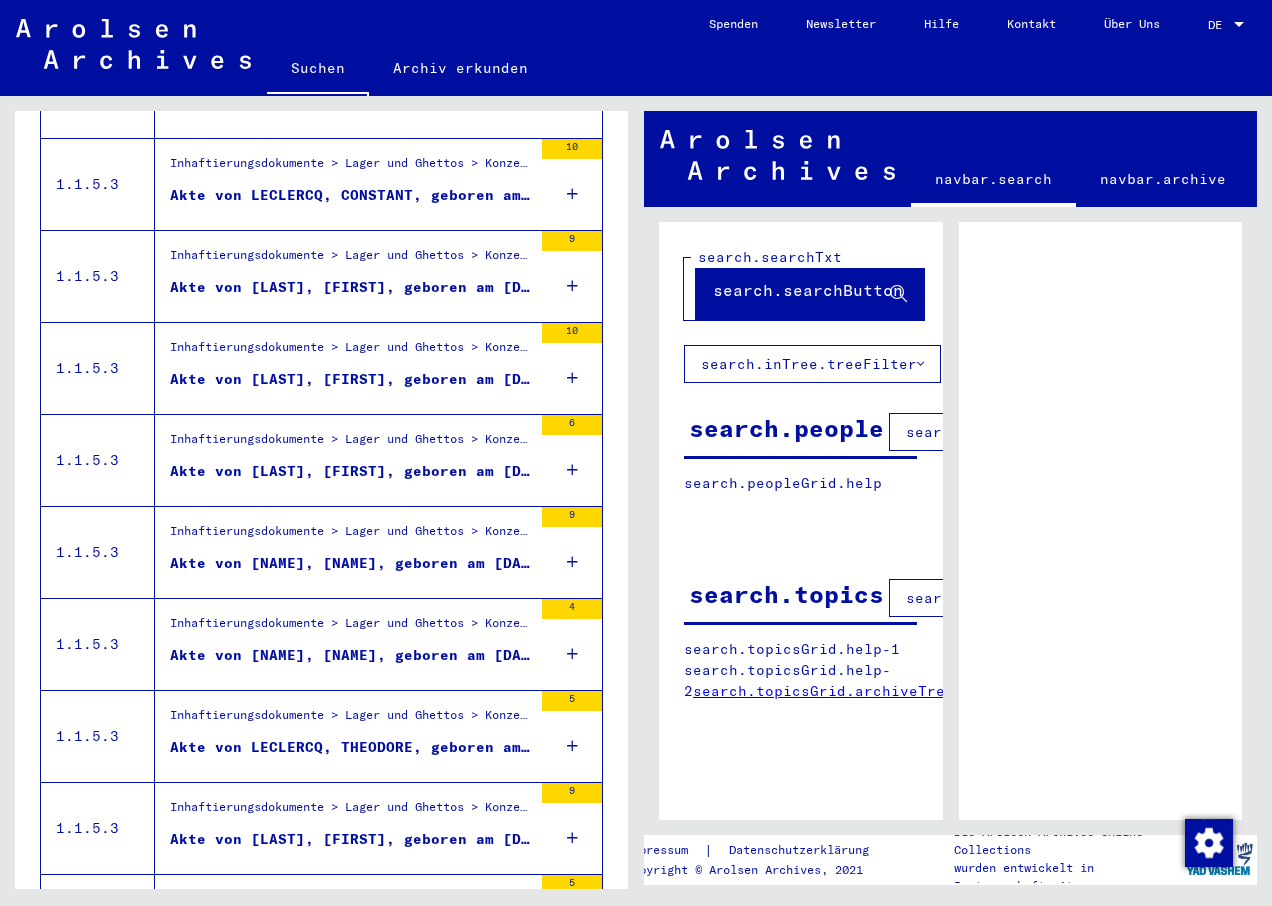 scroll, scrollTop: 2160, scrollLeft: 0, axis: vertical 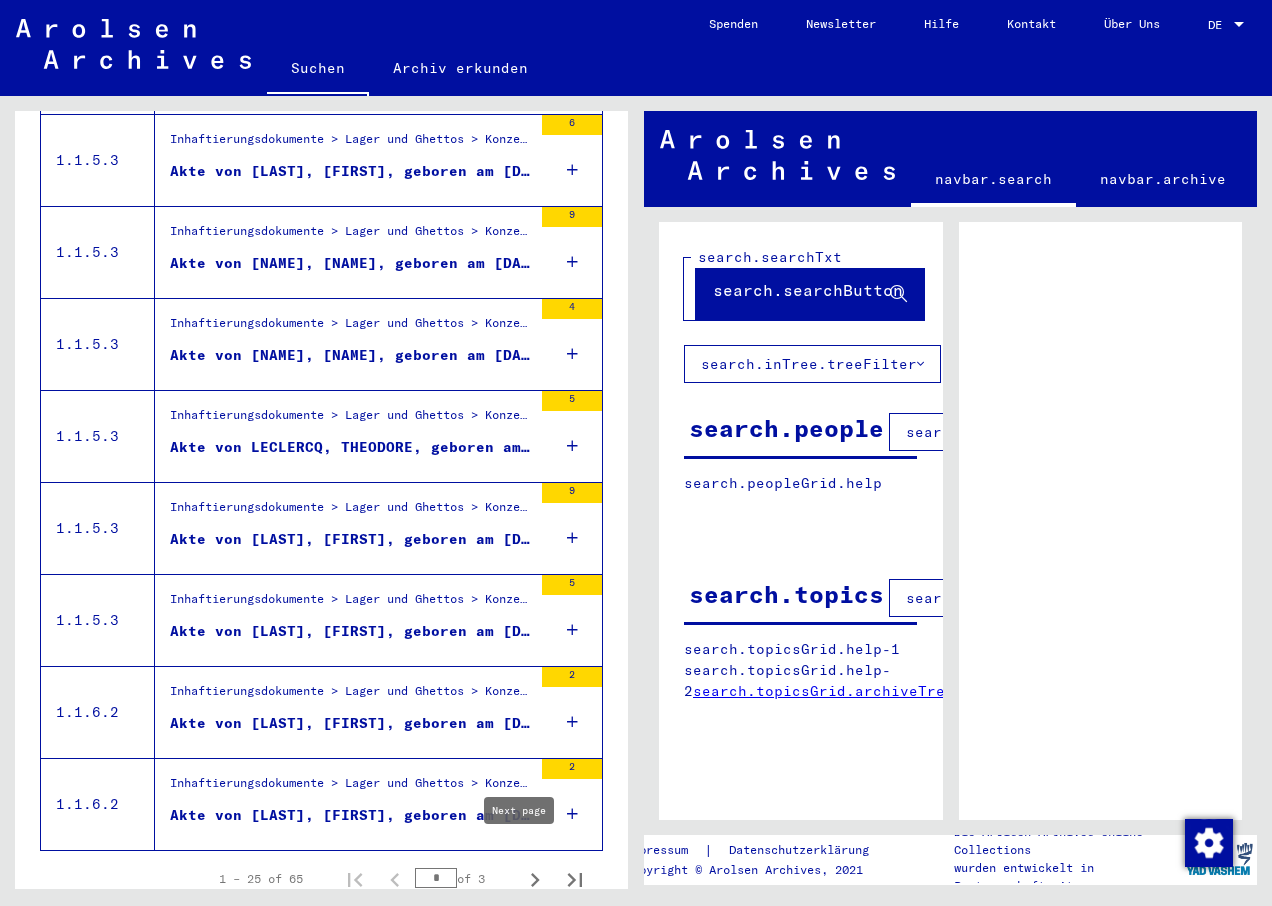 click 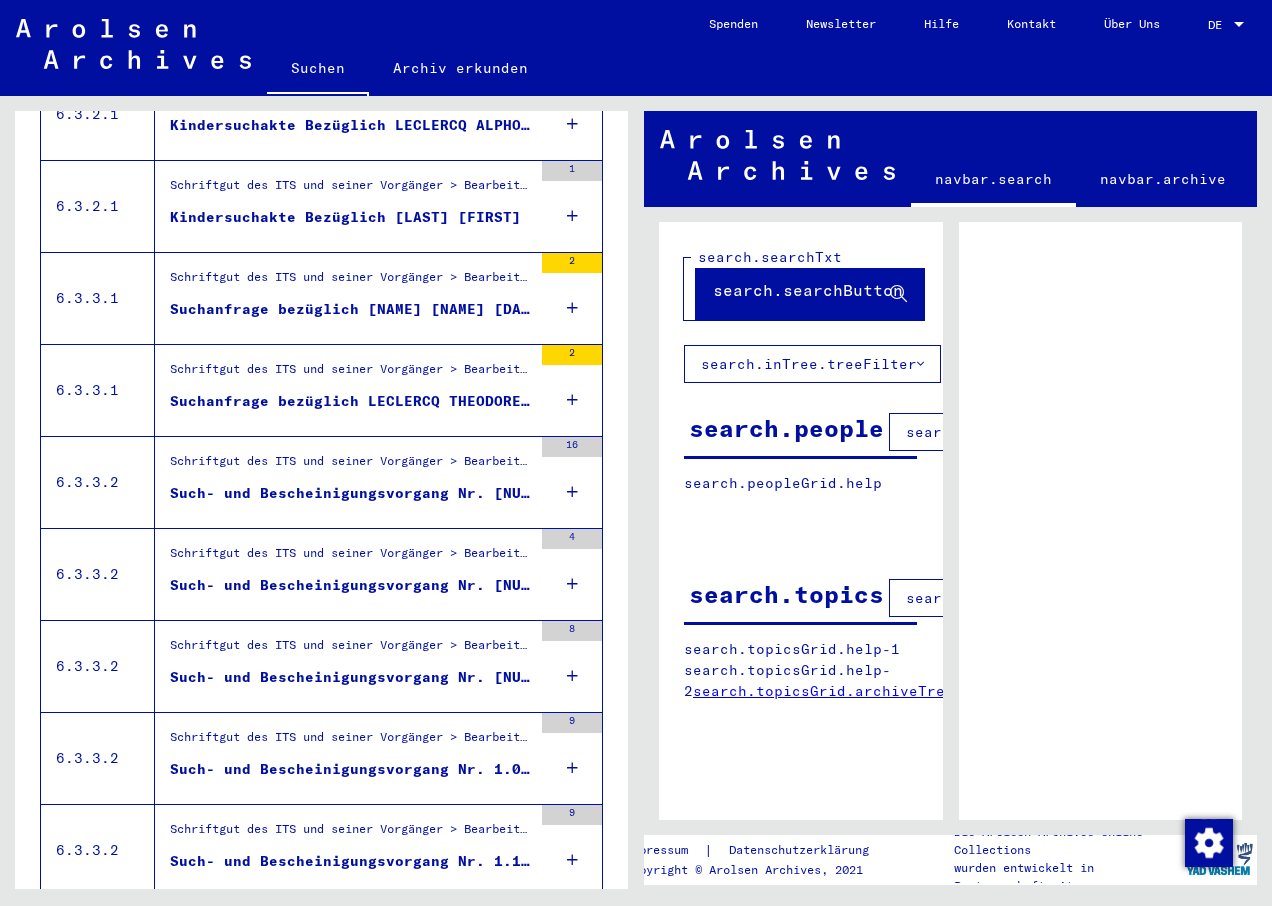 scroll, scrollTop: 1636, scrollLeft: 0, axis: vertical 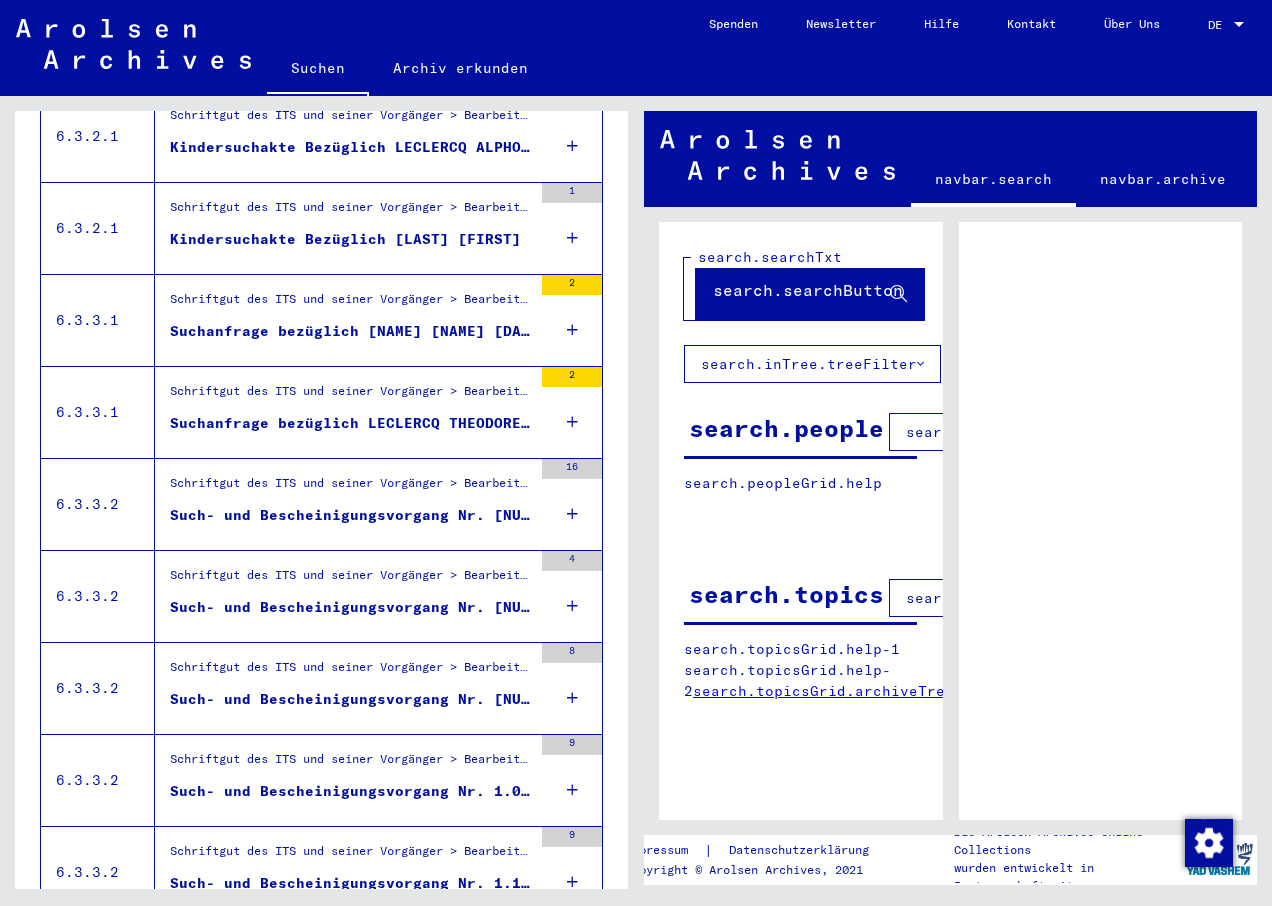click at bounding box center (572, 422) 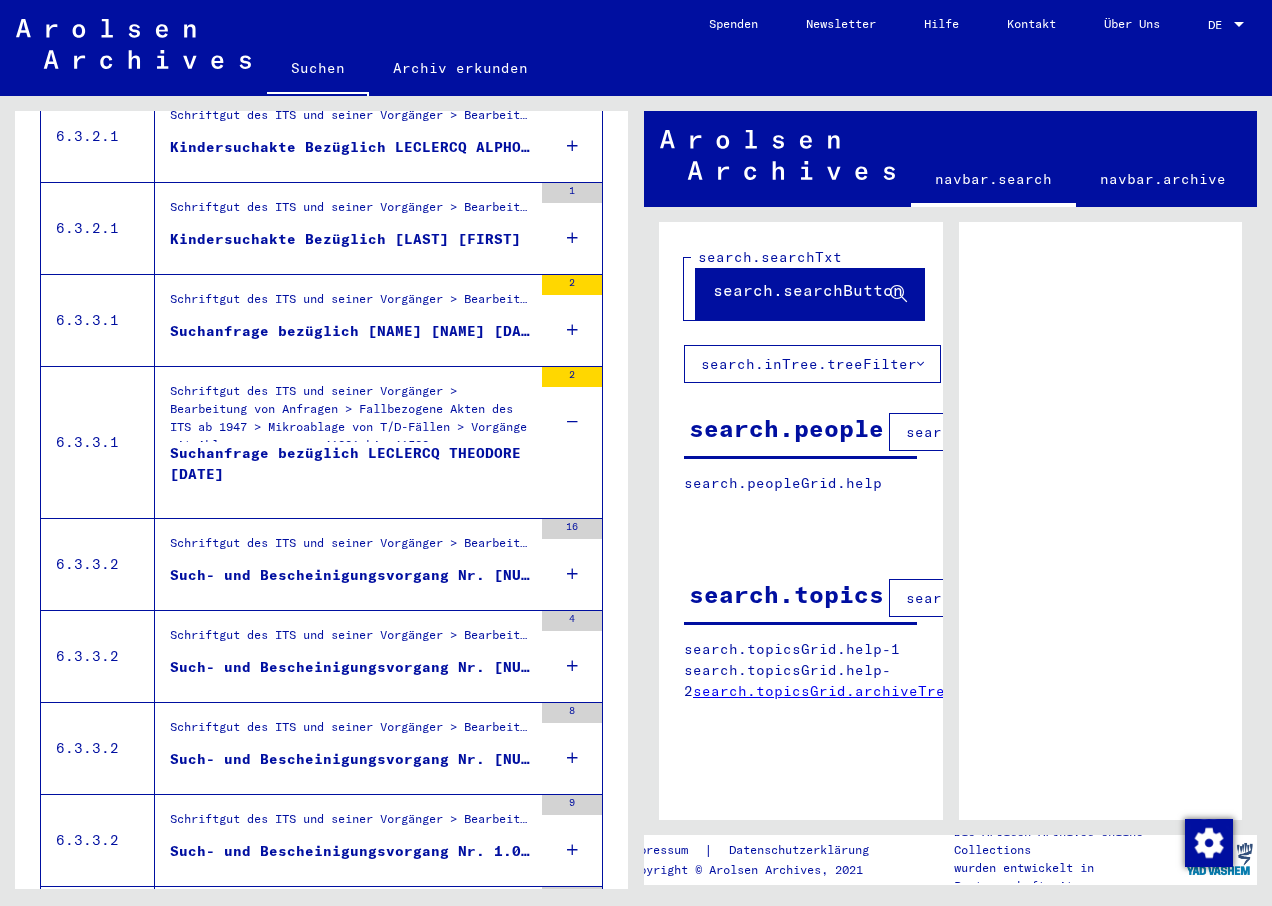 click at bounding box center (572, 574) 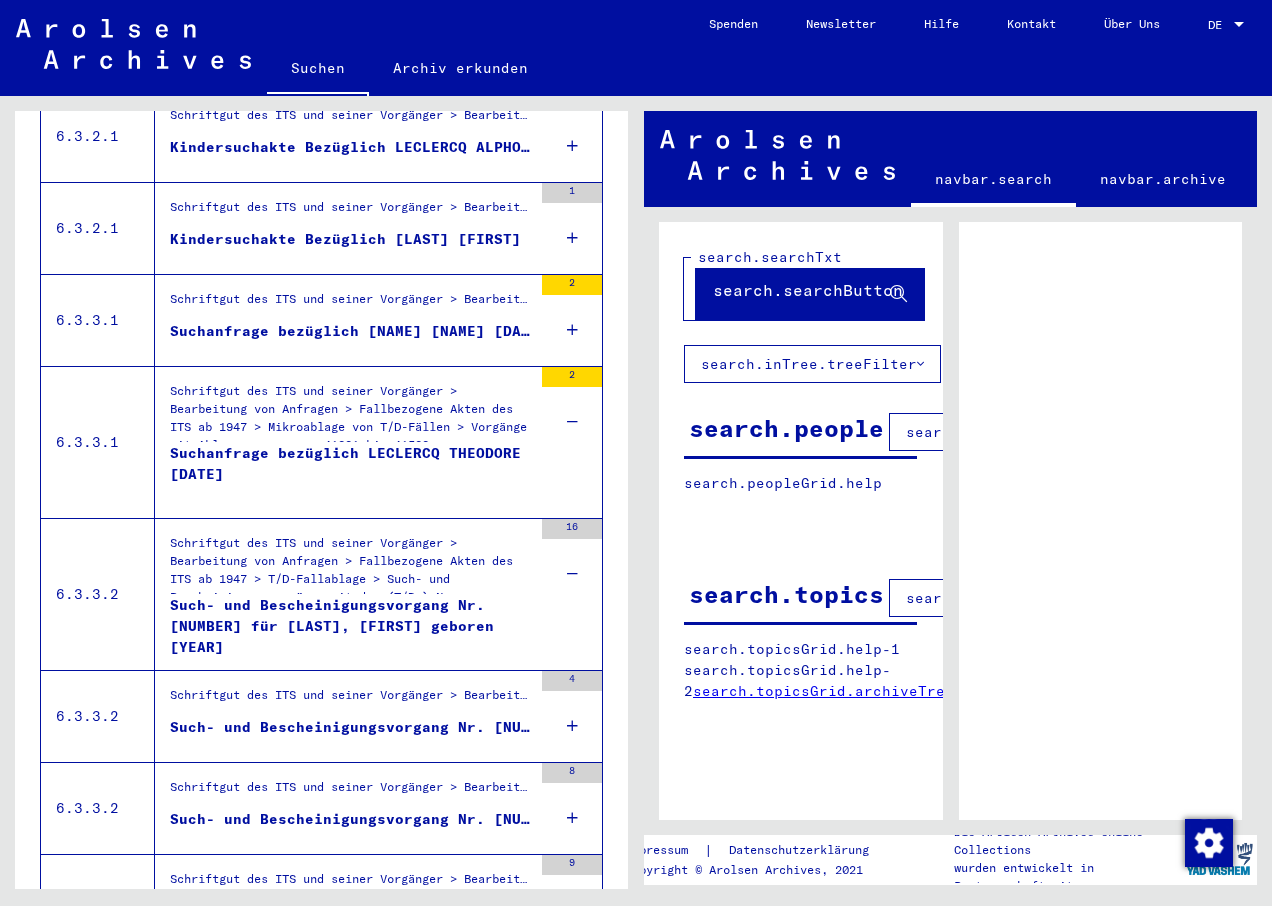 click at bounding box center [572, 726] 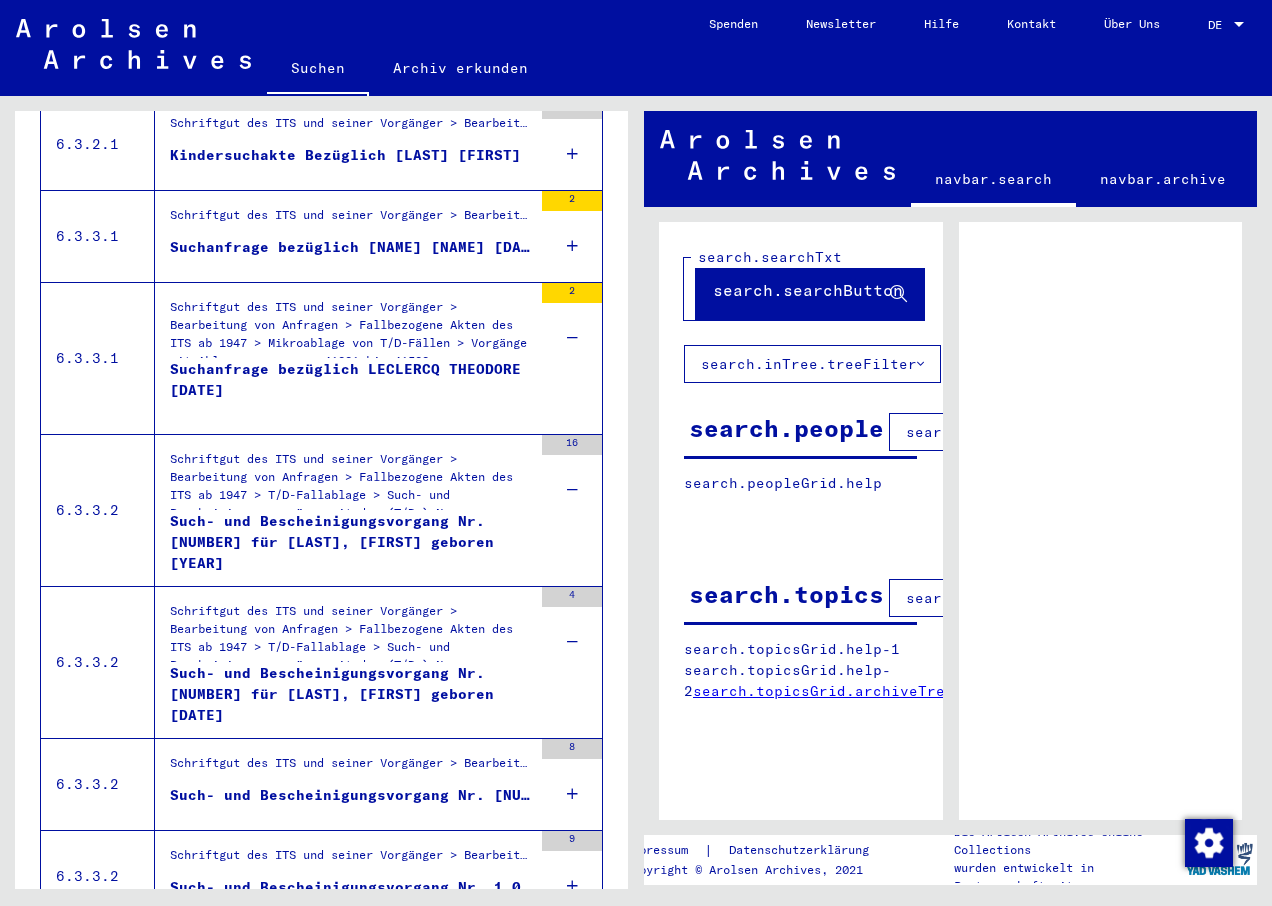 scroll, scrollTop: 1836, scrollLeft: 0, axis: vertical 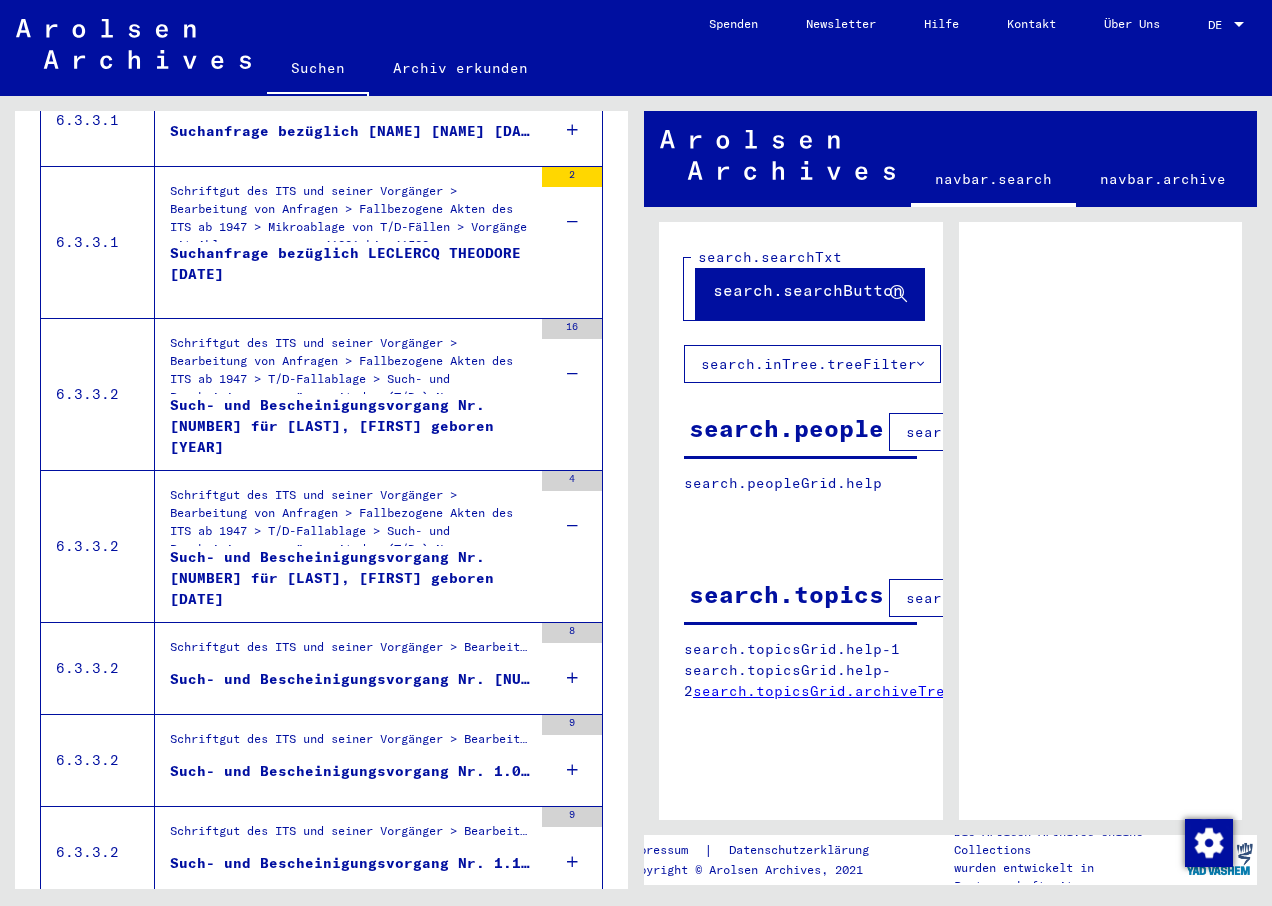click at bounding box center [572, 678] 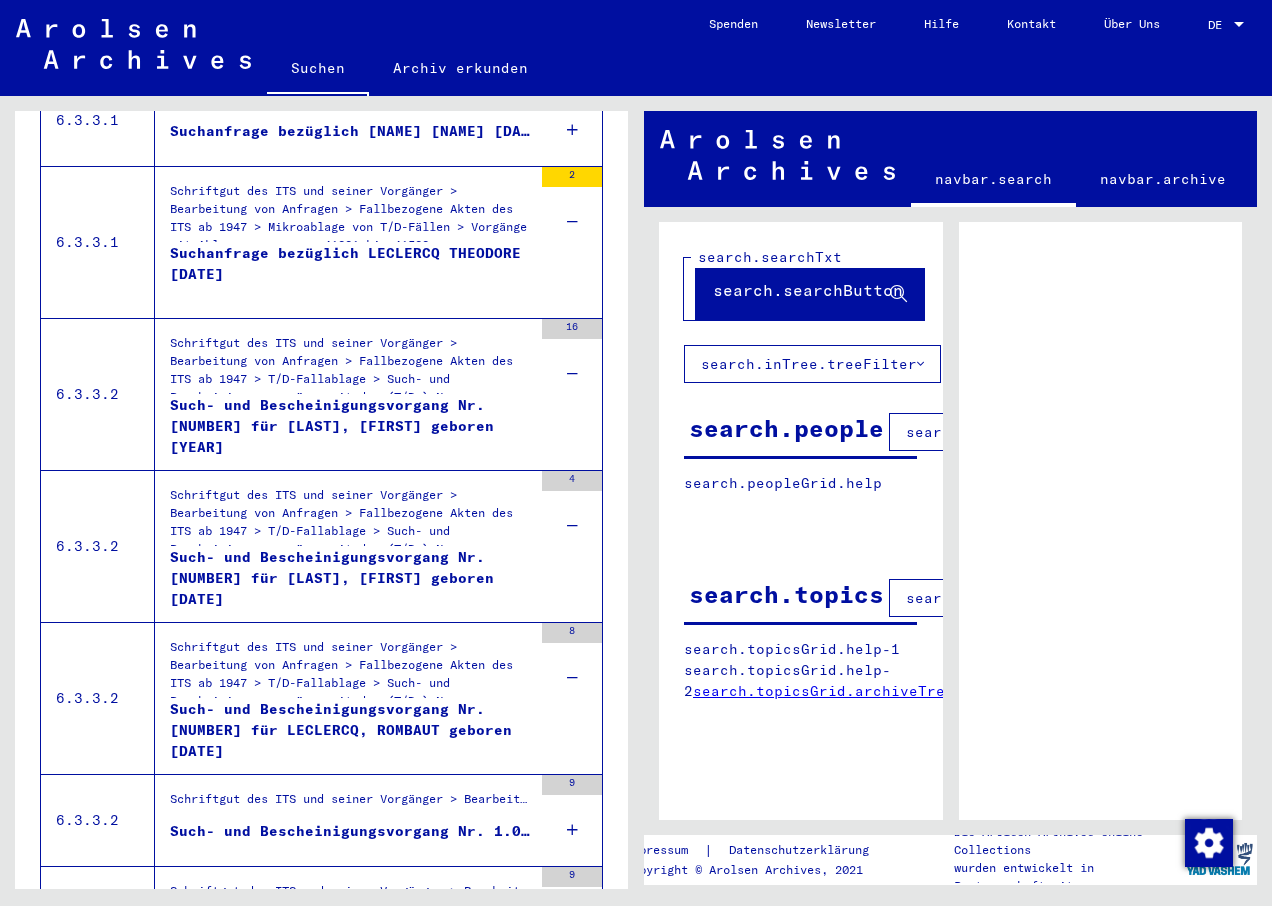 click on "9" at bounding box center (572, 820) 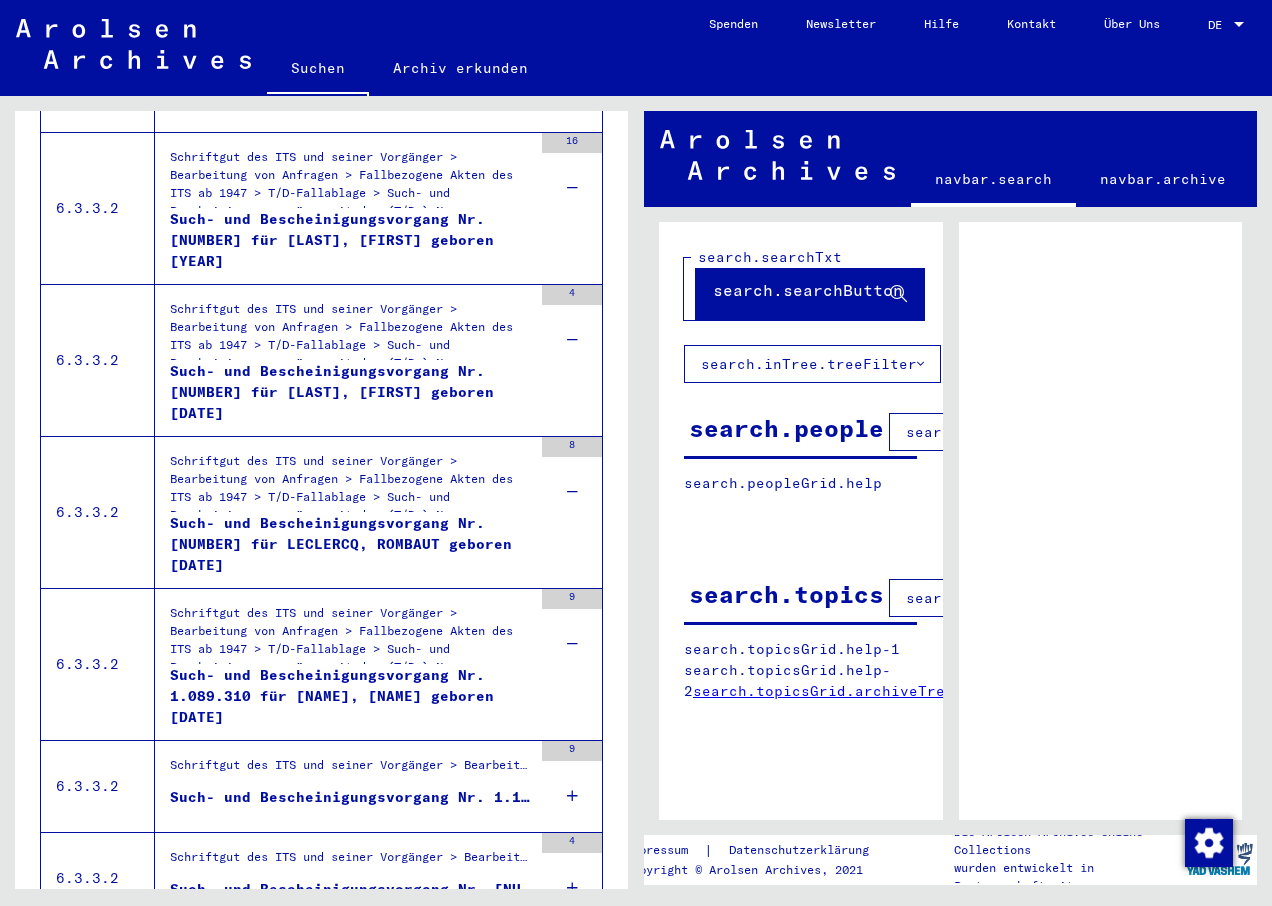 scroll, scrollTop: 2036, scrollLeft: 0, axis: vertical 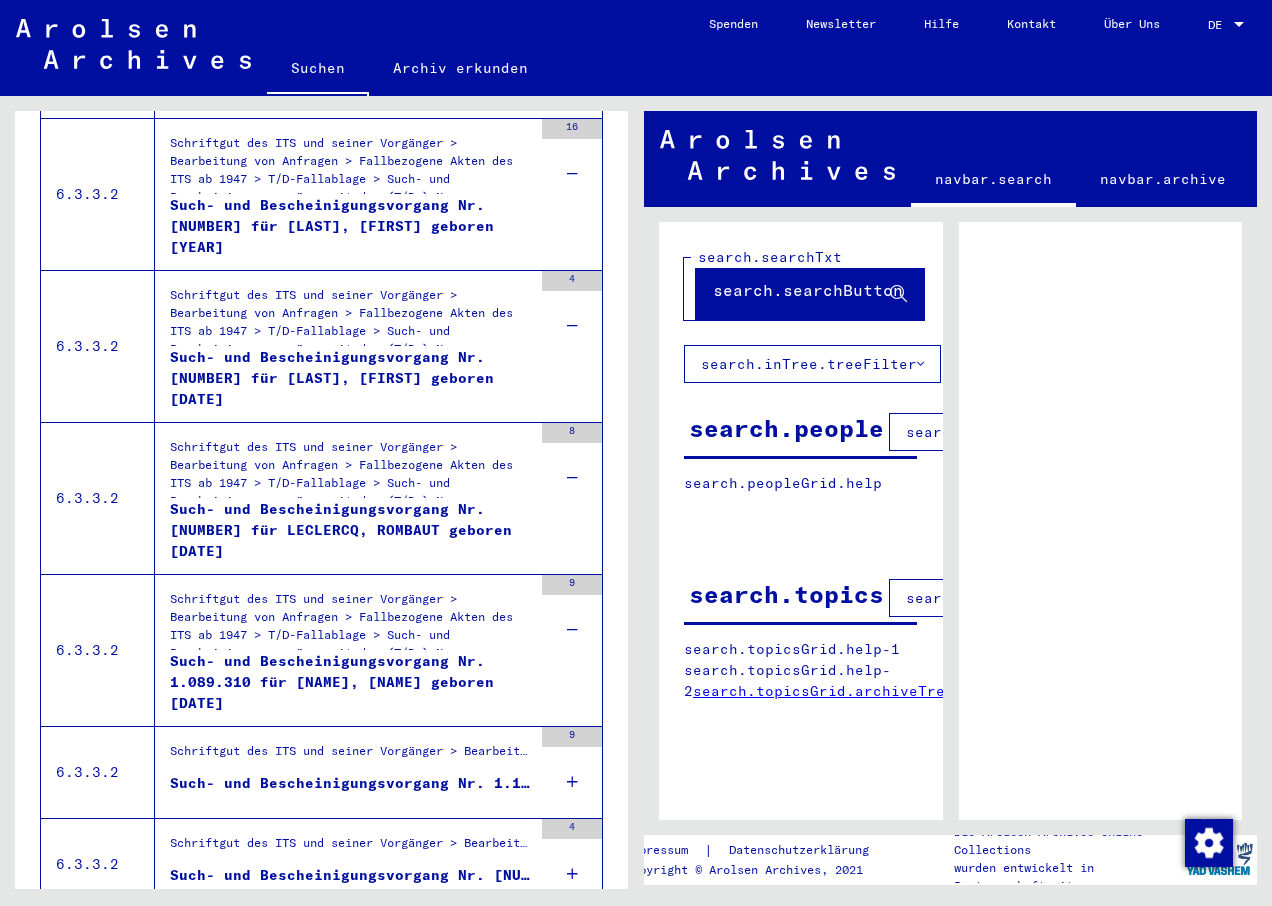 click at bounding box center [572, 782] 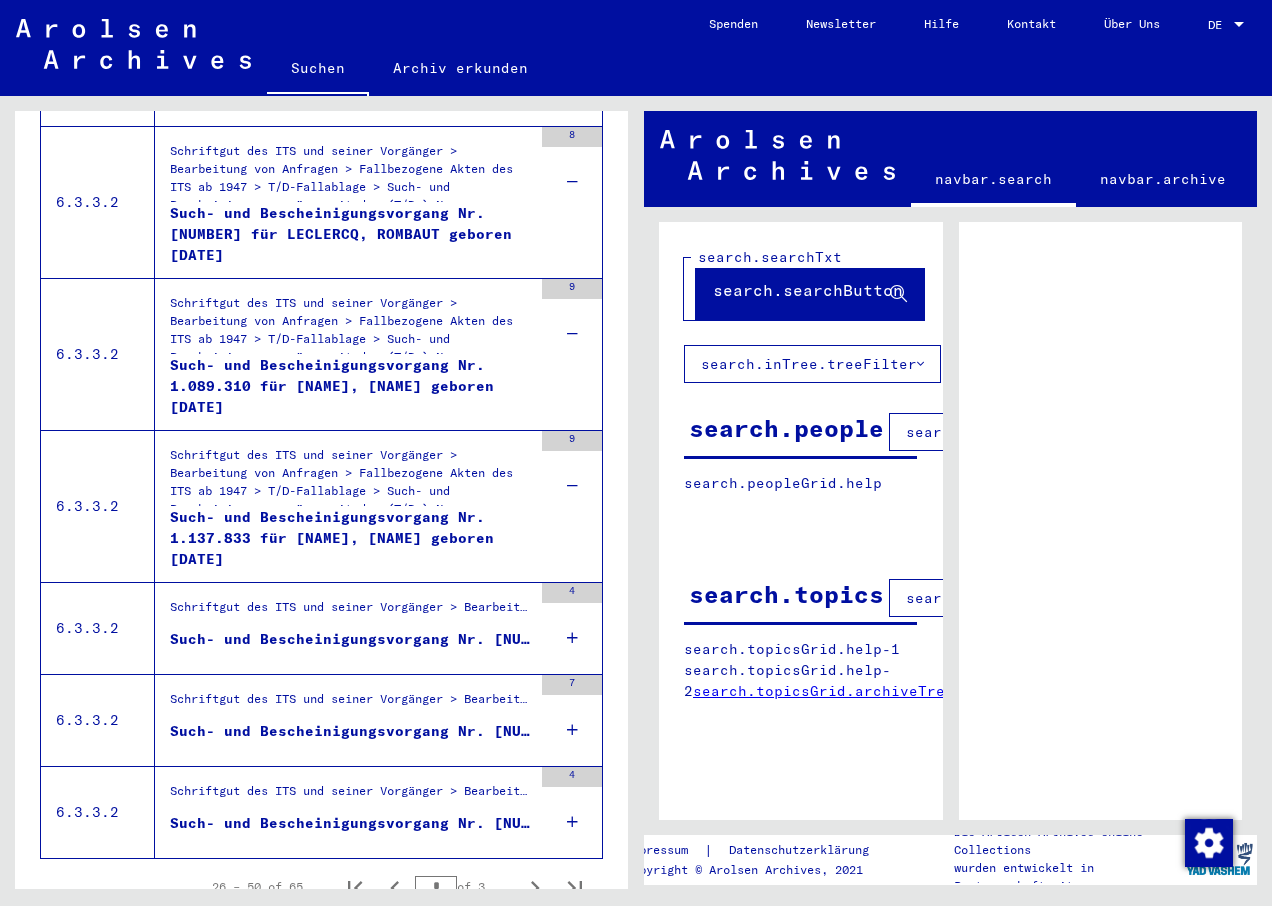 scroll, scrollTop: 2336, scrollLeft: 0, axis: vertical 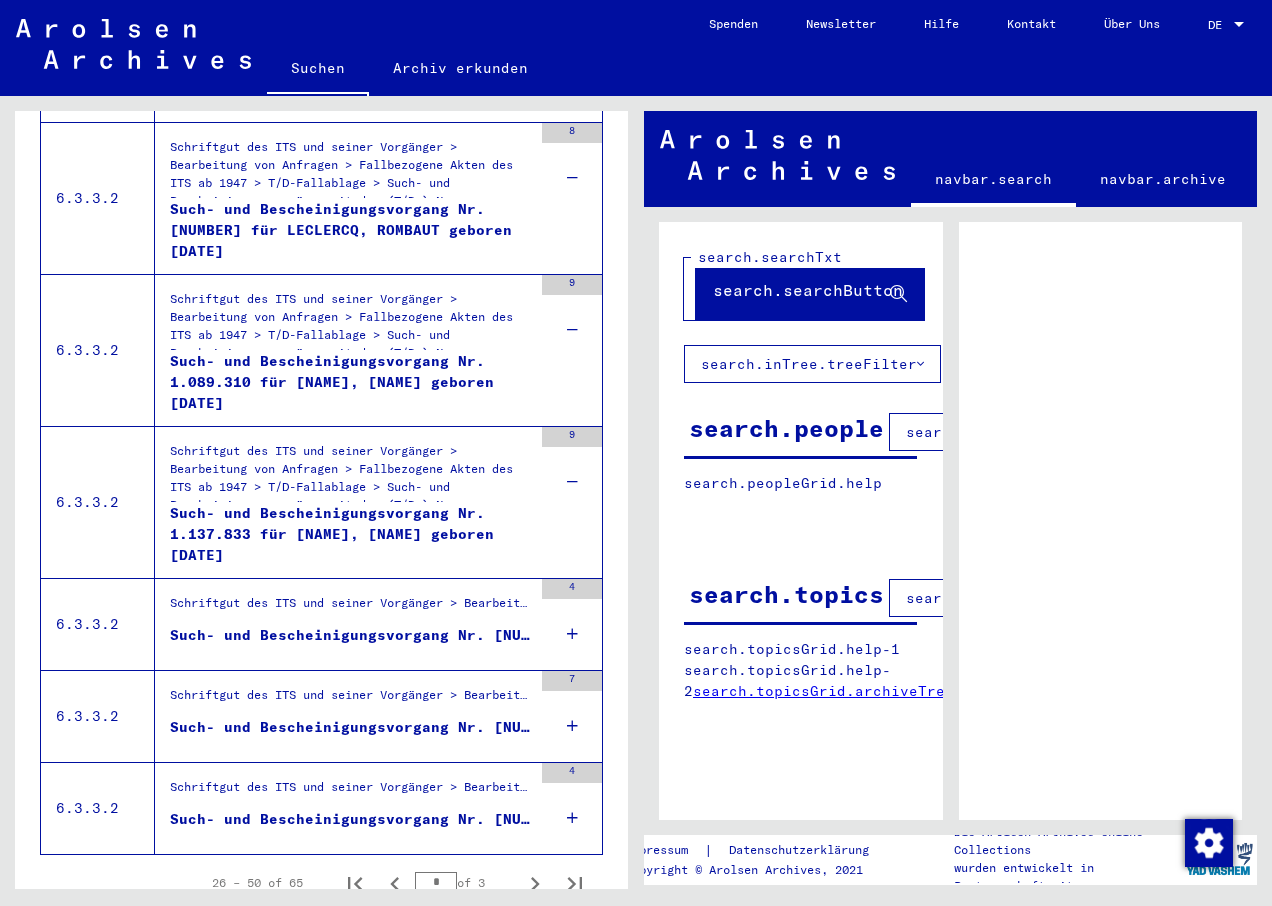 click on "4" at bounding box center (572, 624) 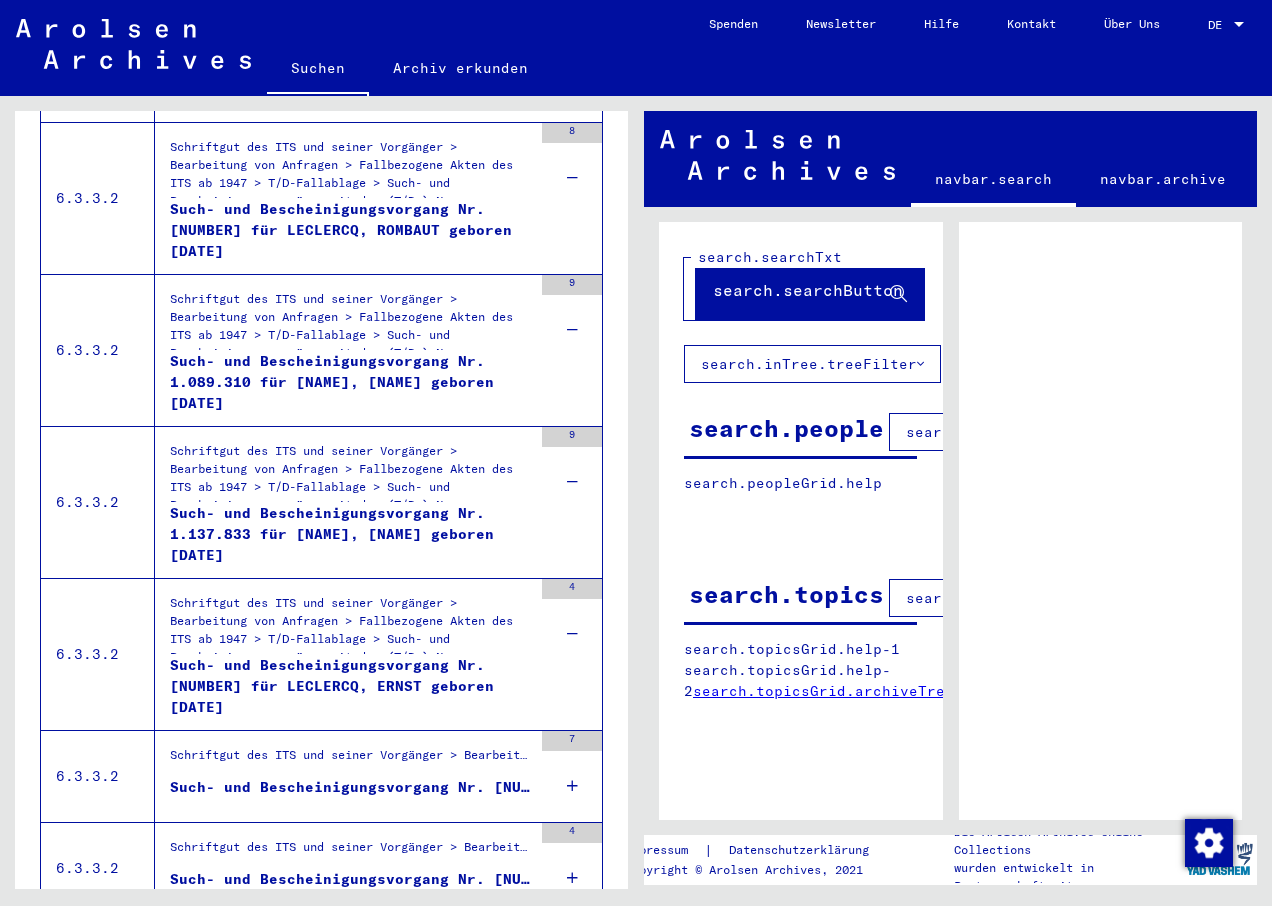 click at bounding box center [572, 786] 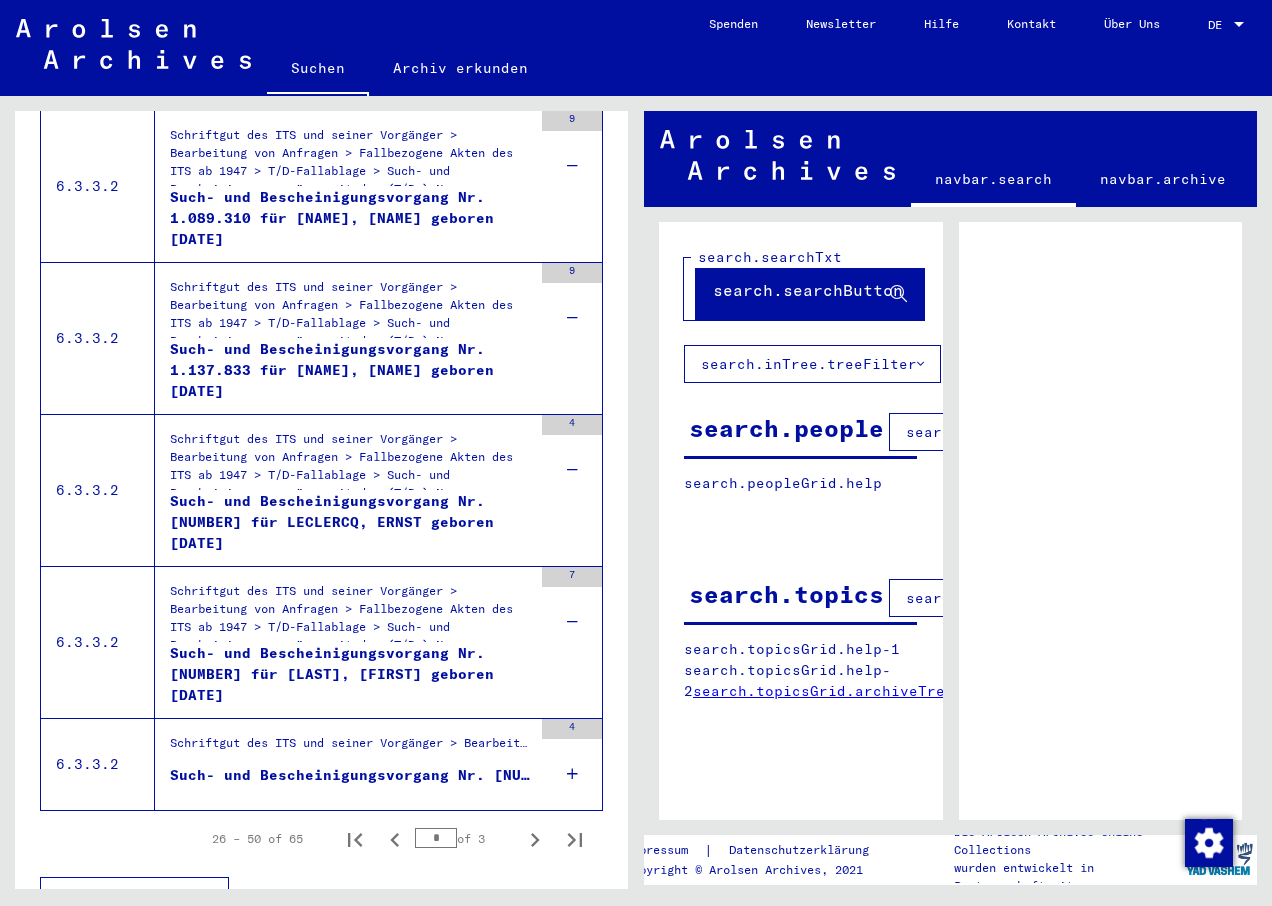 scroll, scrollTop: 2516, scrollLeft: 0, axis: vertical 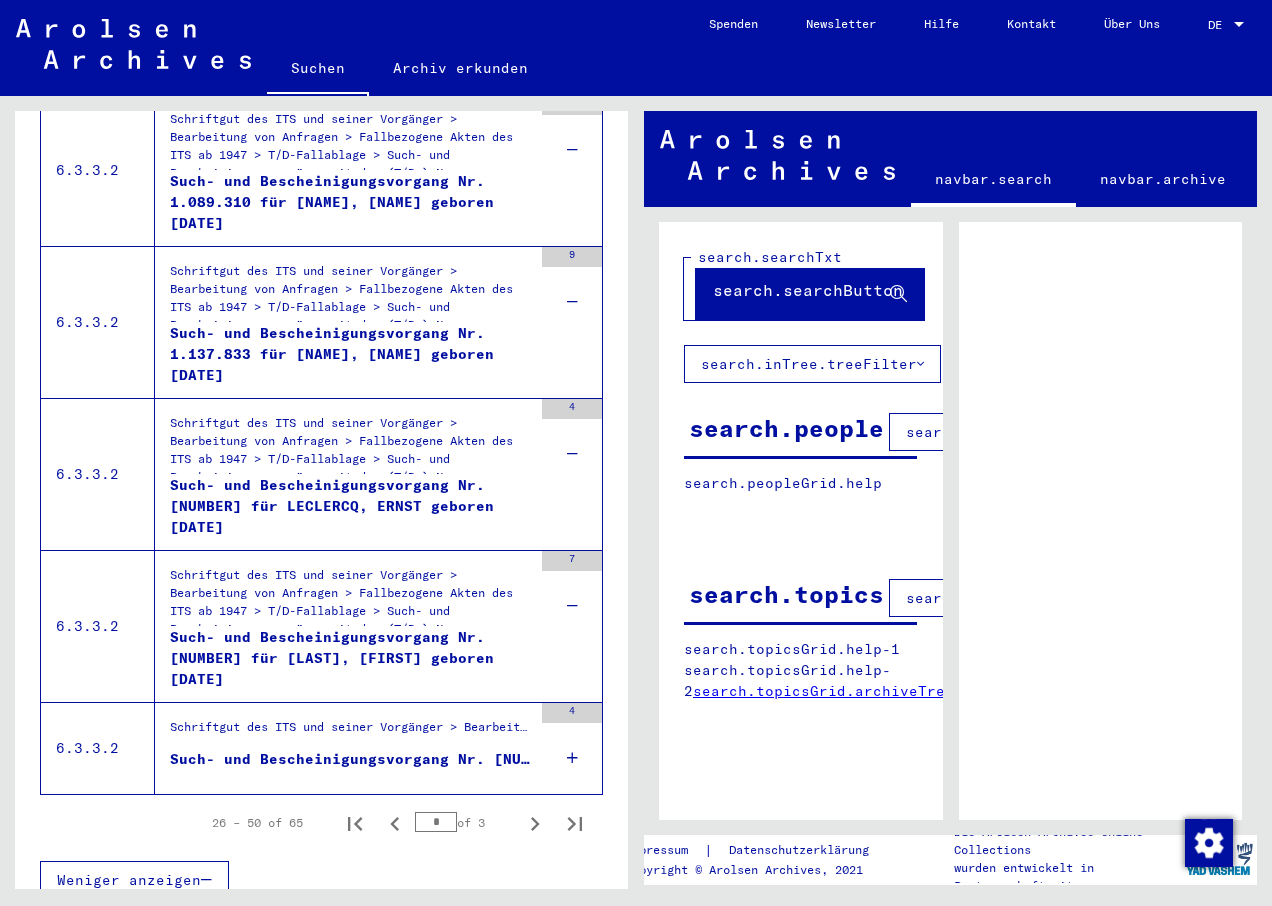 click at bounding box center [572, 758] 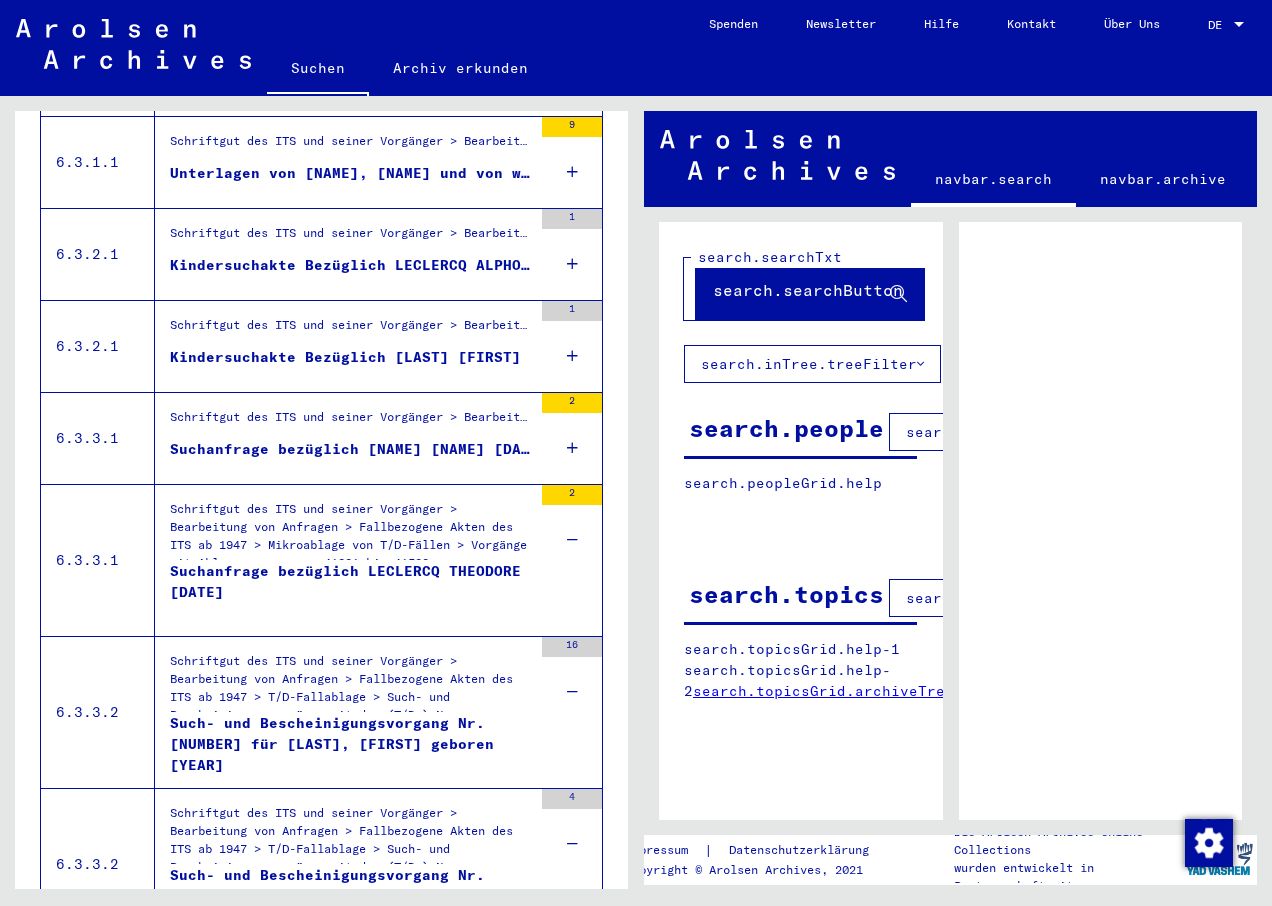 scroll, scrollTop: 1516, scrollLeft: 0, axis: vertical 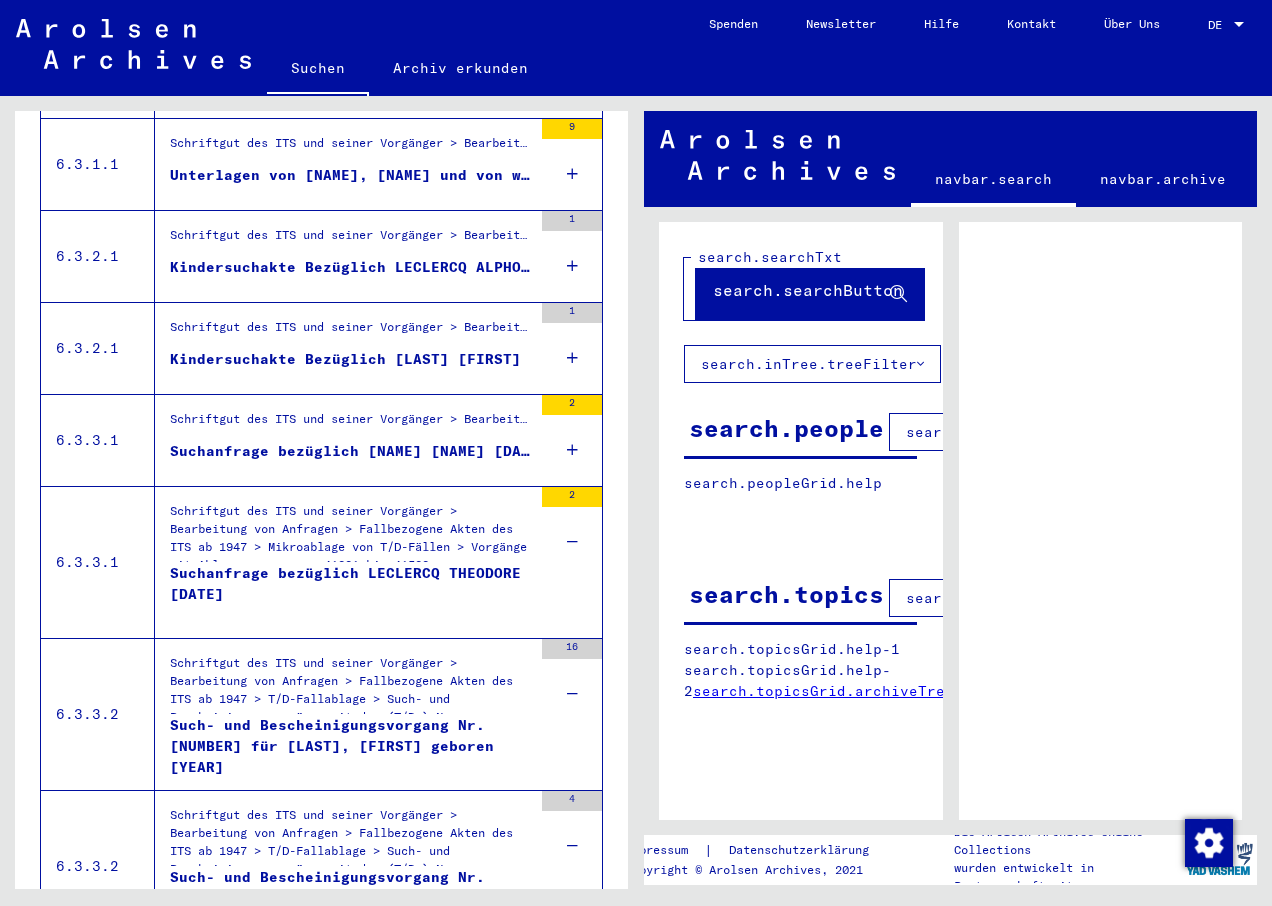 click at bounding box center [572, 450] 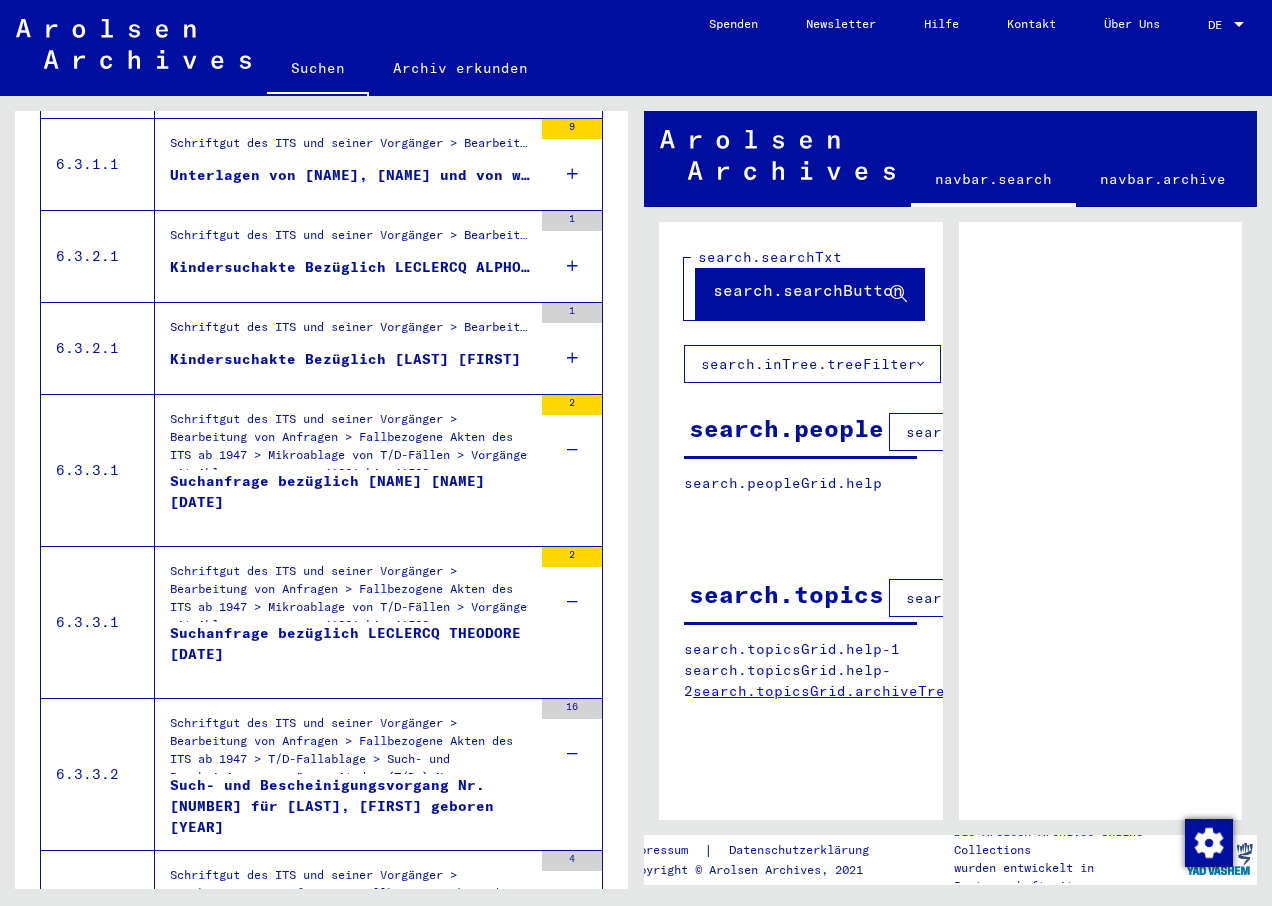 click at bounding box center [572, 358] 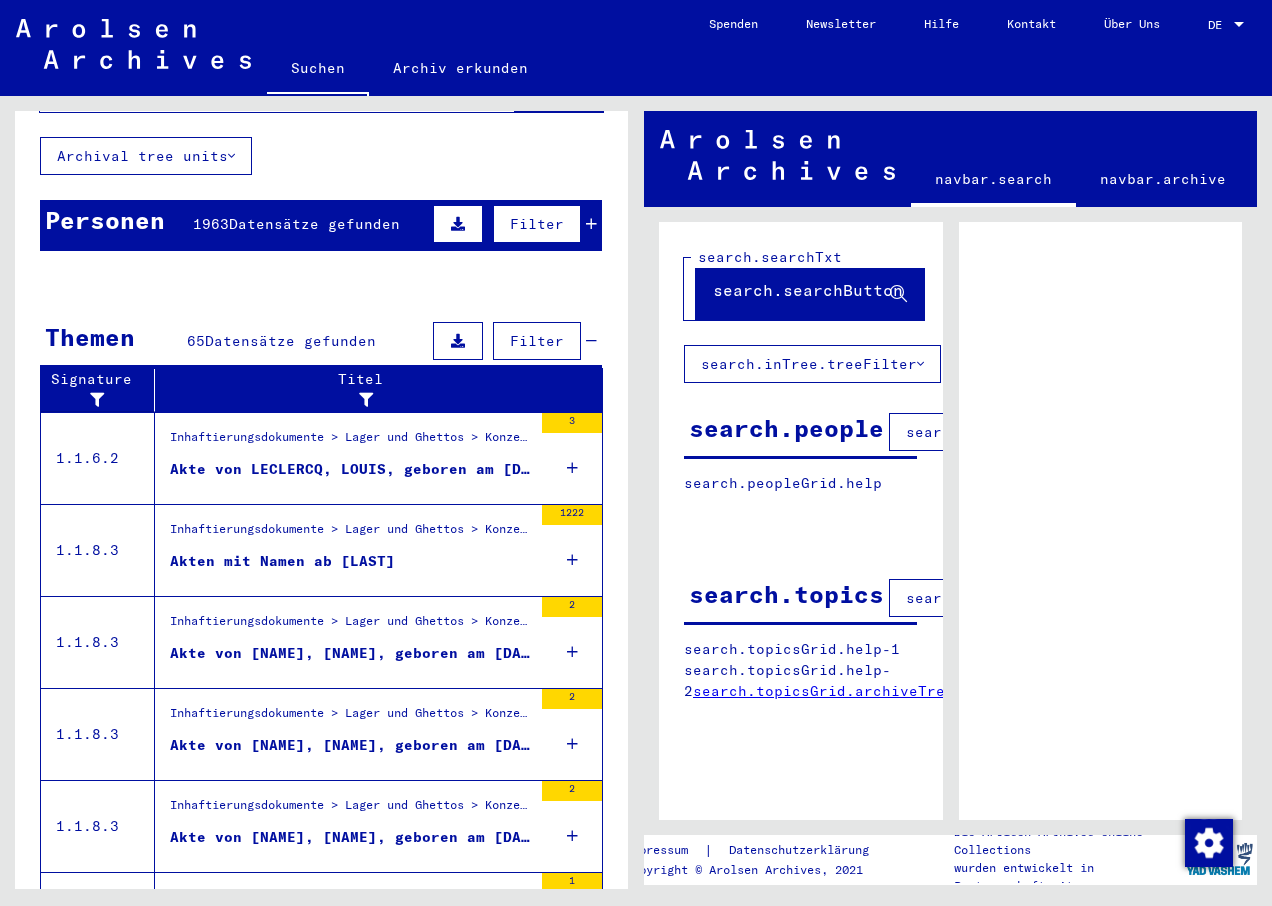 scroll, scrollTop: 116, scrollLeft: 0, axis: vertical 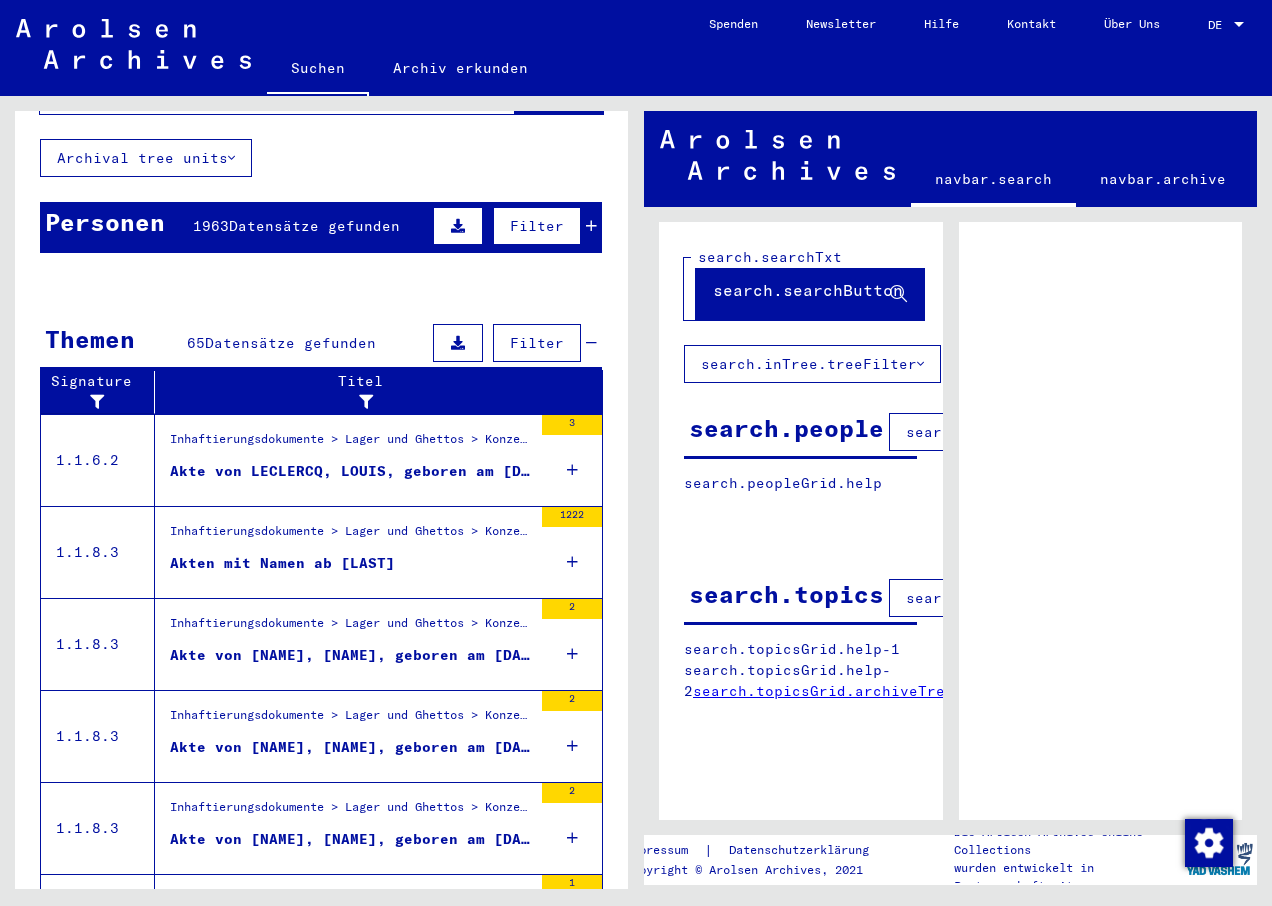 click on "79221" at bounding box center [545, 534] 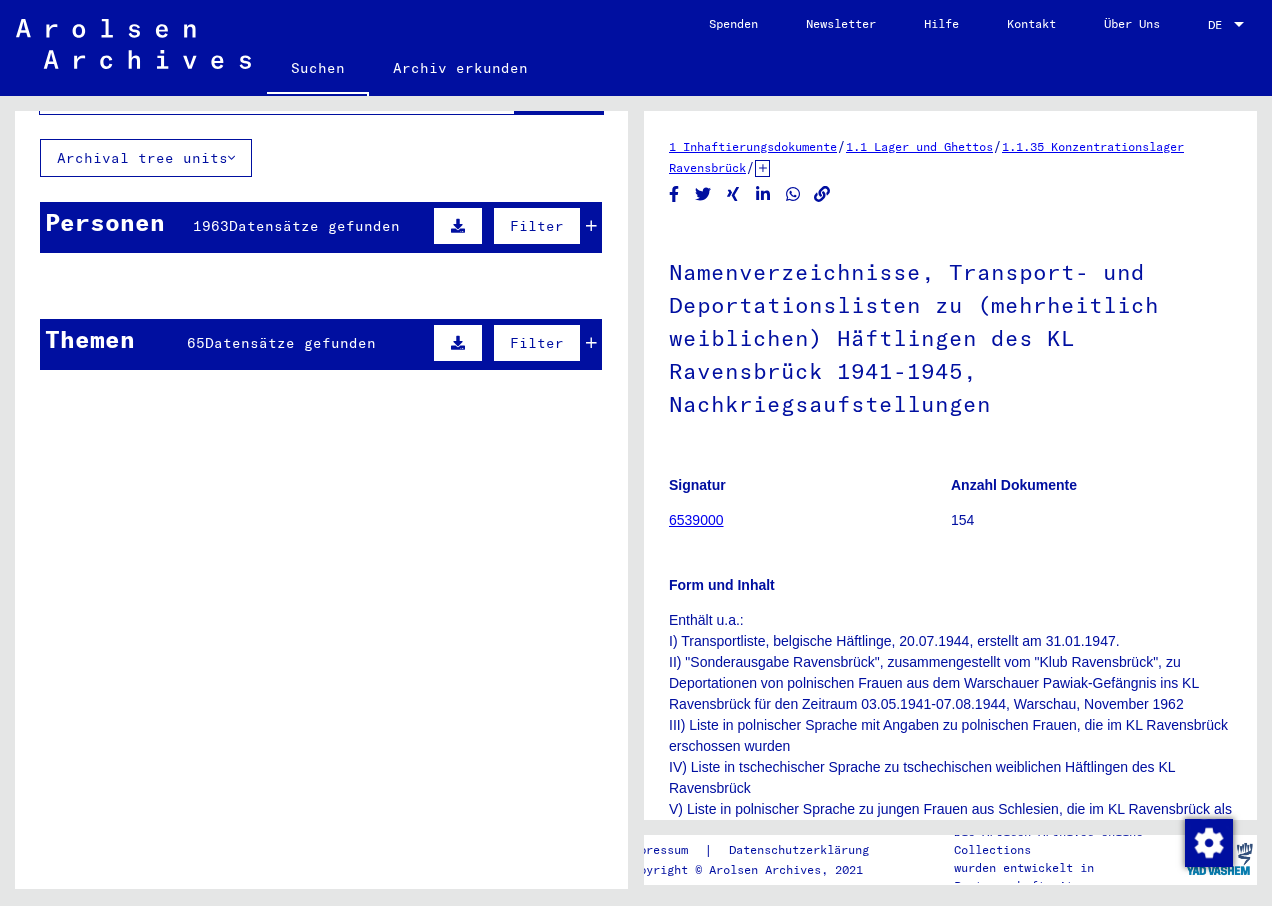 scroll, scrollTop: 0, scrollLeft: 0, axis: both 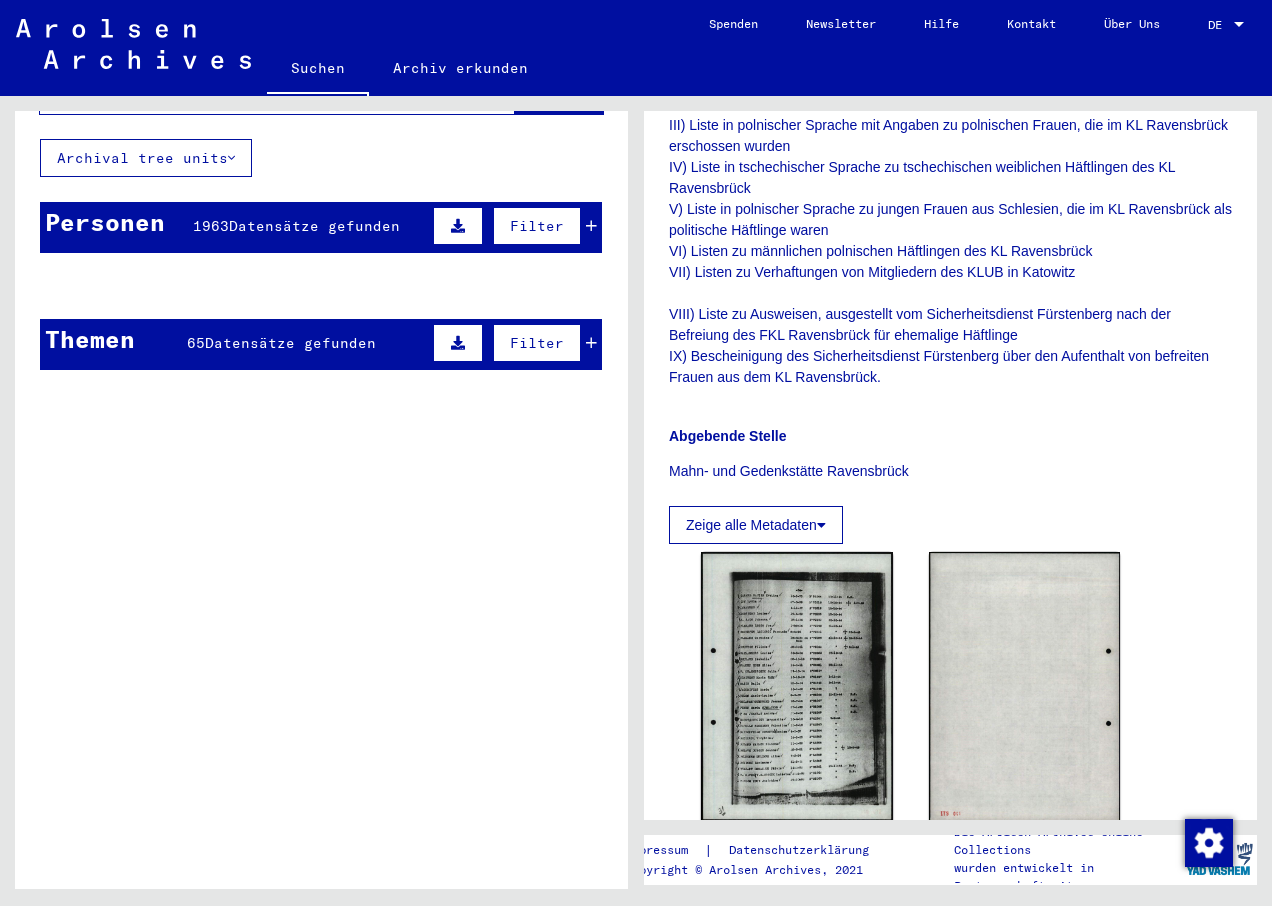 click 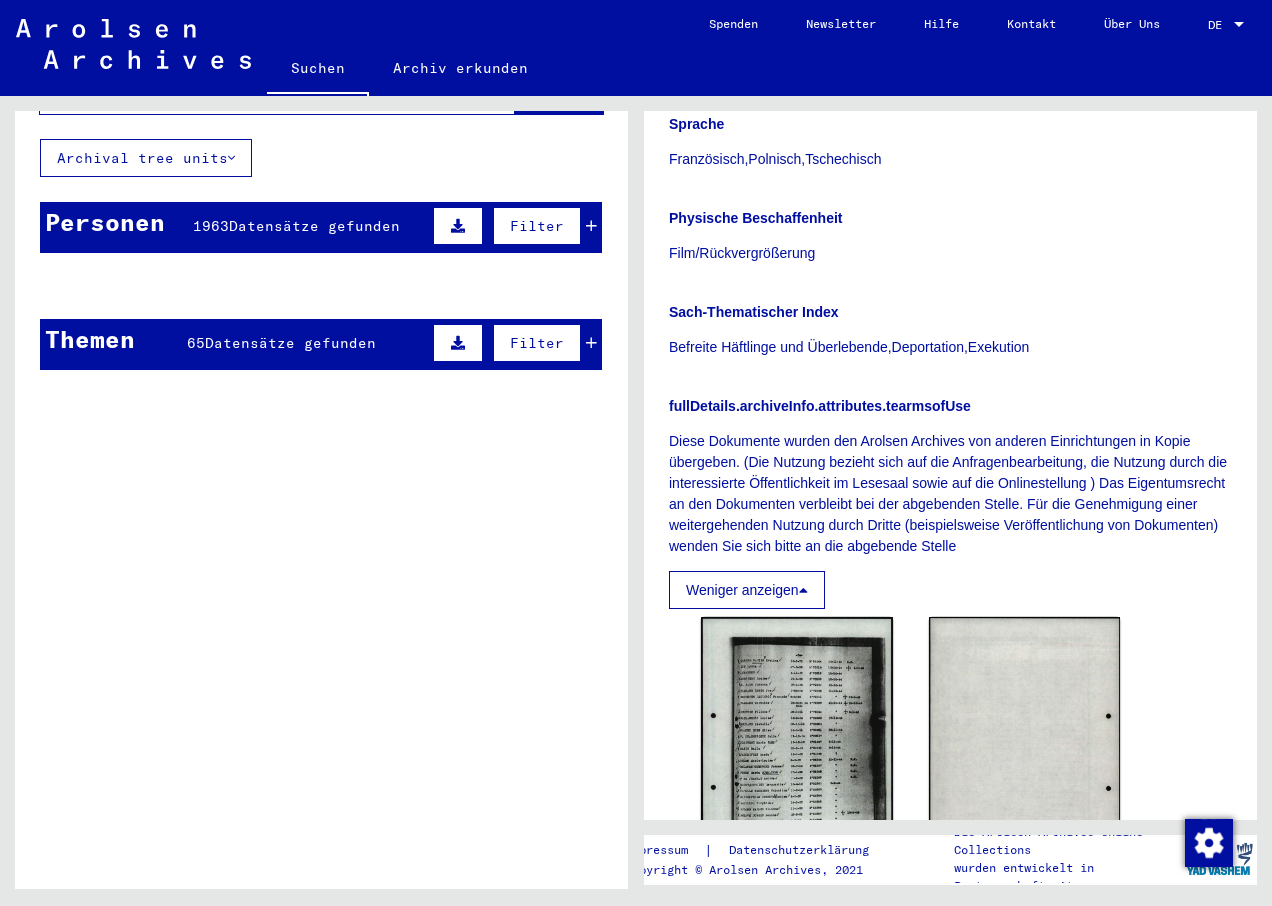 scroll, scrollTop: 1400, scrollLeft: 0, axis: vertical 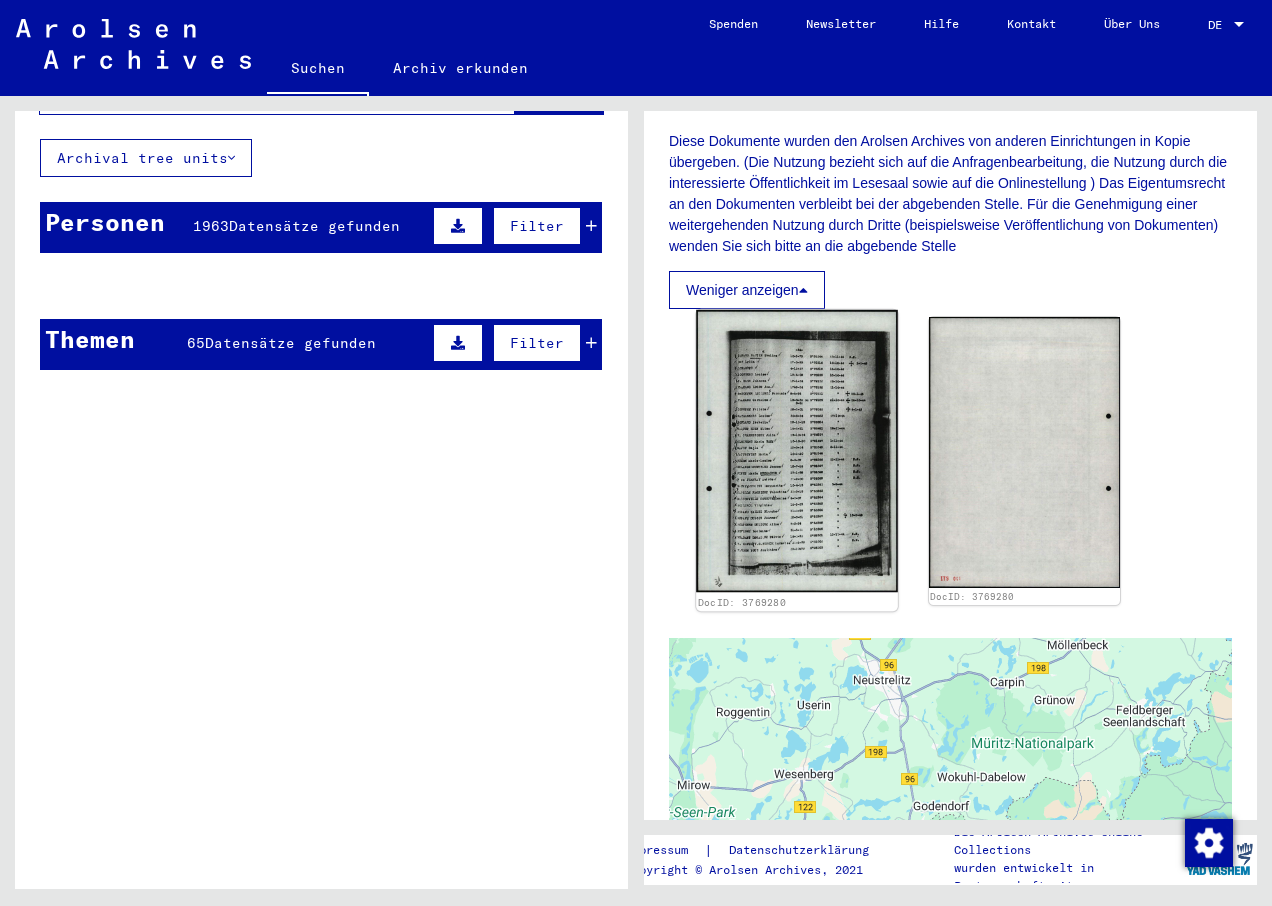 click 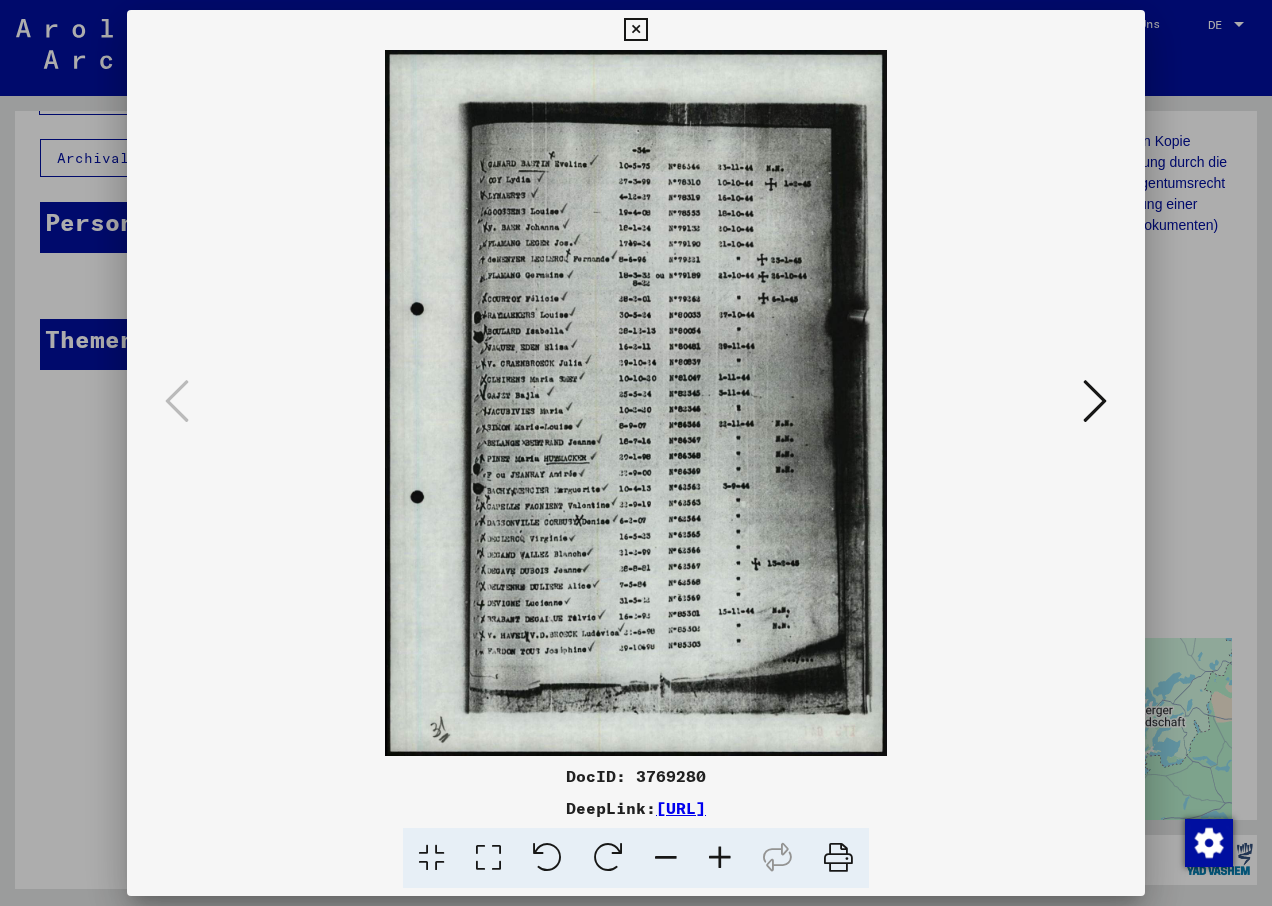 click at bounding box center [636, 403] 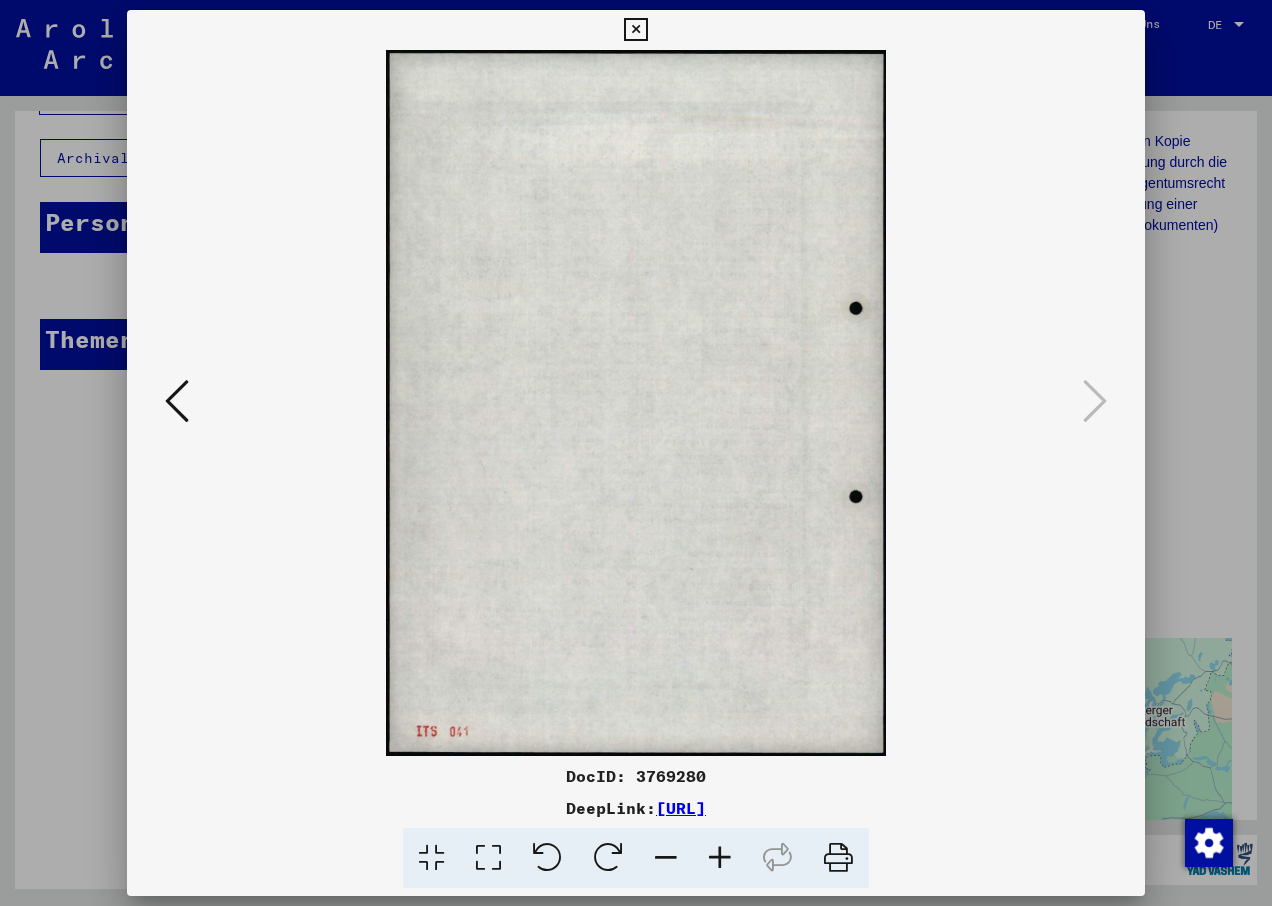 click at bounding box center (177, 401) 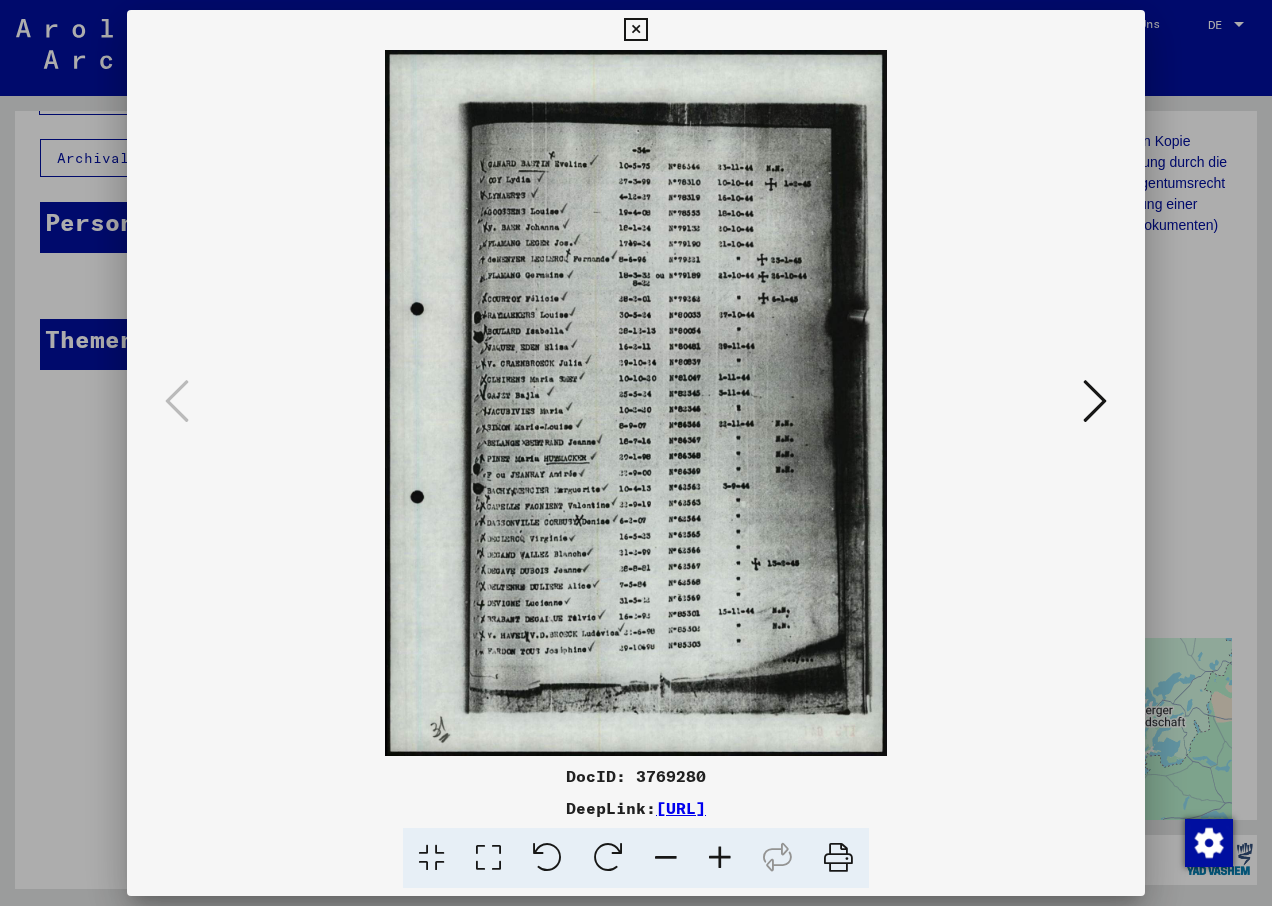 click on "[URL]" at bounding box center [681, 808] 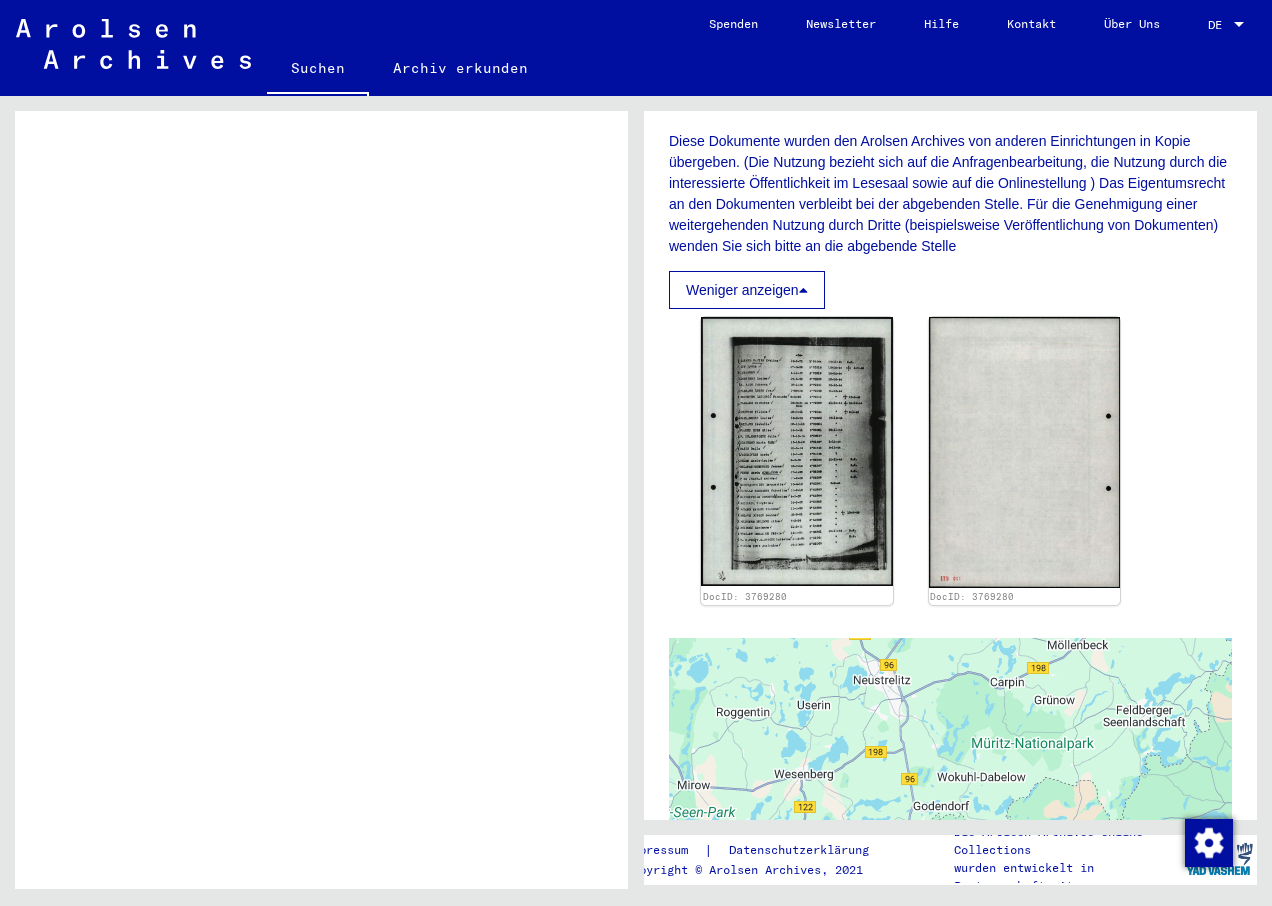 scroll, scrollTop: 0, scrollLeft: 0, axis: both 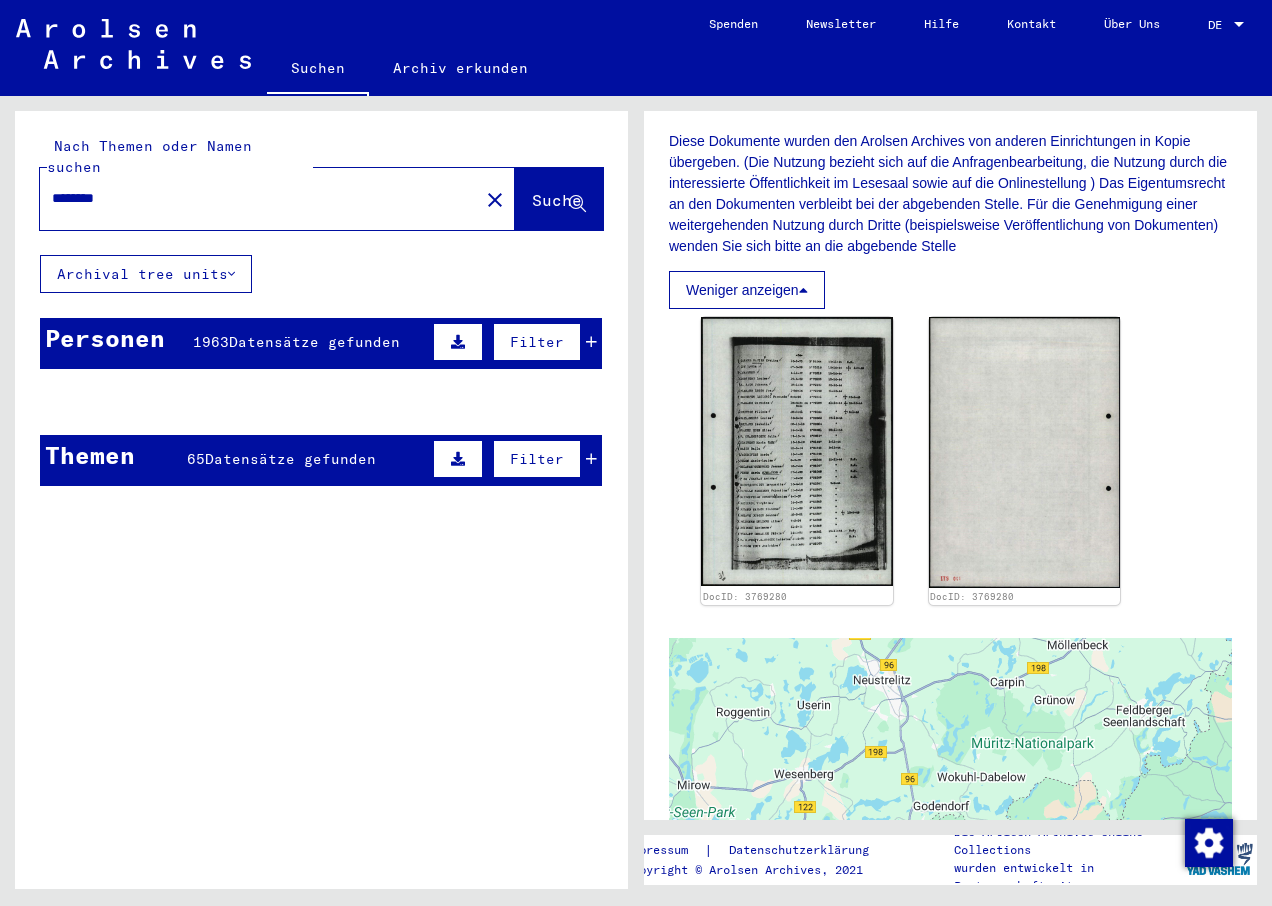 click 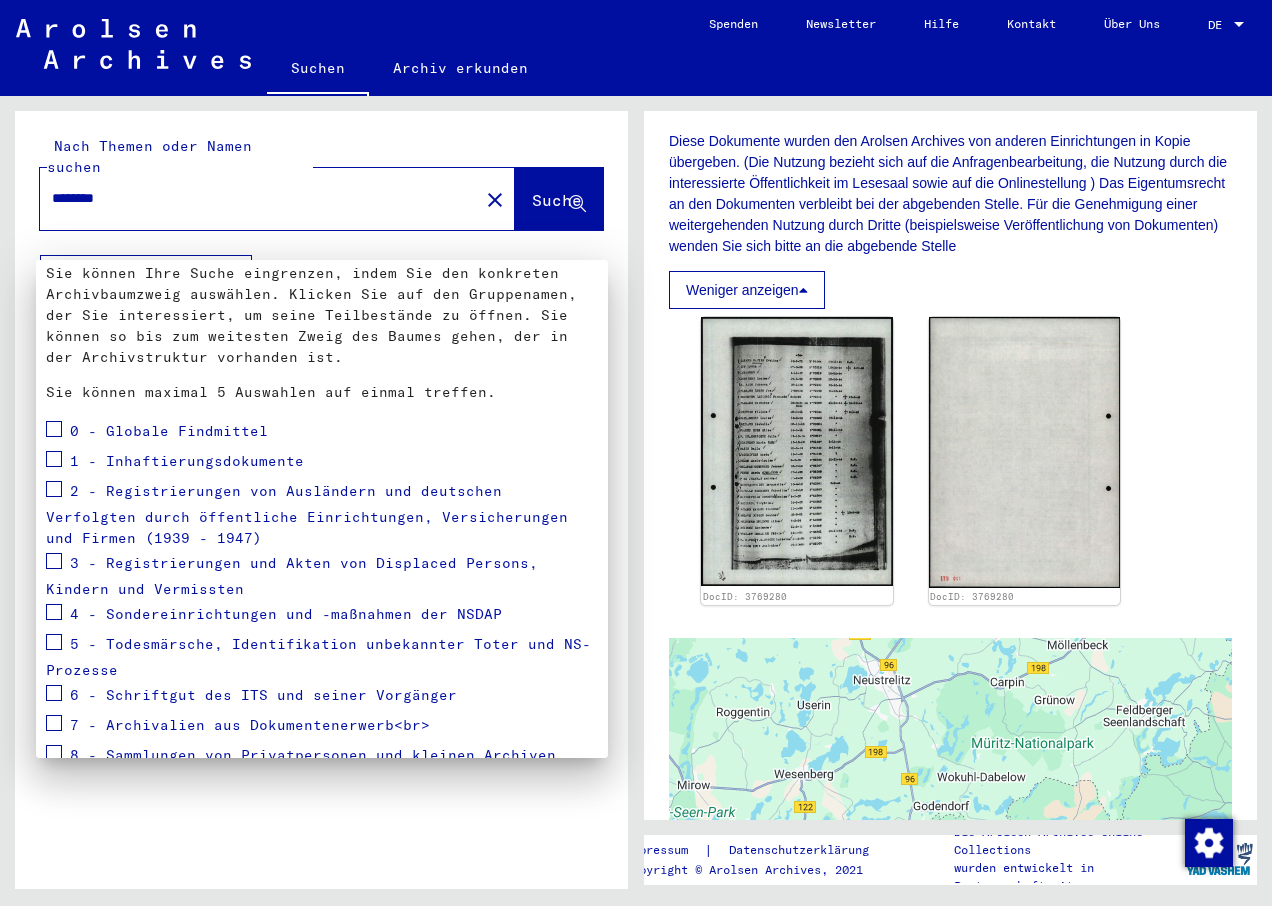 scroll, scrollTop: 168, scrollLeft: 0, axis: vertical 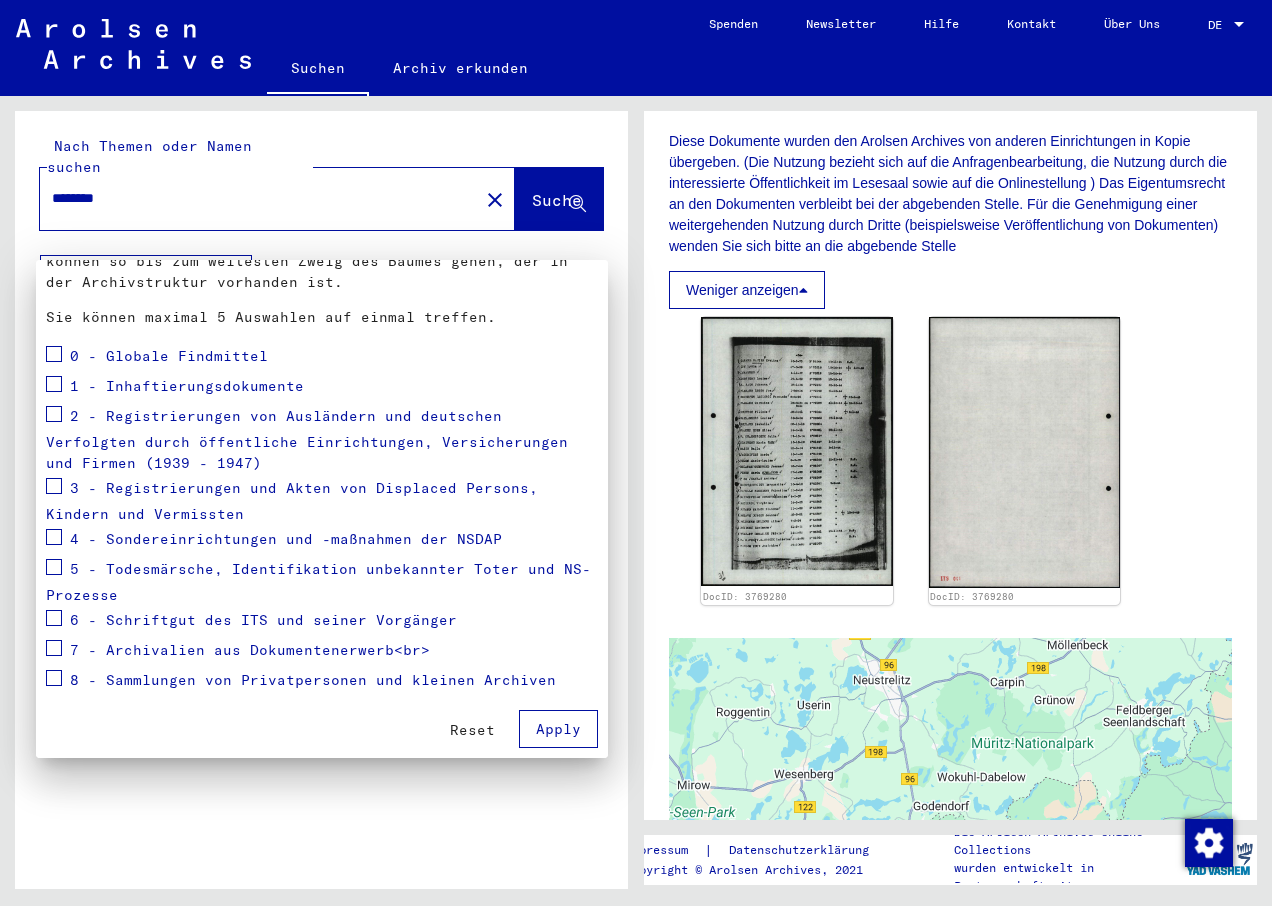 click at bounding box center [636, 453] 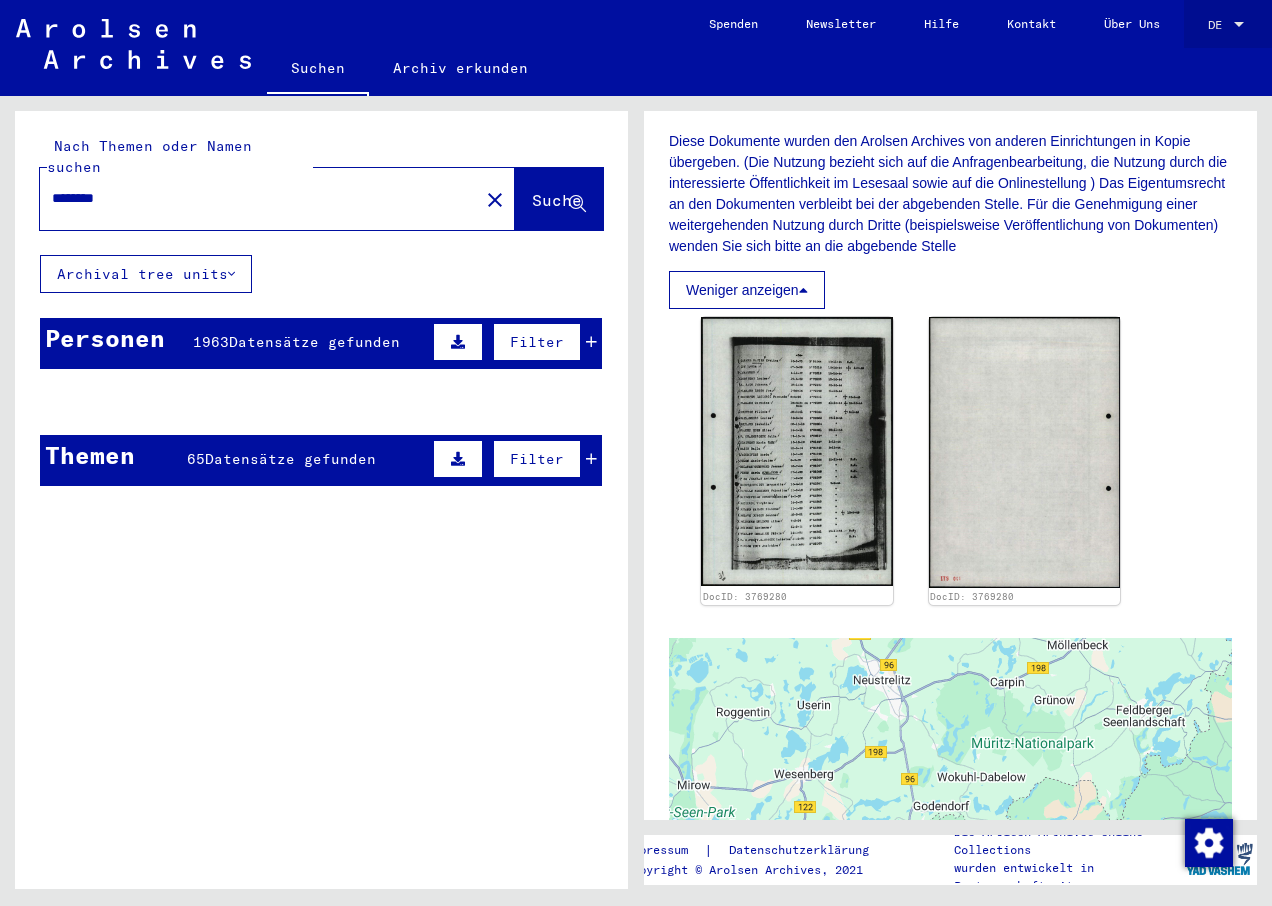 click on "DE" at bounding box center (1219, 25) 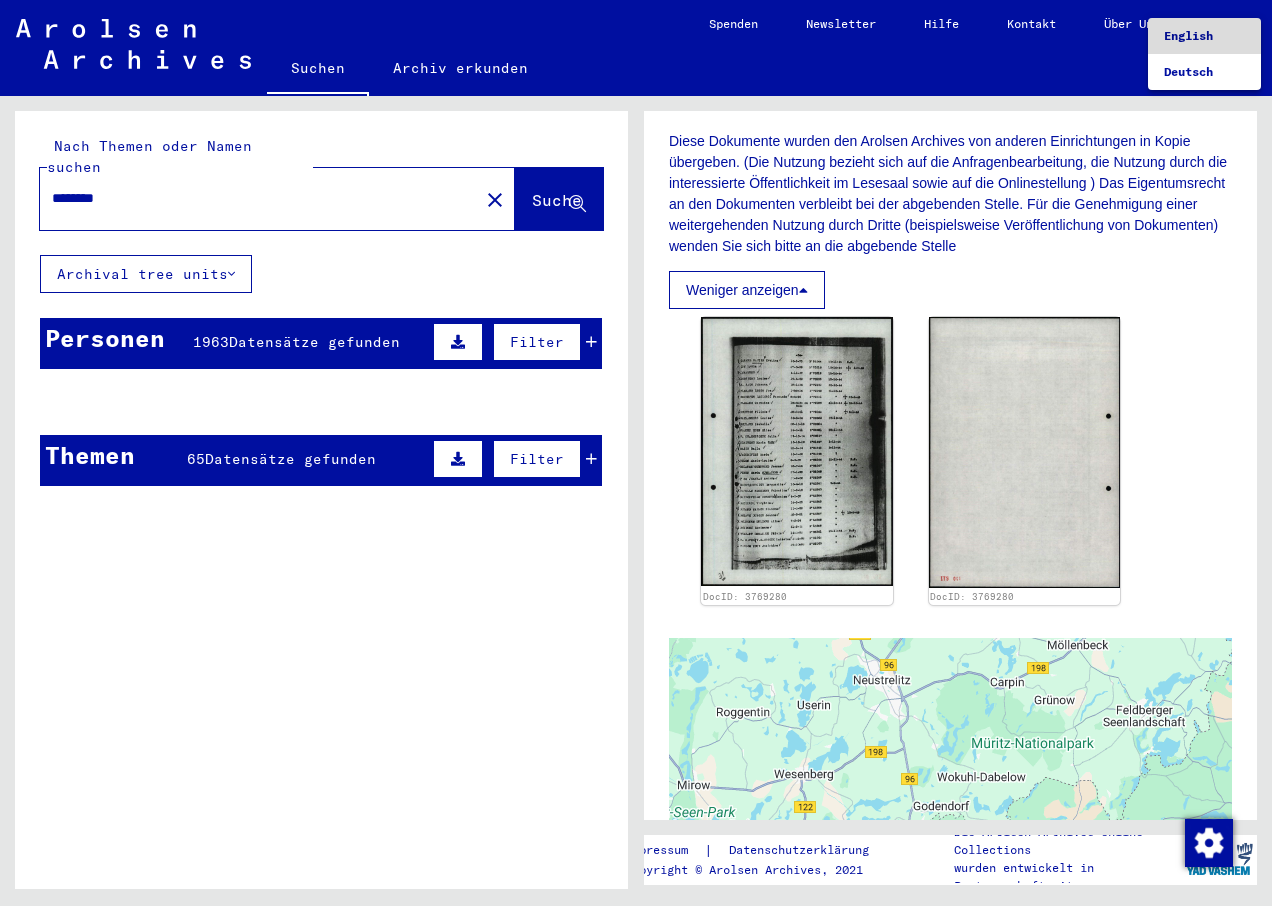 click on "English" at bounding box center [1188, 35] 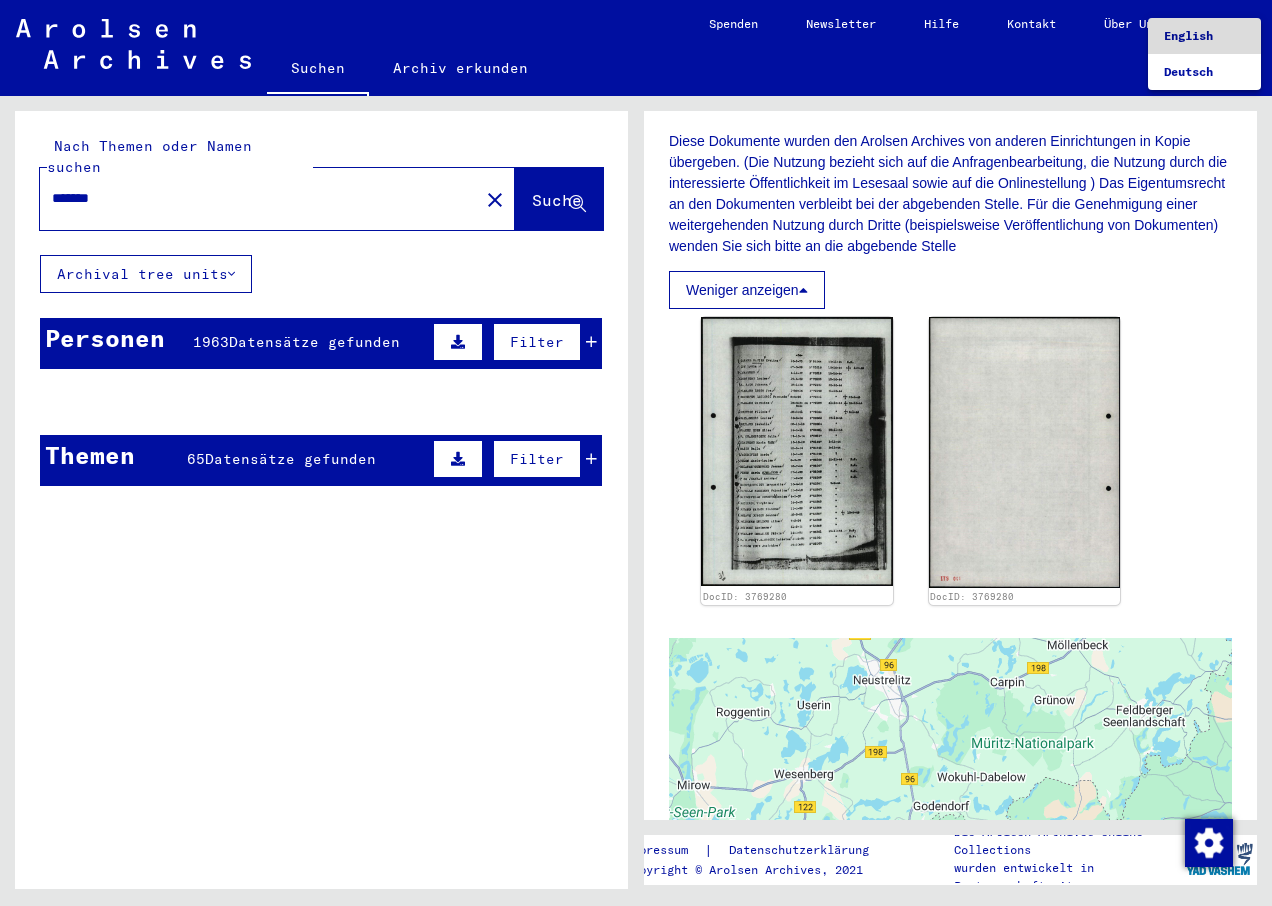 scroll, scrollTop: 0, scrollLeft: 0, axis: both 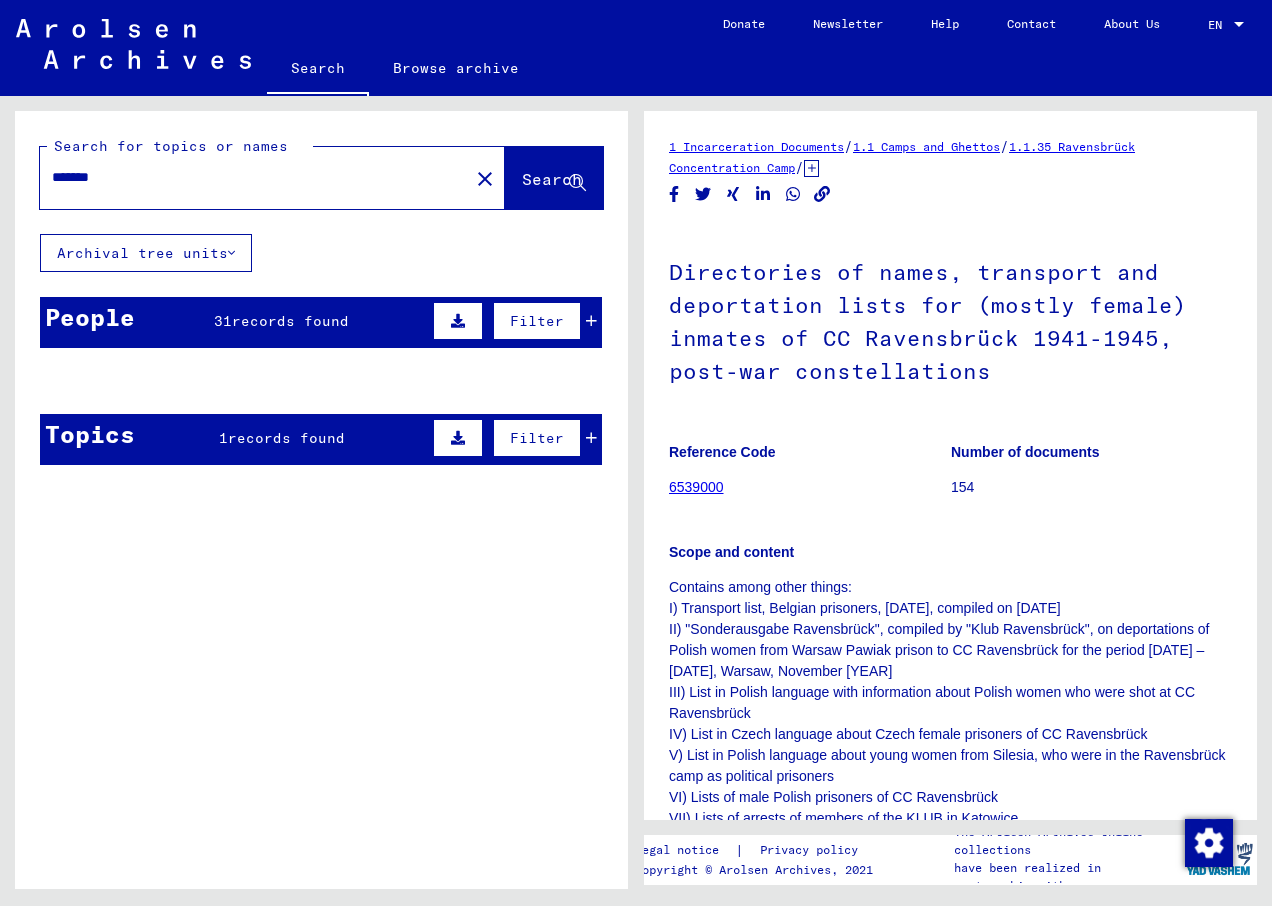 click at bounding box center [591, 321] 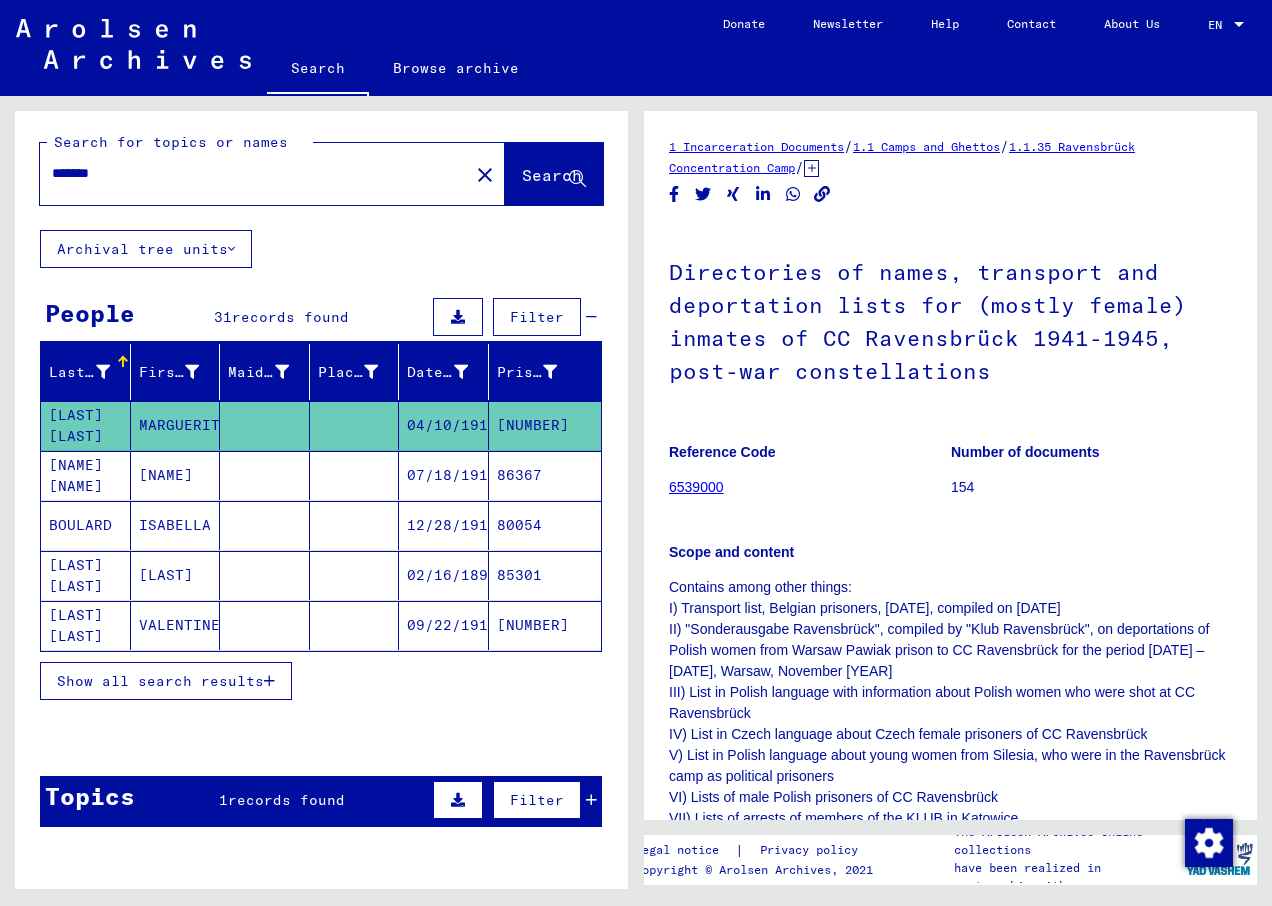 scroll, scrollTop: 0, scrollLeft: 0, axis: both 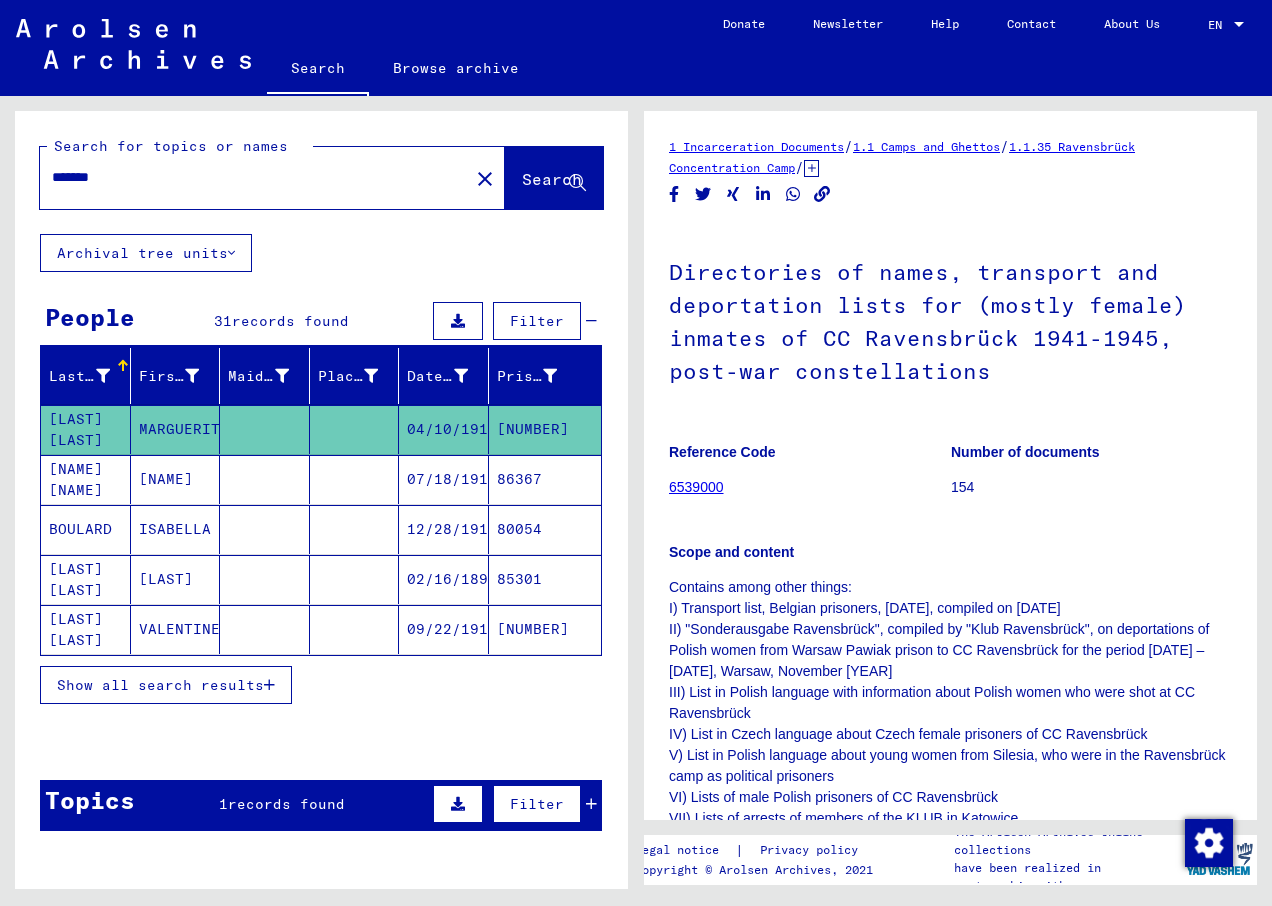 drag, startPoint x: 131, startPoint y: 181, endPoint x: -4, endPoint y: 173, distance: 135.23683 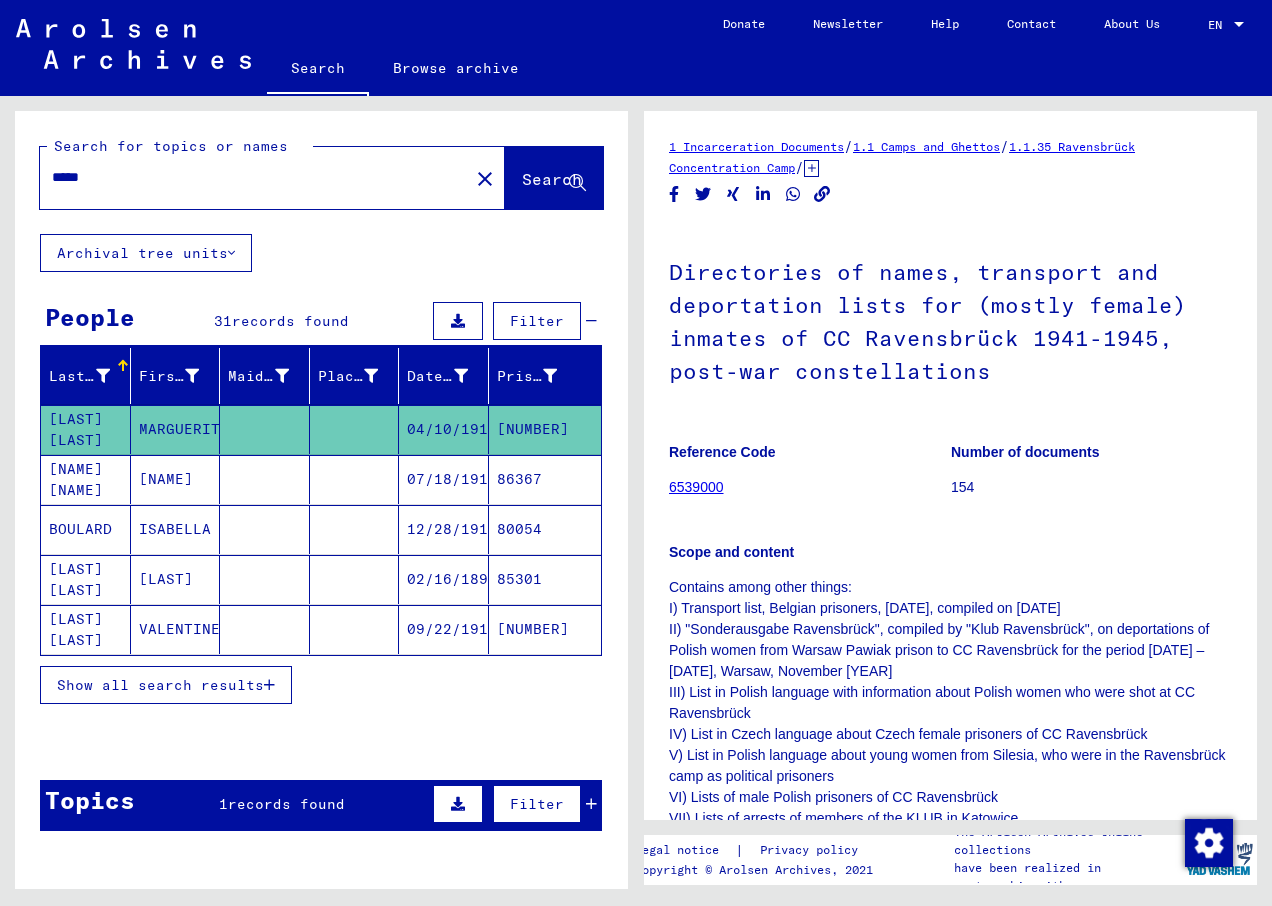 type on "********" 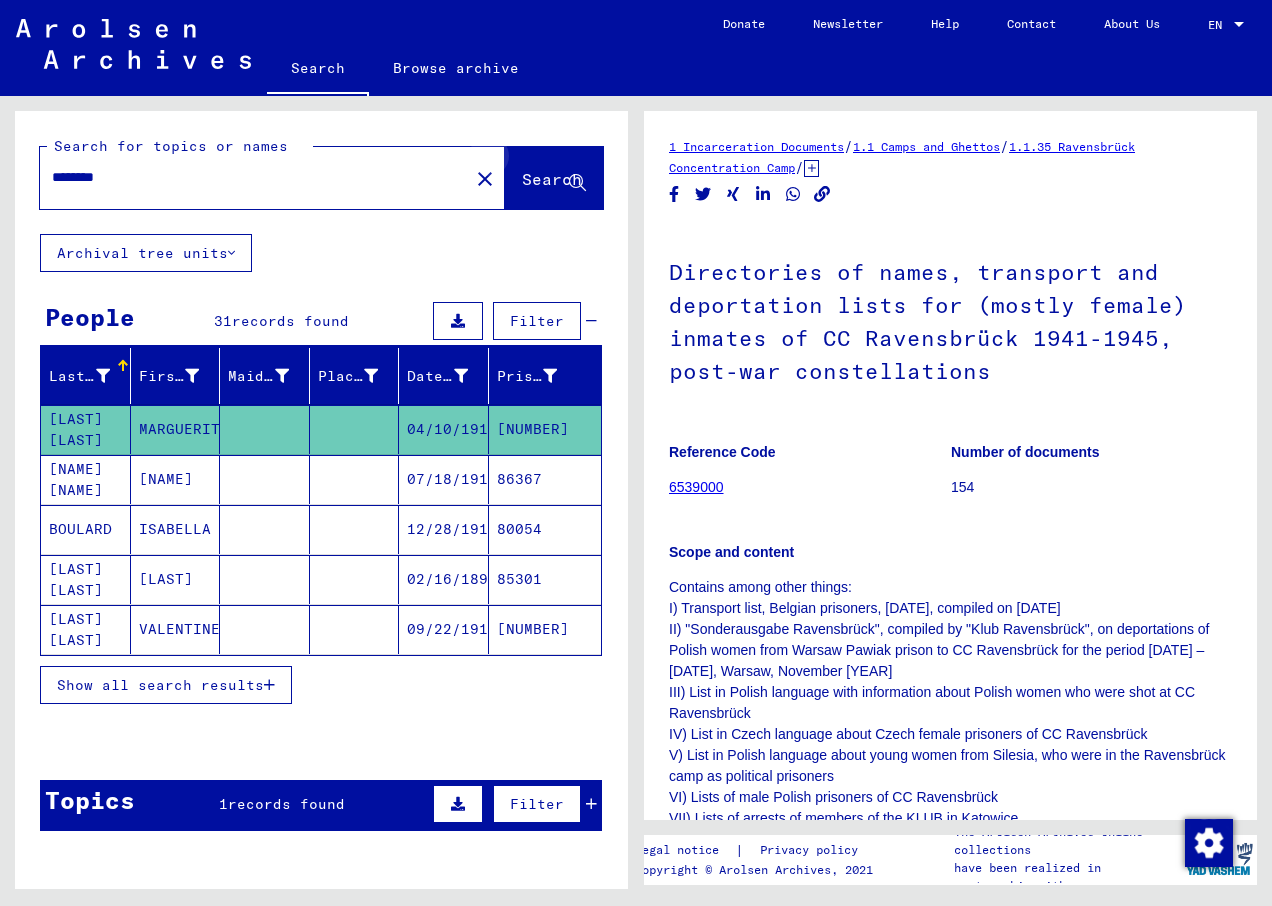 click 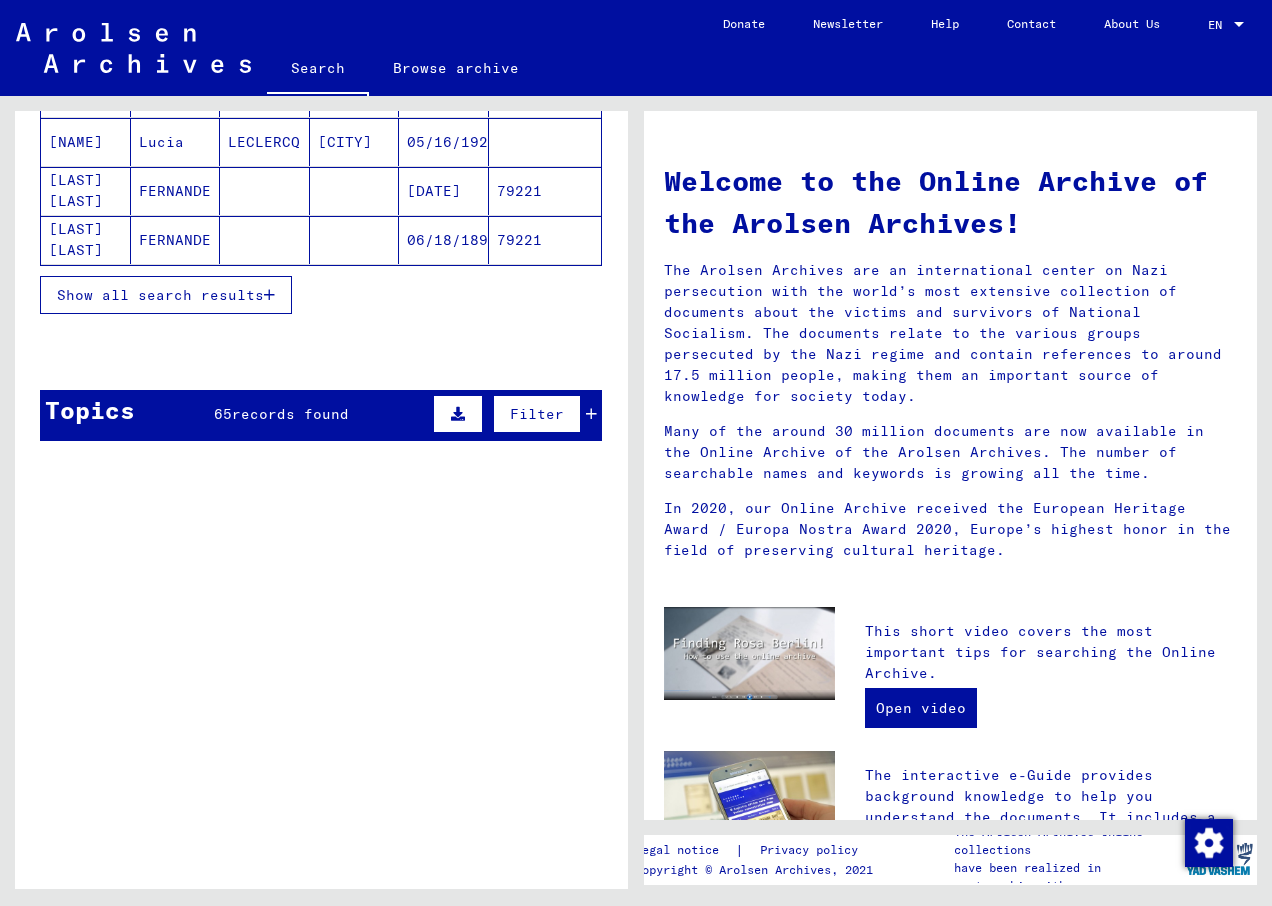 scroll, scrollTop: 400, scrollLeft: 0, axis: vertical 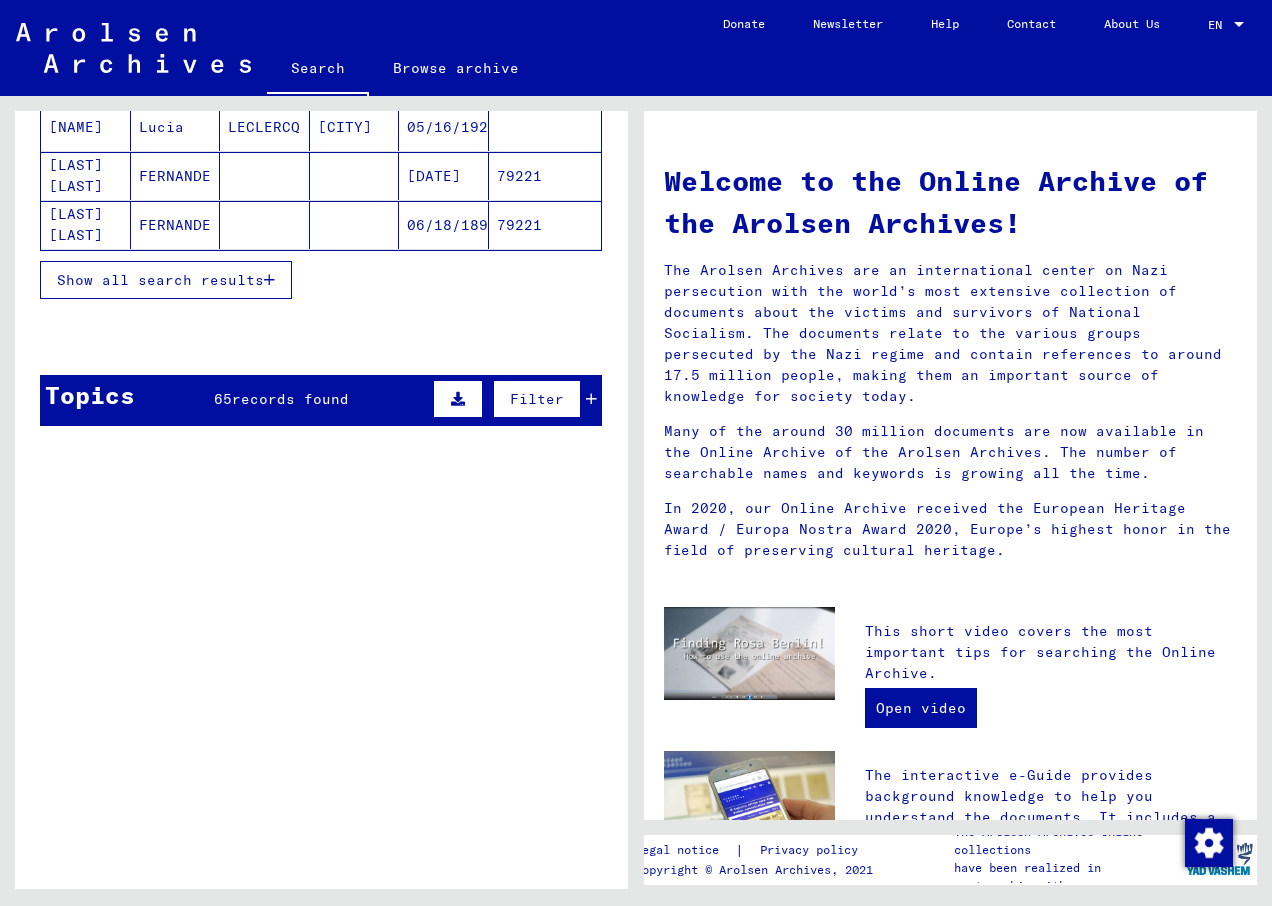 click on "records found" at bounding box center (290, 399) 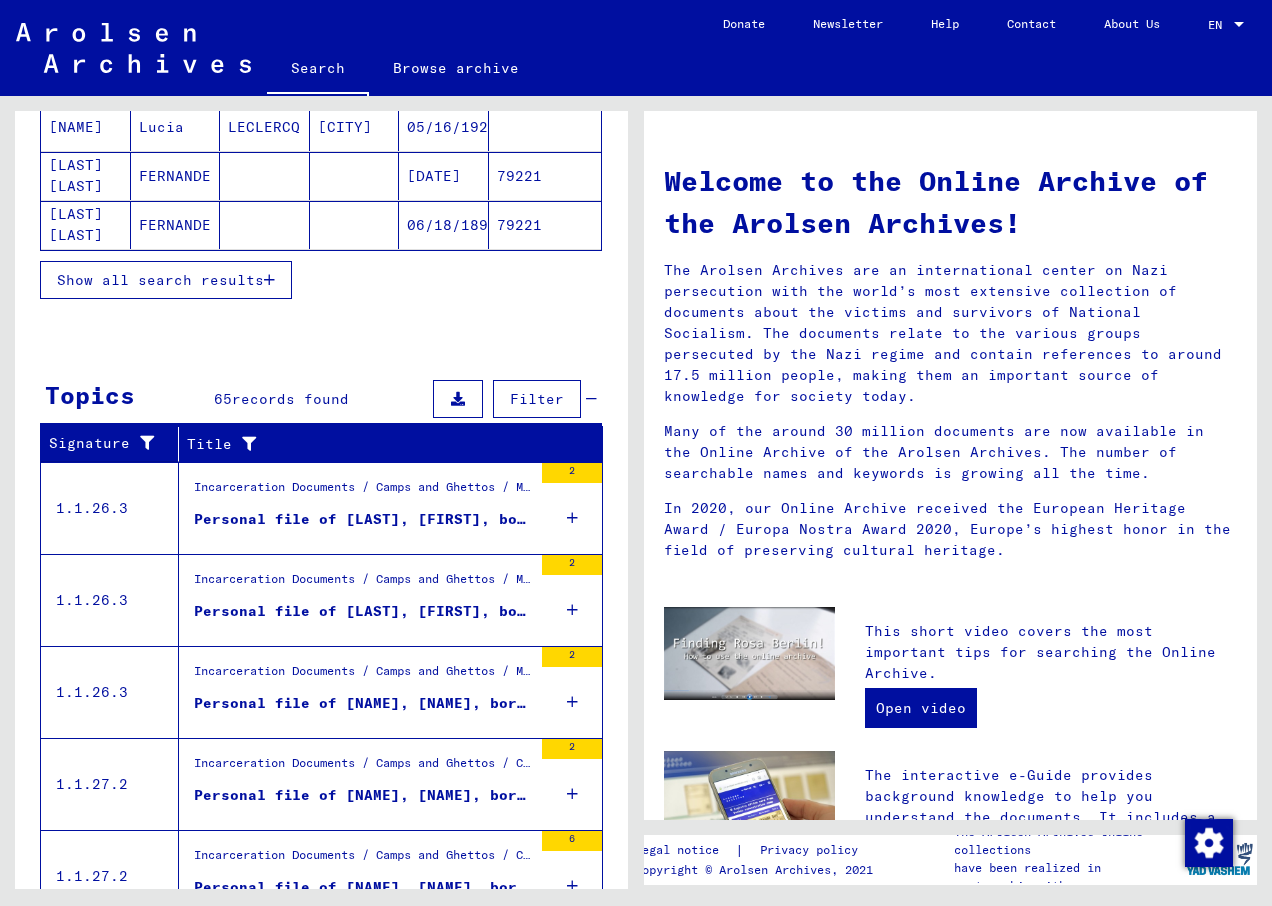 click at bounding box center (572, 518) 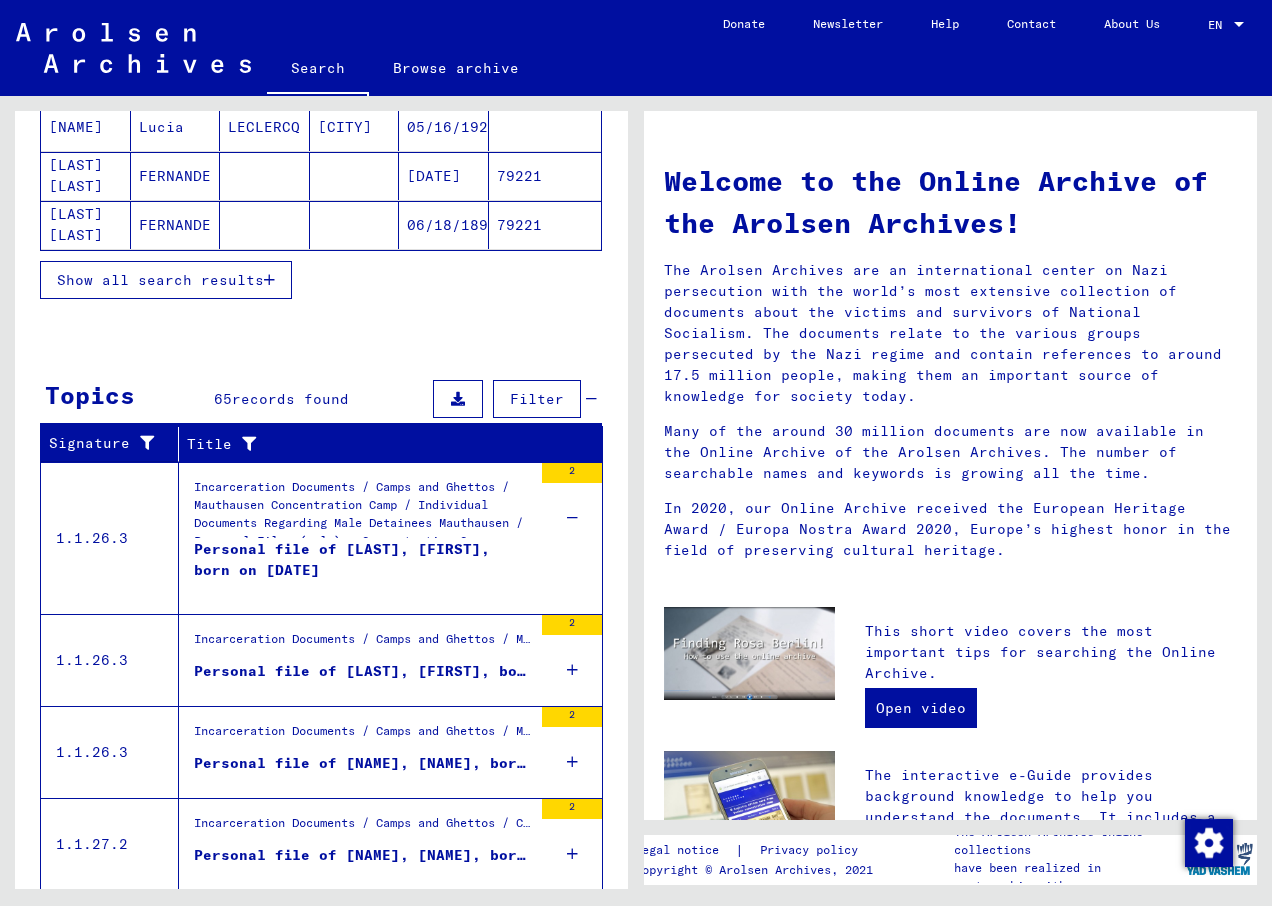 click on "Personal file of [LAST], [FIRST], born on [DATE]" at bounding box center (363, 569) 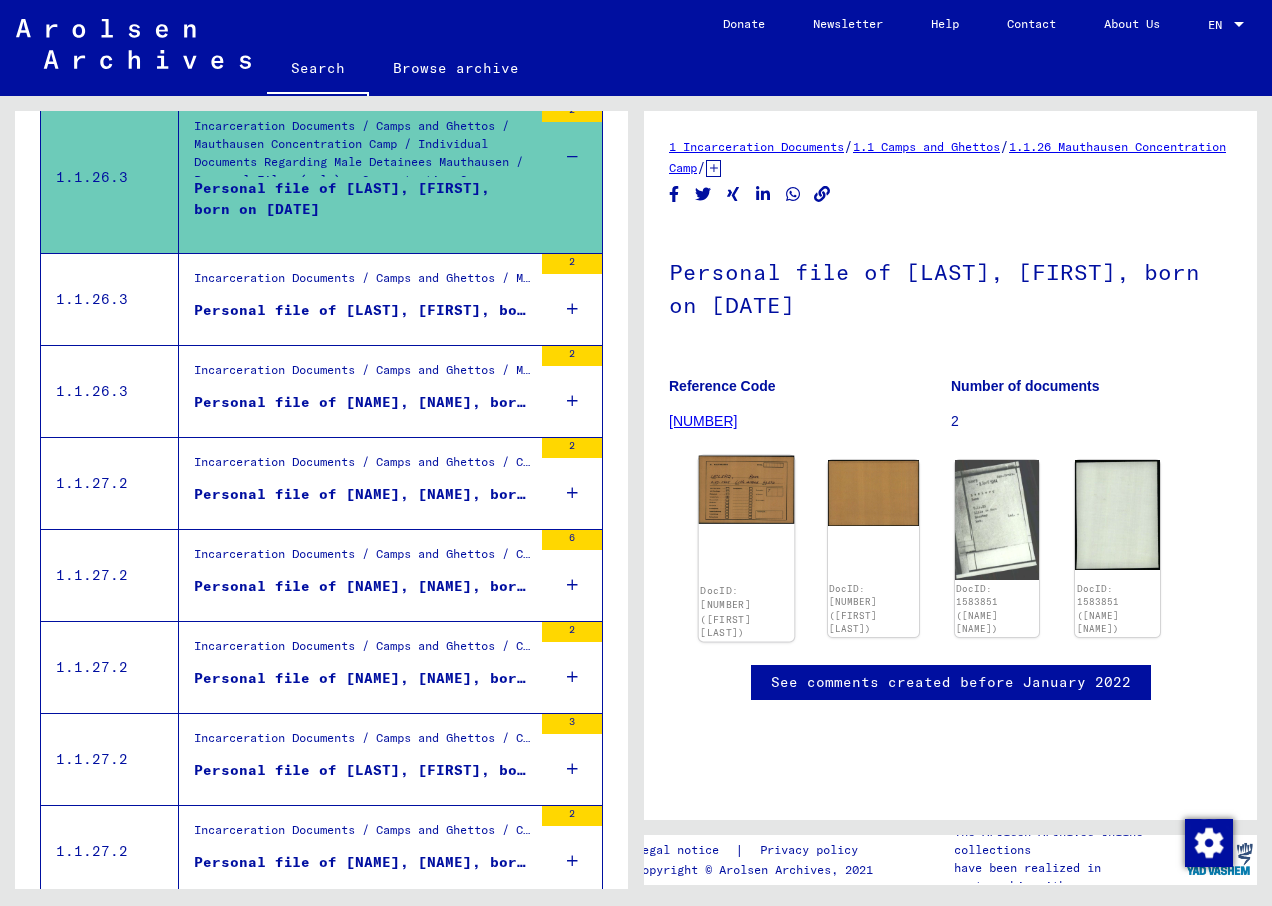 click 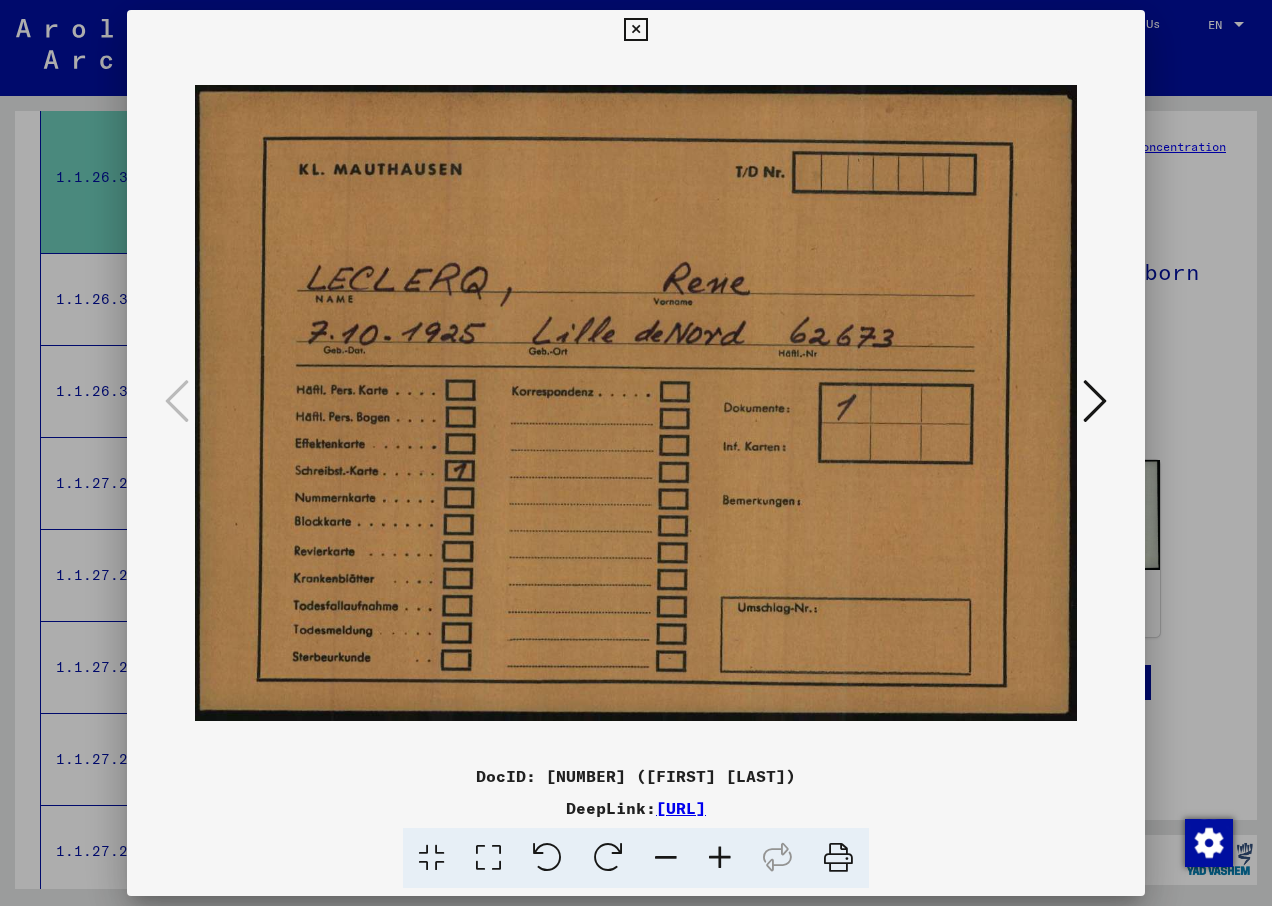 click at bounding box center (1095, 401) 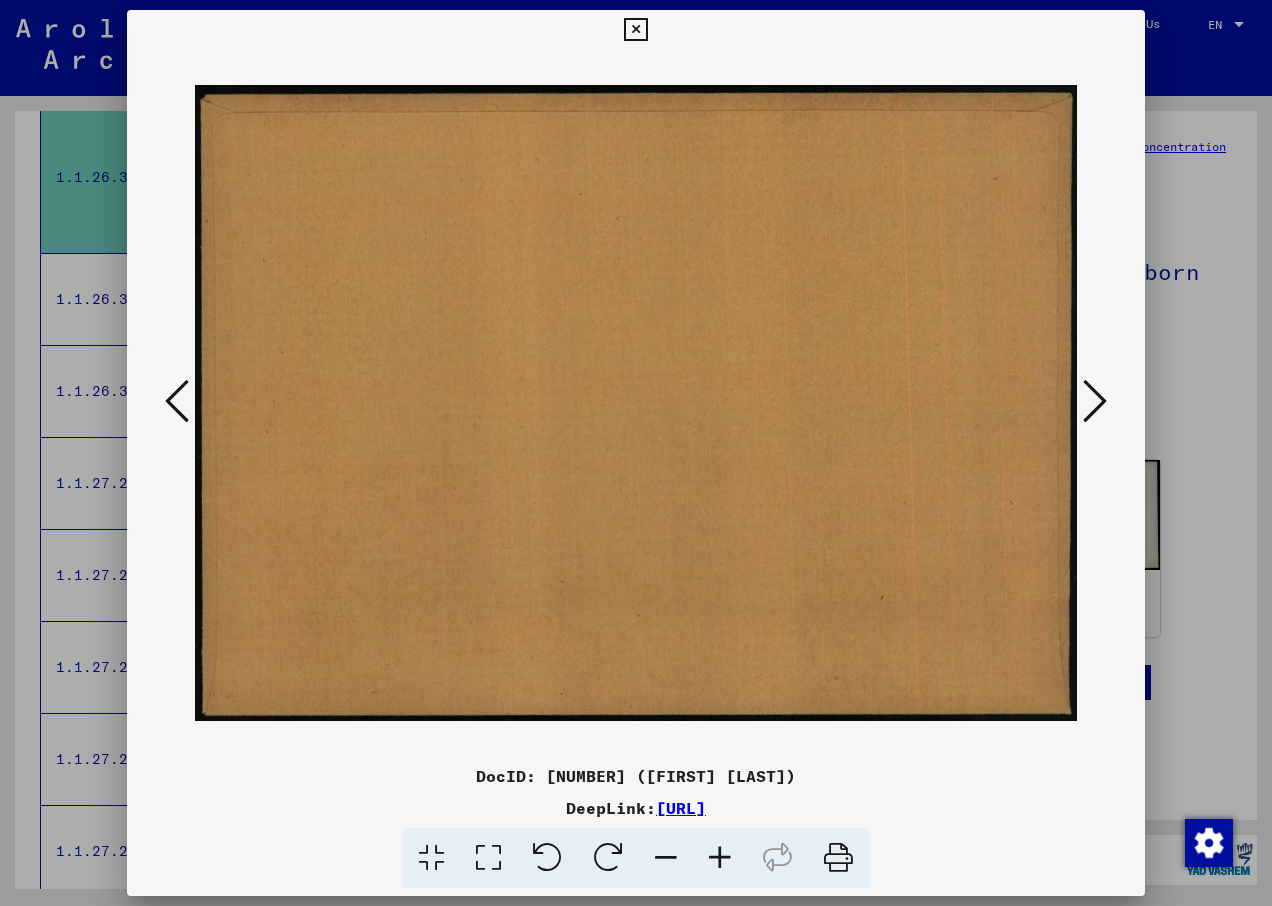 click at bounding box center [1095, 401] 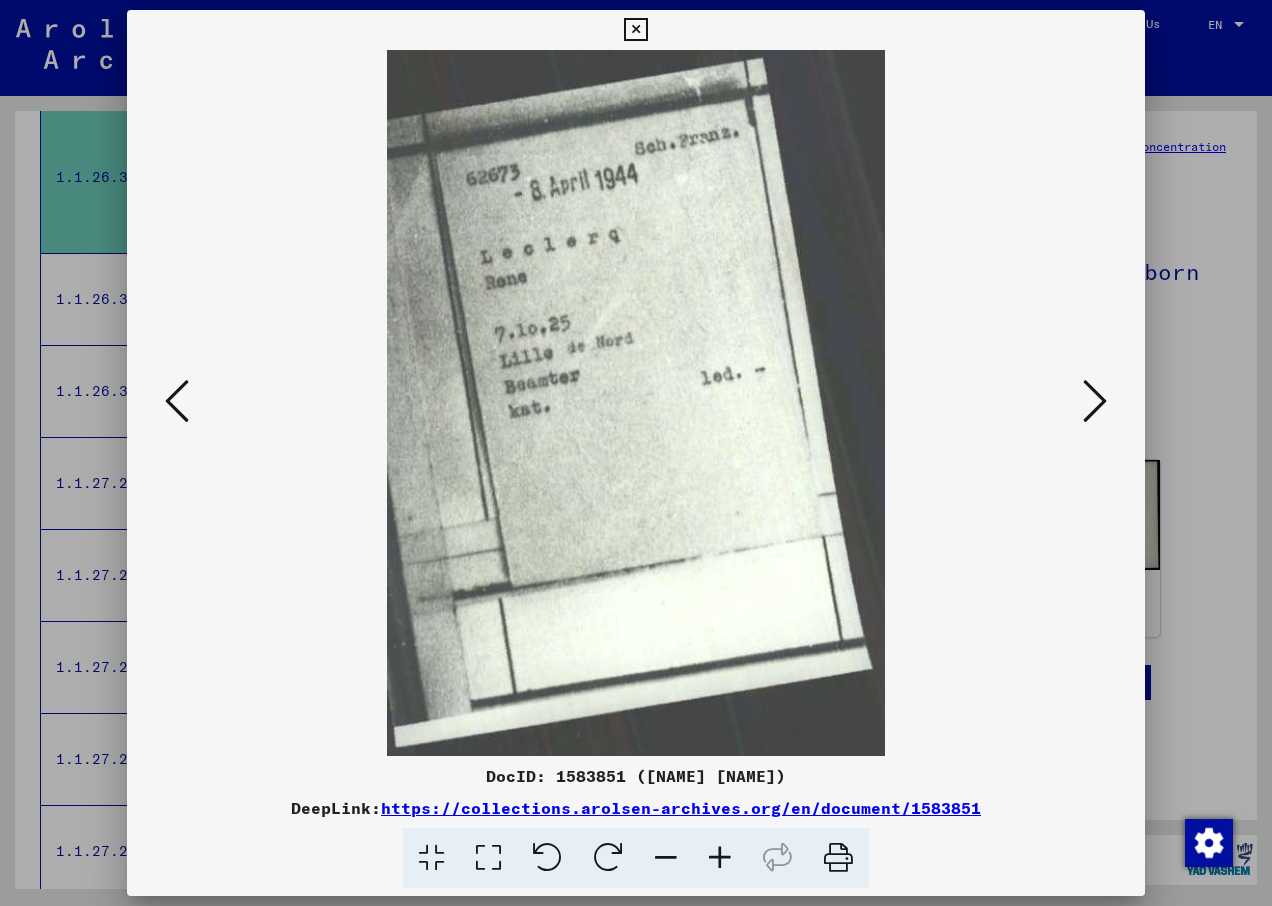 click at bounding box center (1095, 401) 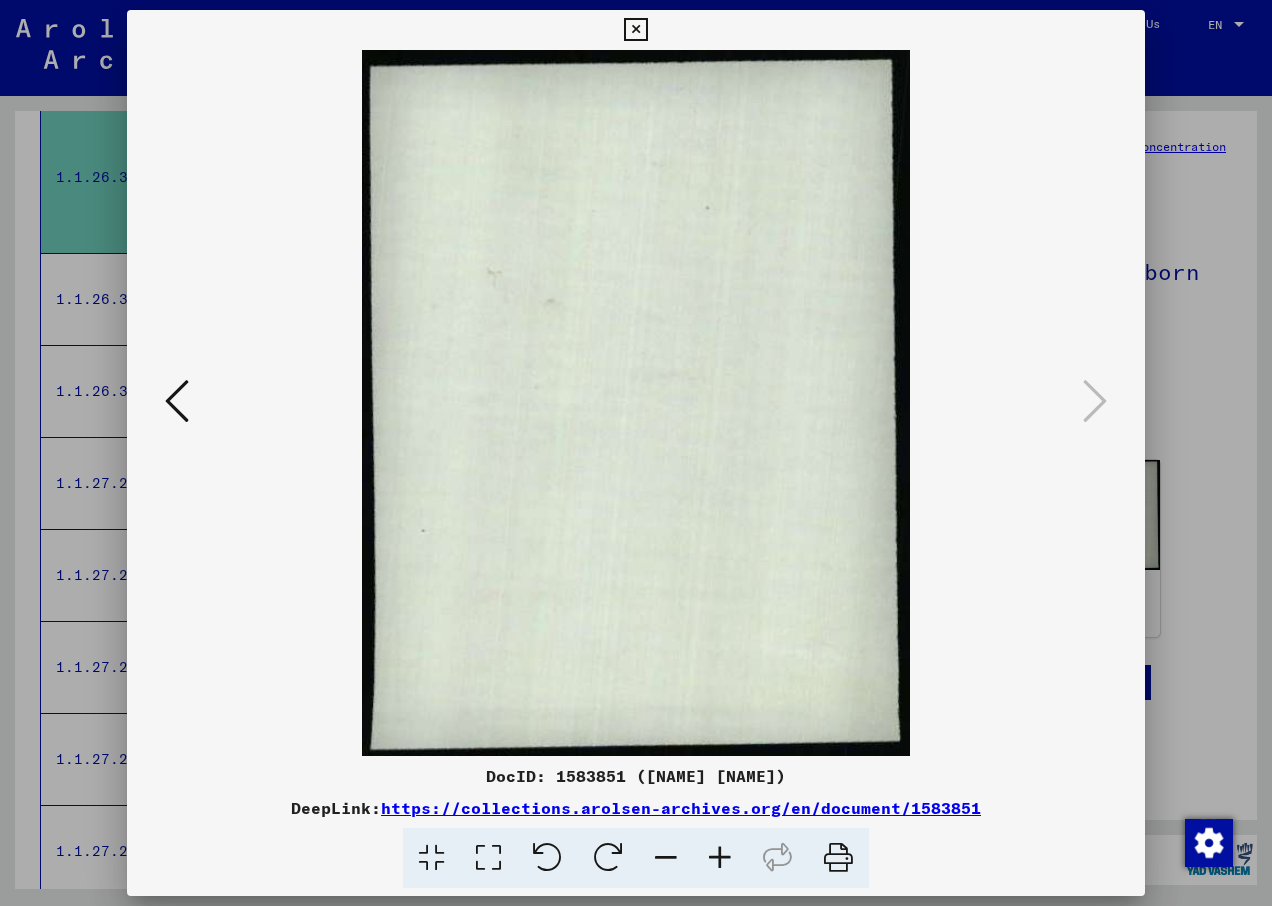 click at bounding box center (635, 30) 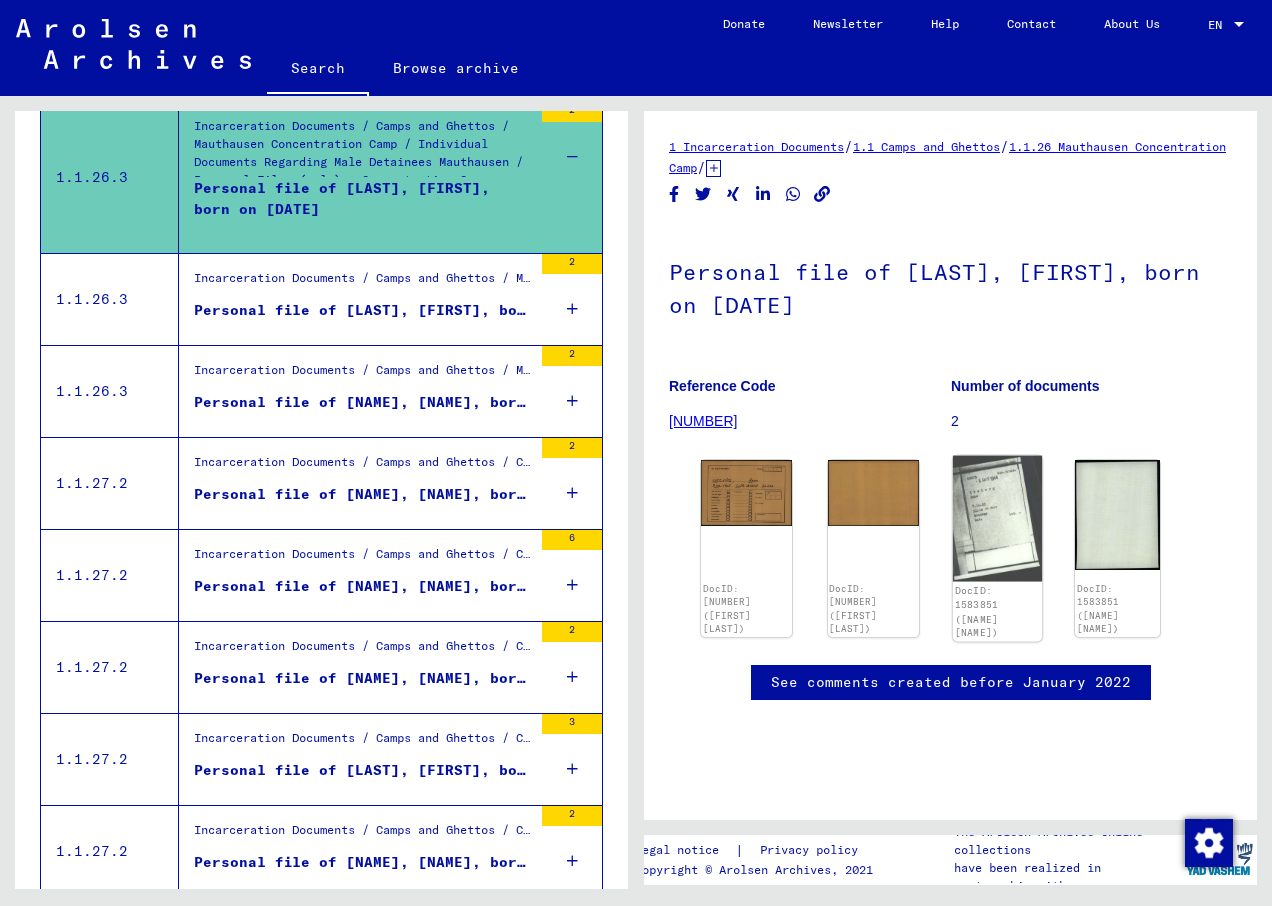 click 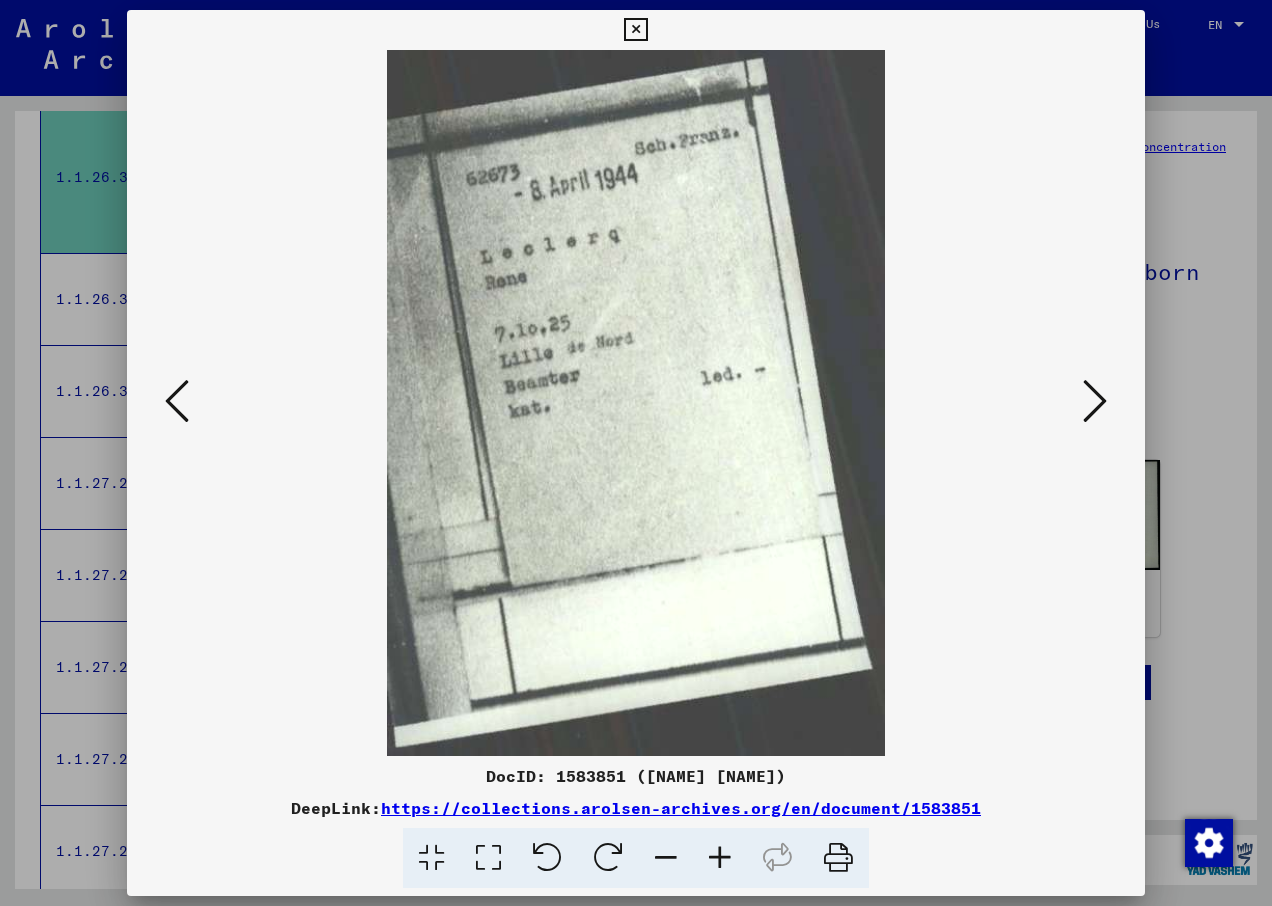 click at bounding box center [635, 30] 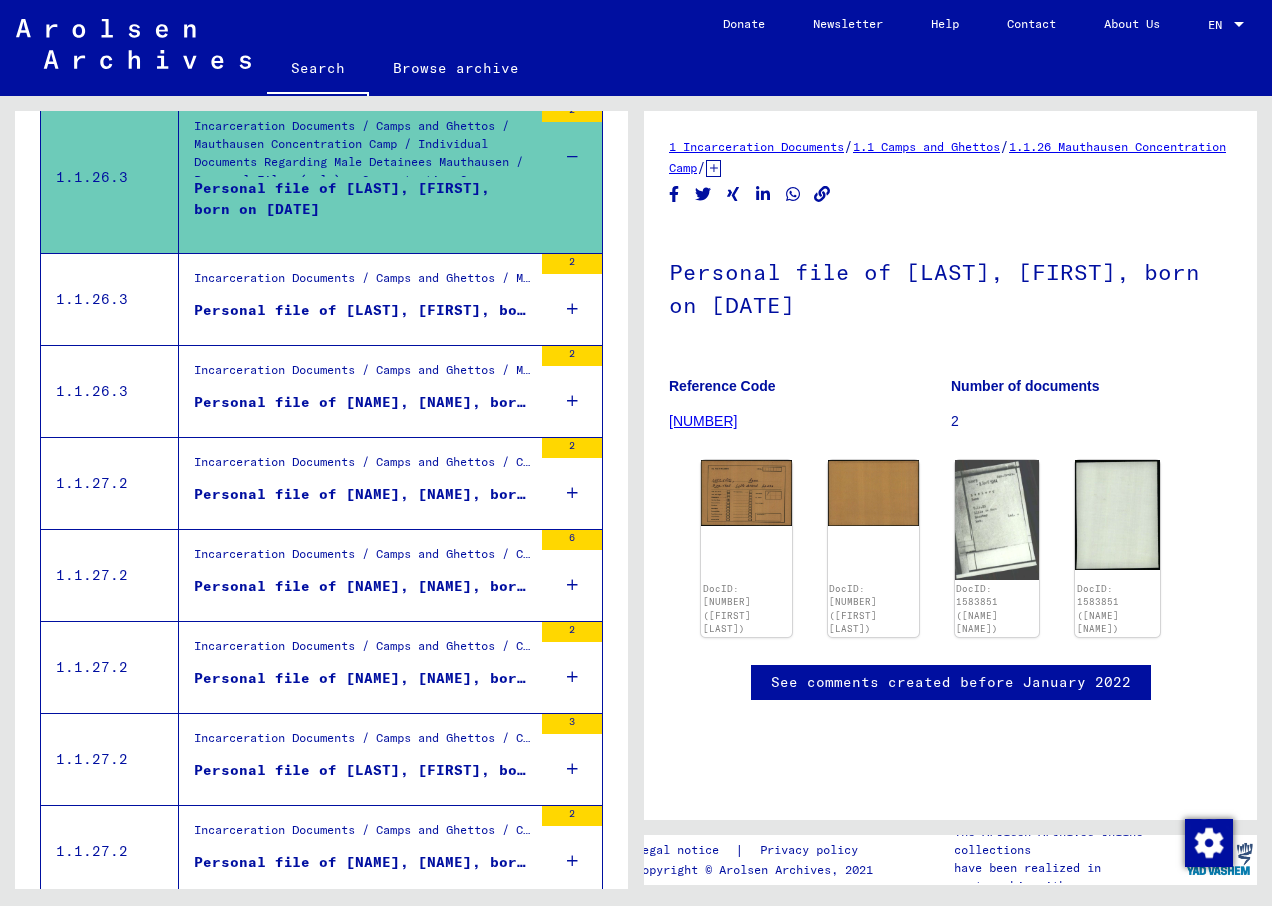 scroll, scrollTop: 641, scrollLeft: 0, axis: vertical 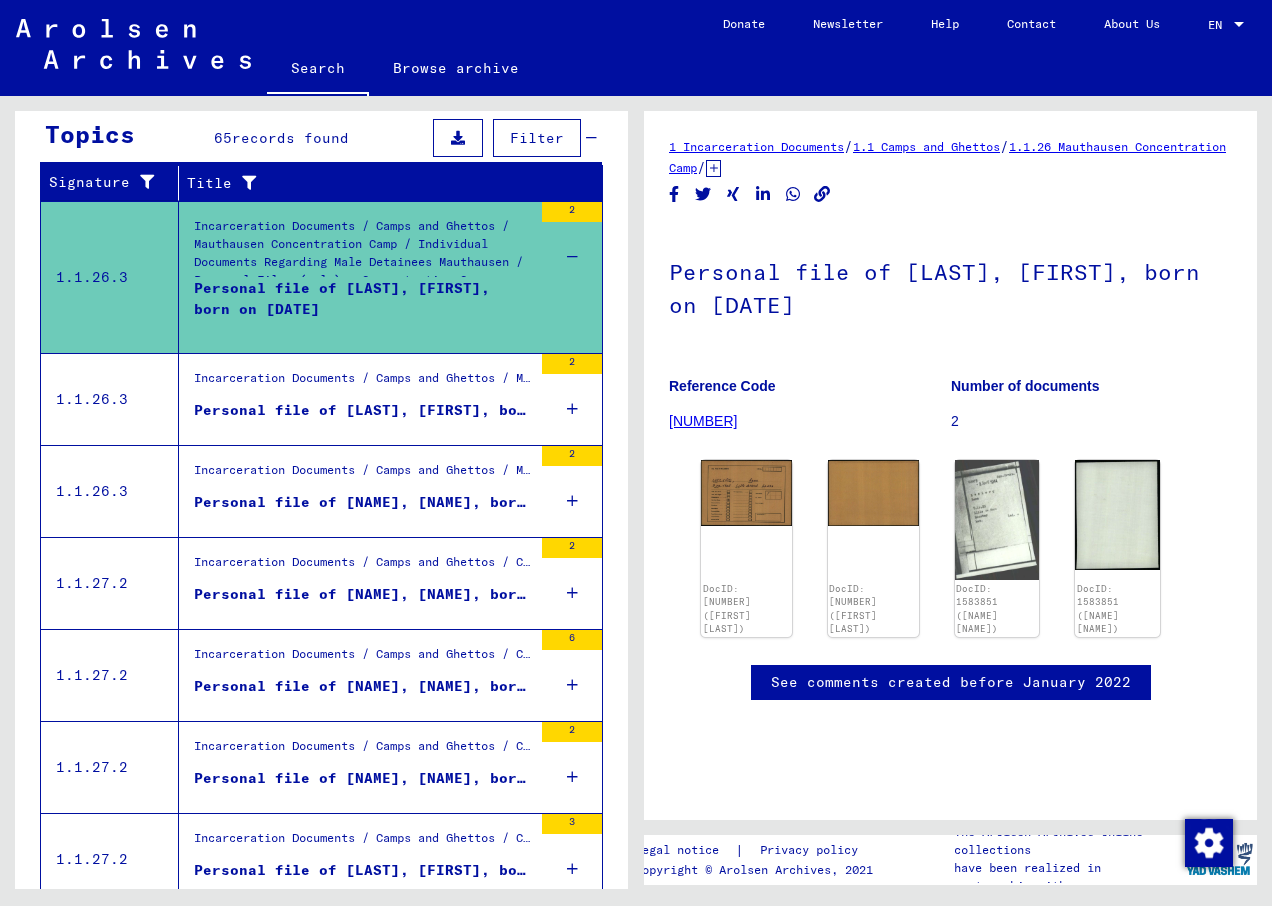 click on "Show all search results" at bounding box center (321, 385) 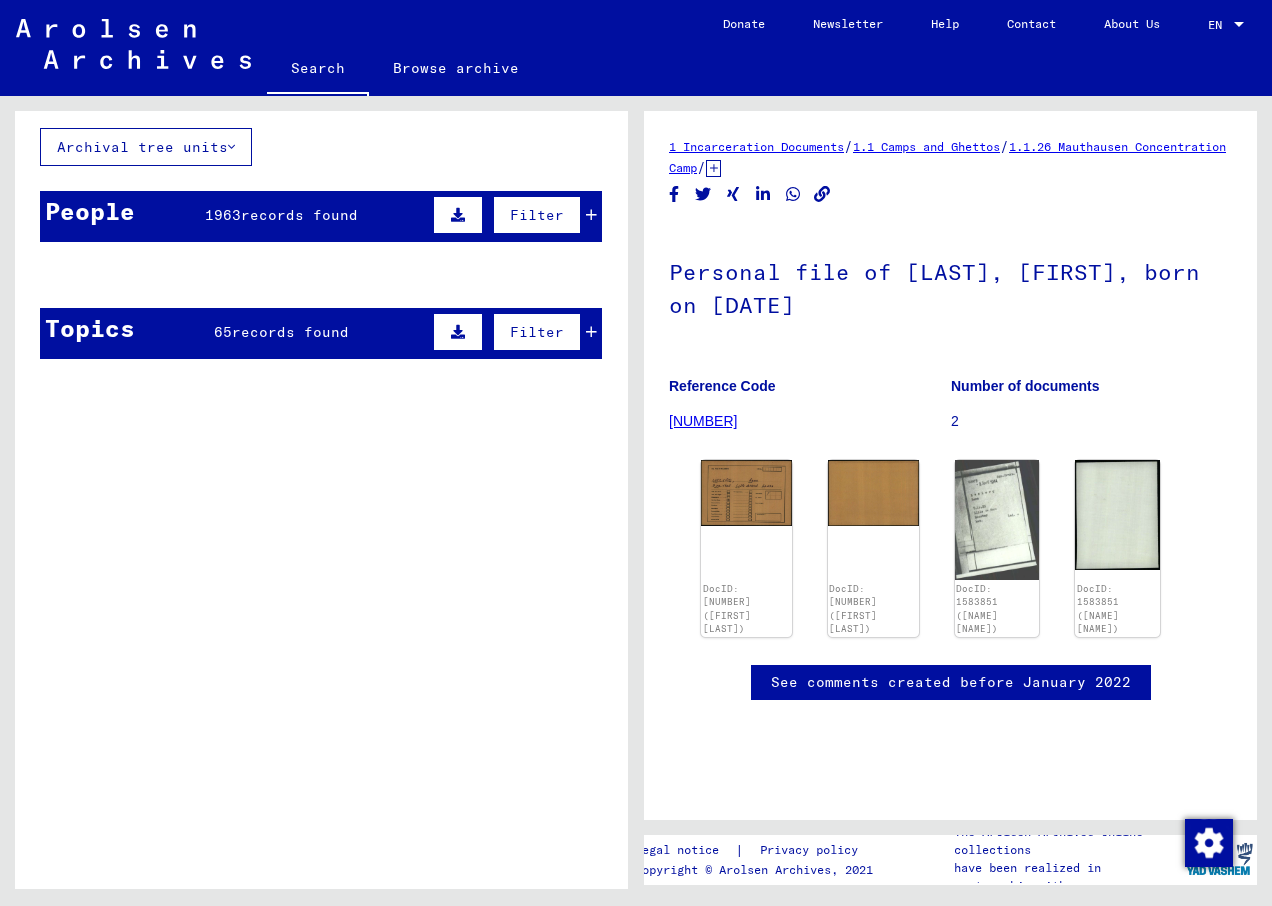 scroll, scrollTop: 0, scrollLeft: 0, axis: both 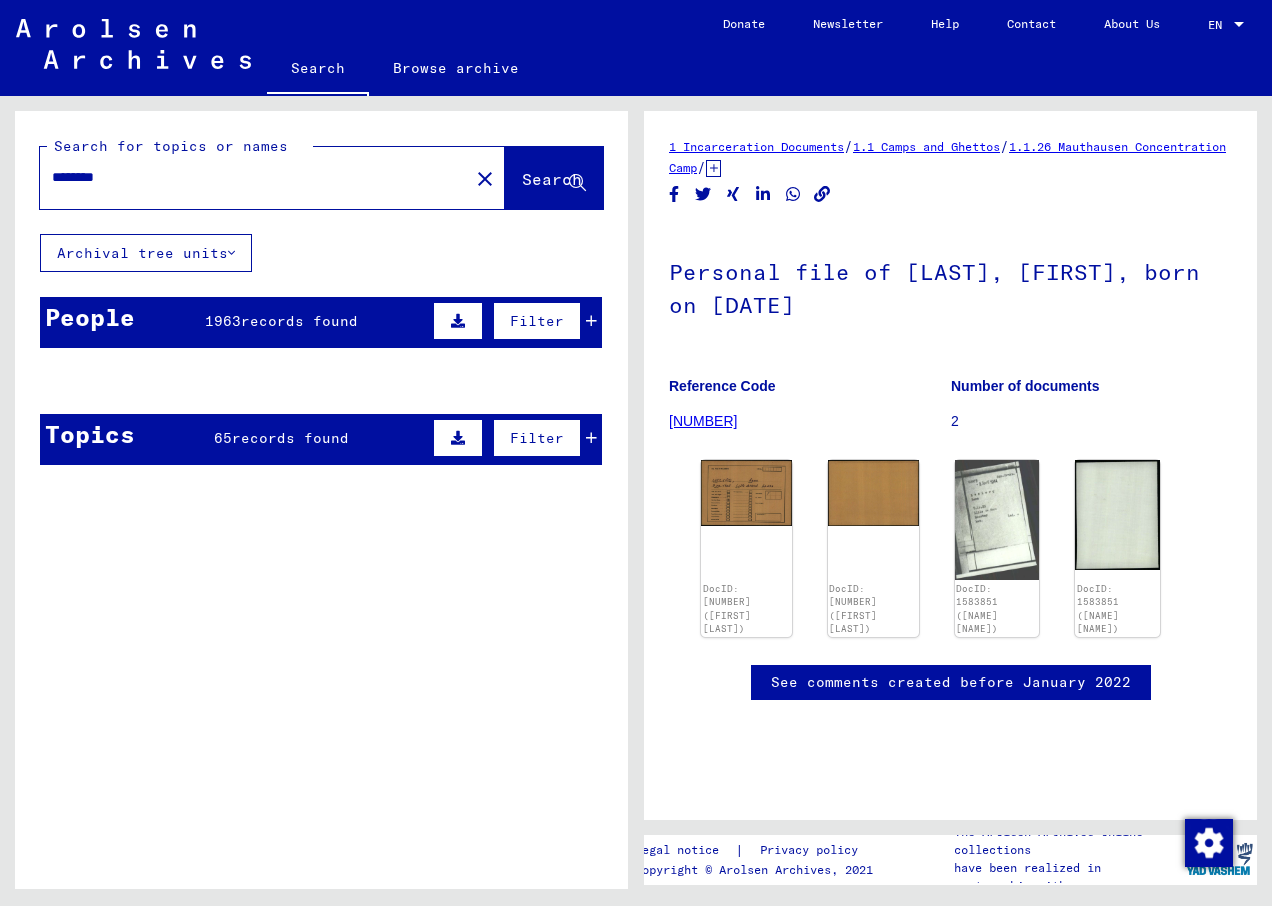 click on "records found" at bounding box center (299, 321) 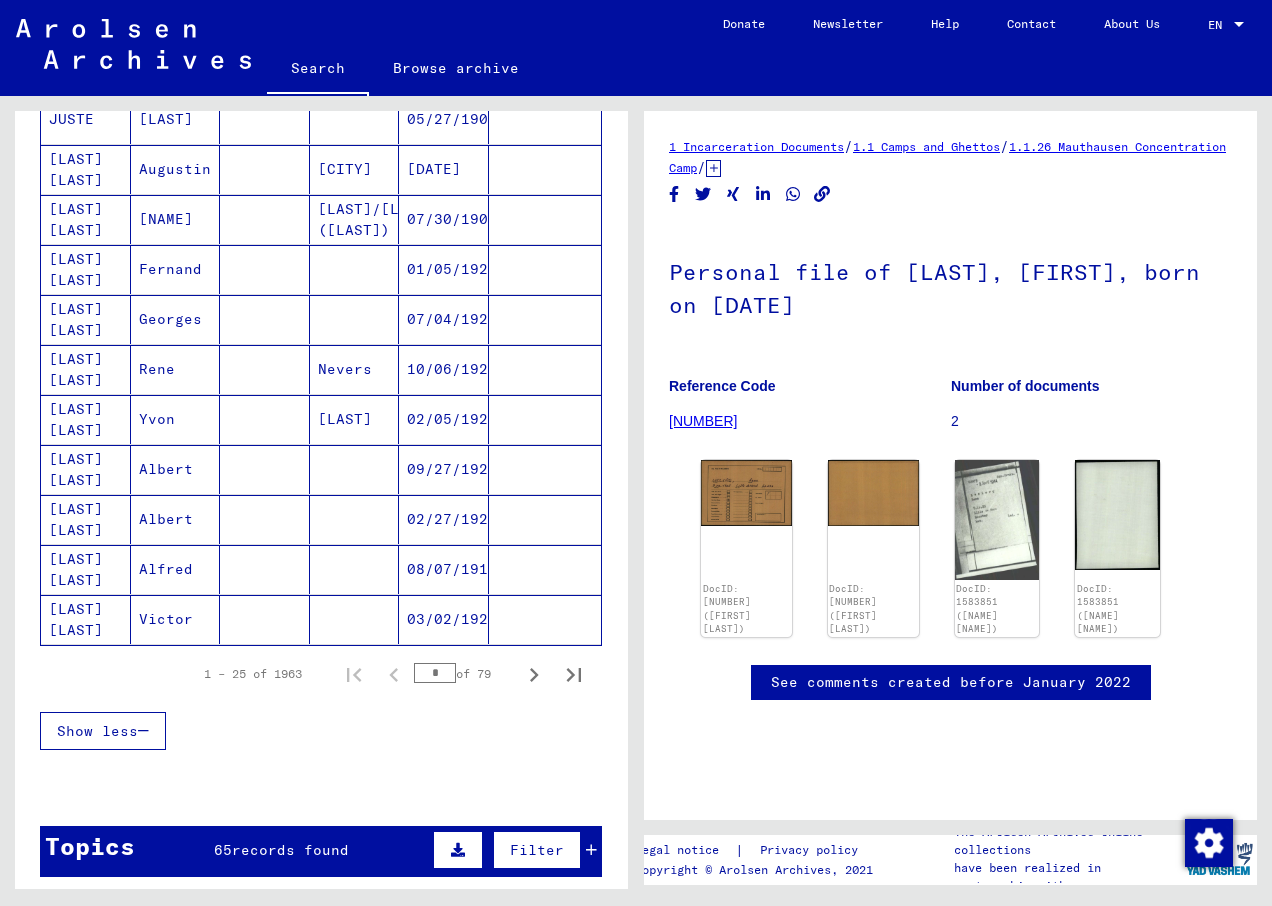 scroll, scrollTop: 1090, scrollLeft: 0, axis: vertical 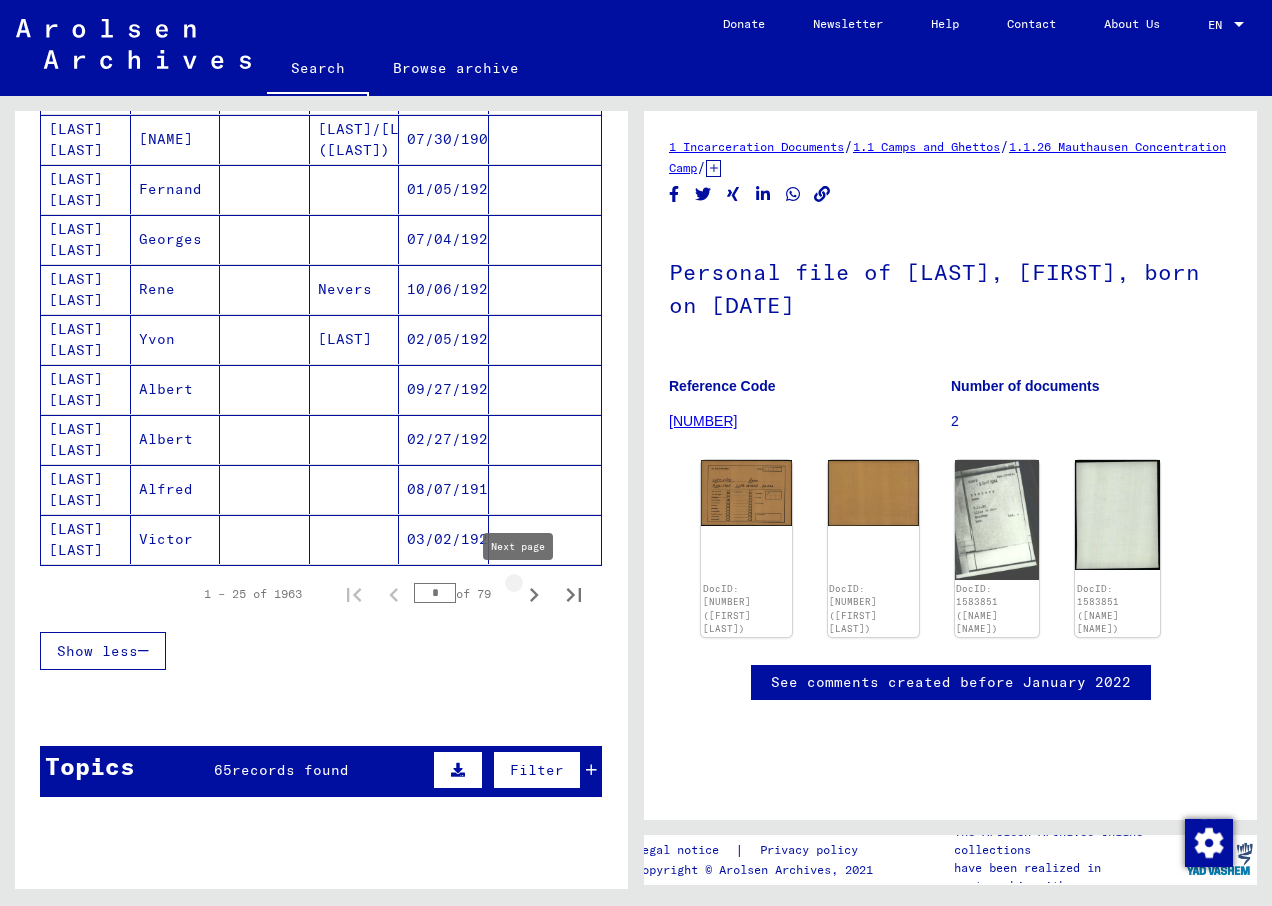 click 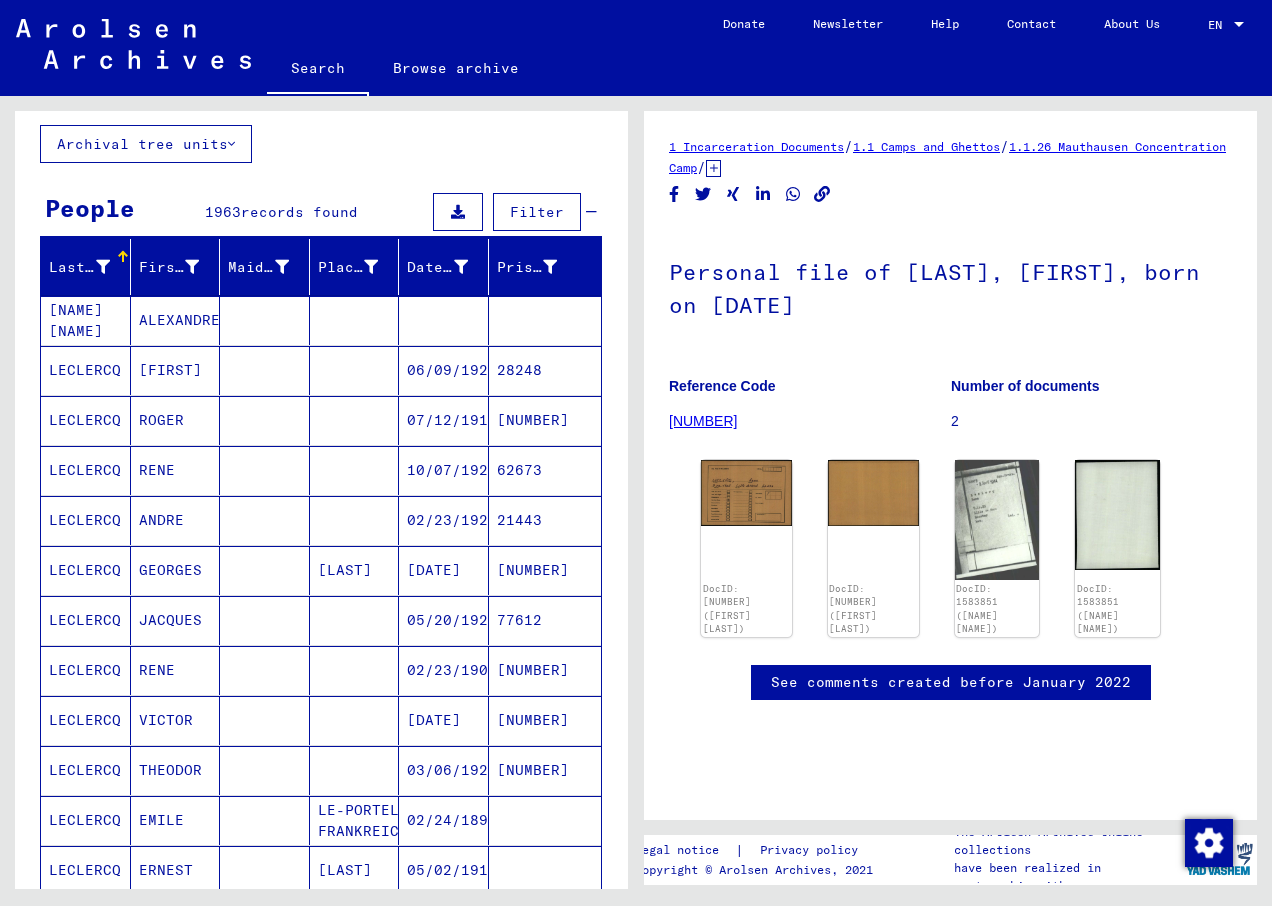 scroll, scrollTop: 40, scrollLeft: 0, axis: vertical 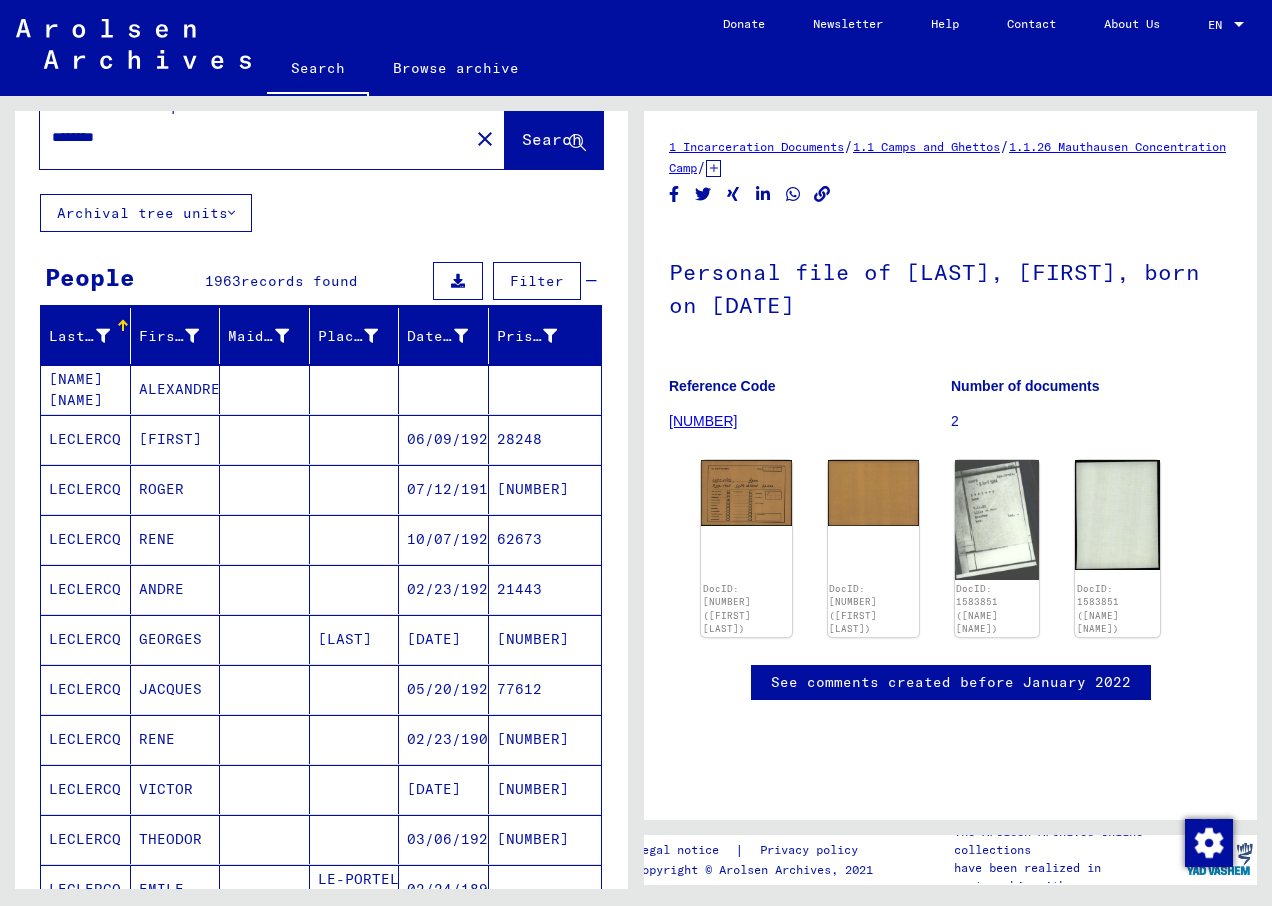 click on "10/07/1925" at bounding box center (444, 589) 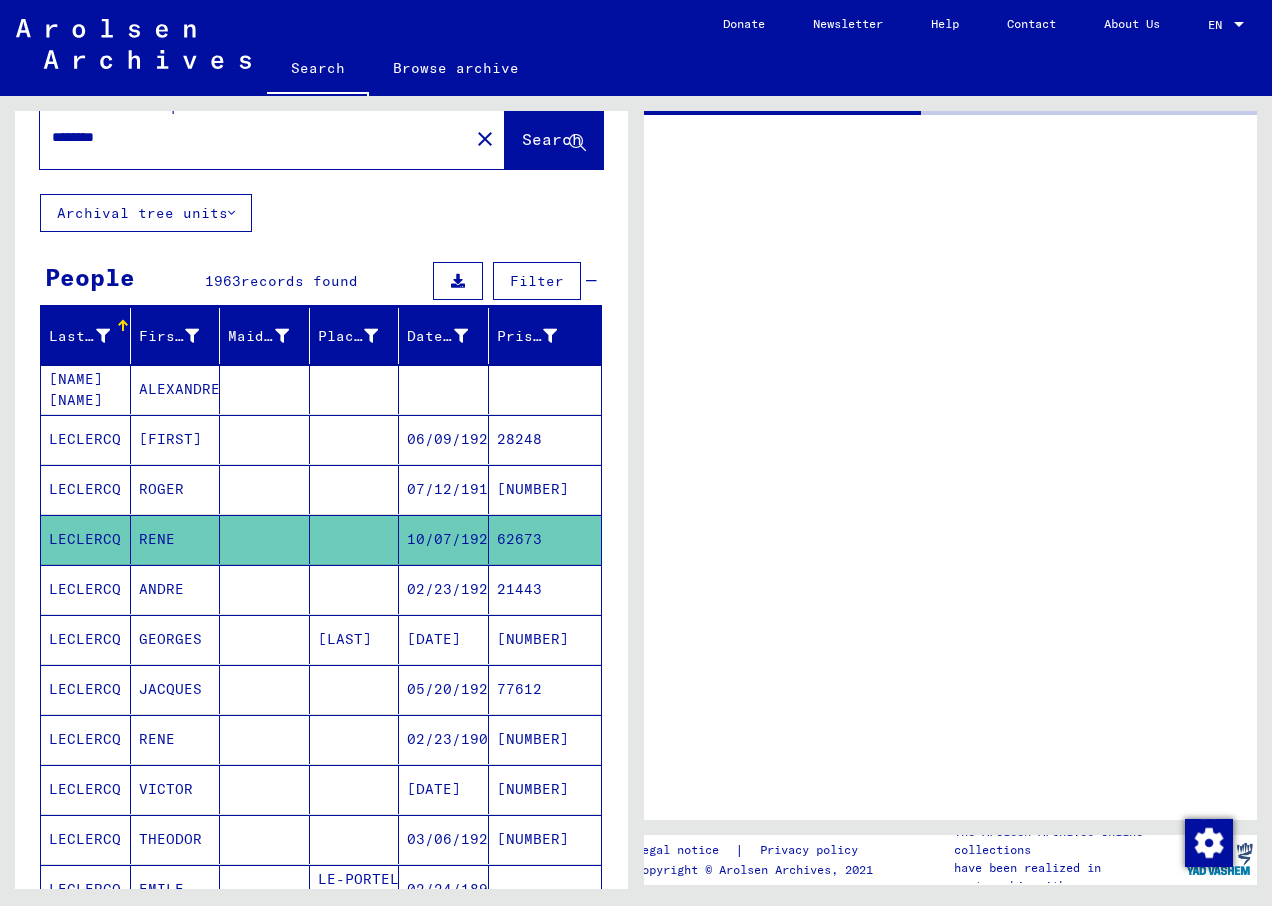 scroll, scrollTop: 0, scrollLeft: 0, axis: both 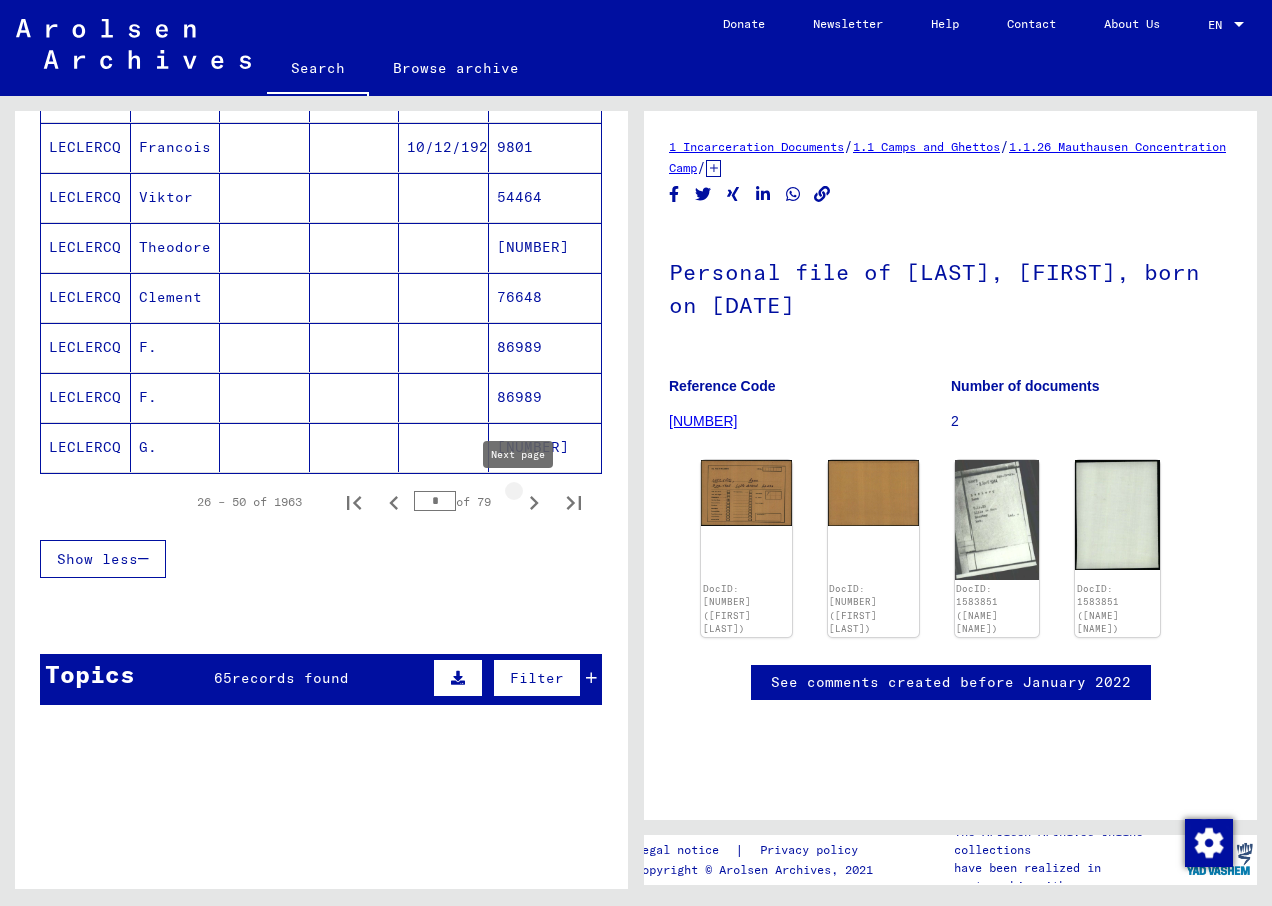 click 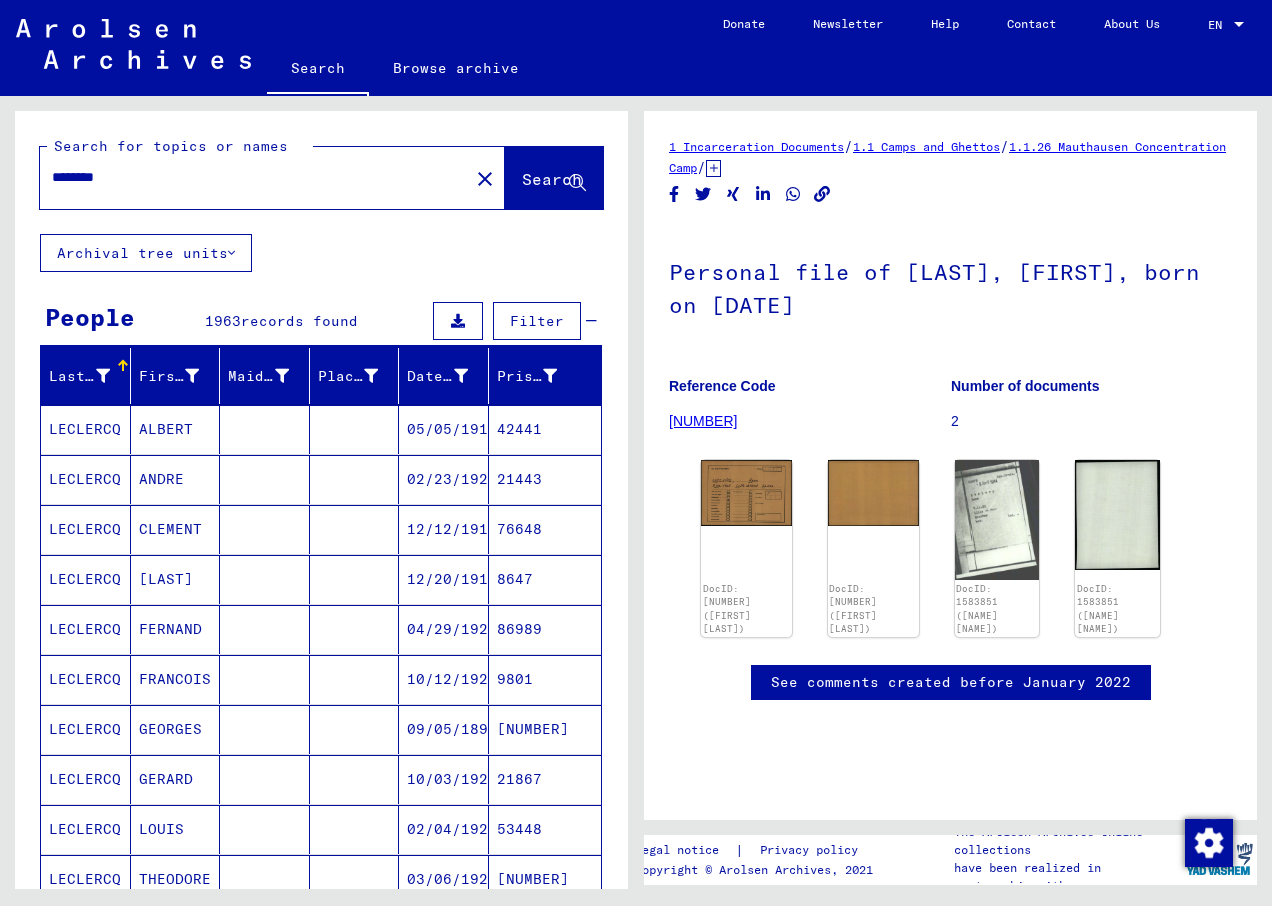 scroll, scrollTop: 6, scrollLeft: 0, axis: vertical 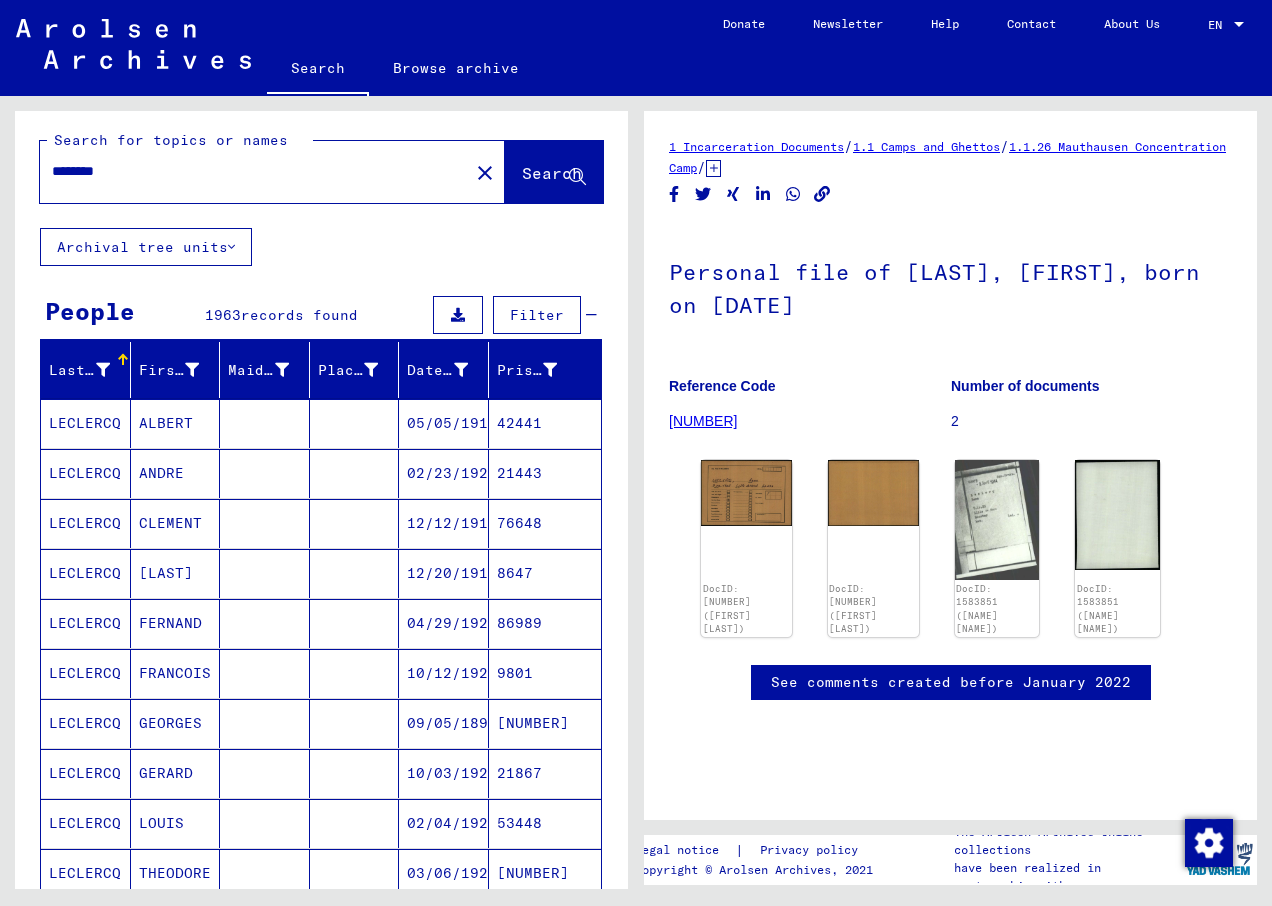 click on "********" at bounding box center (254, 171) 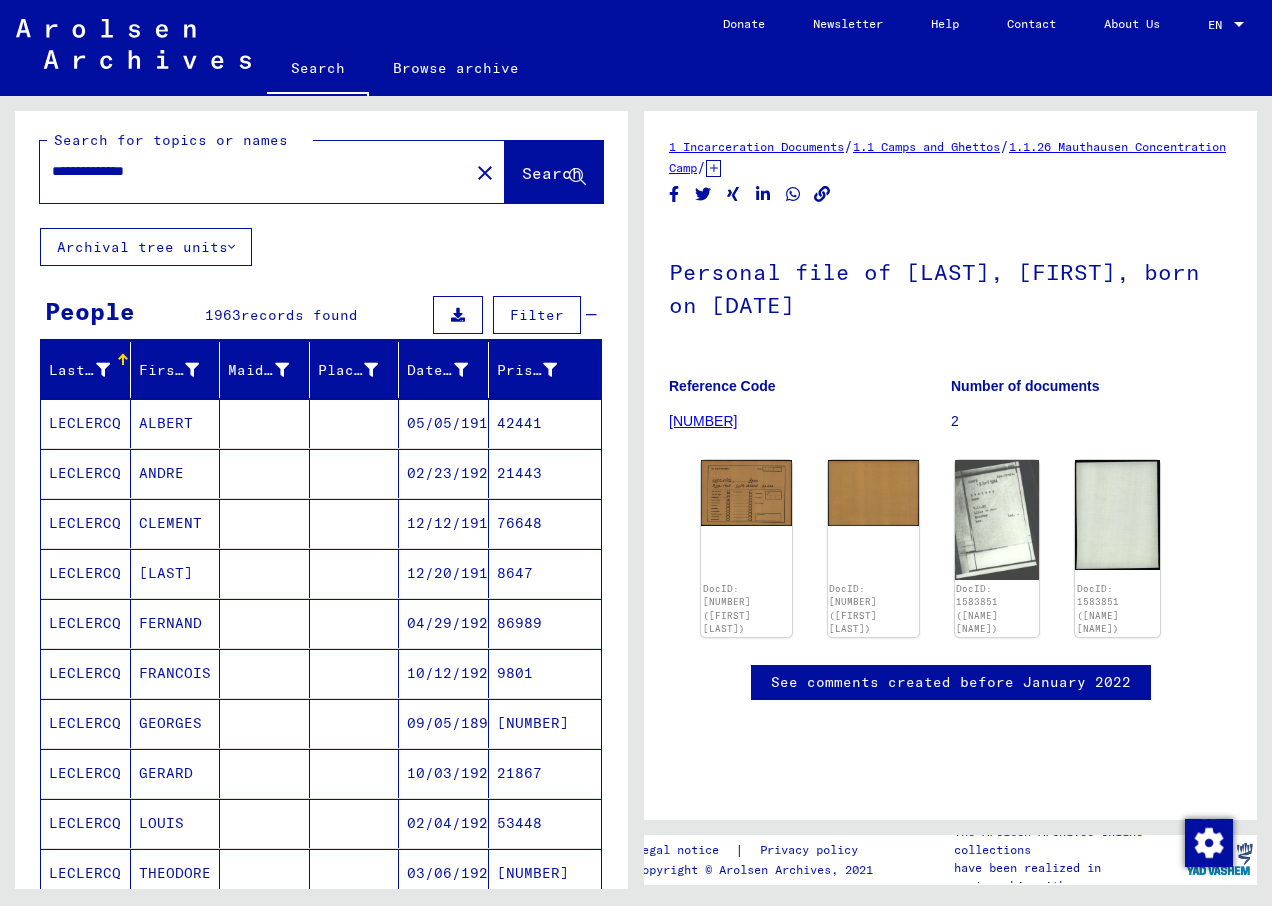 type on "**********" 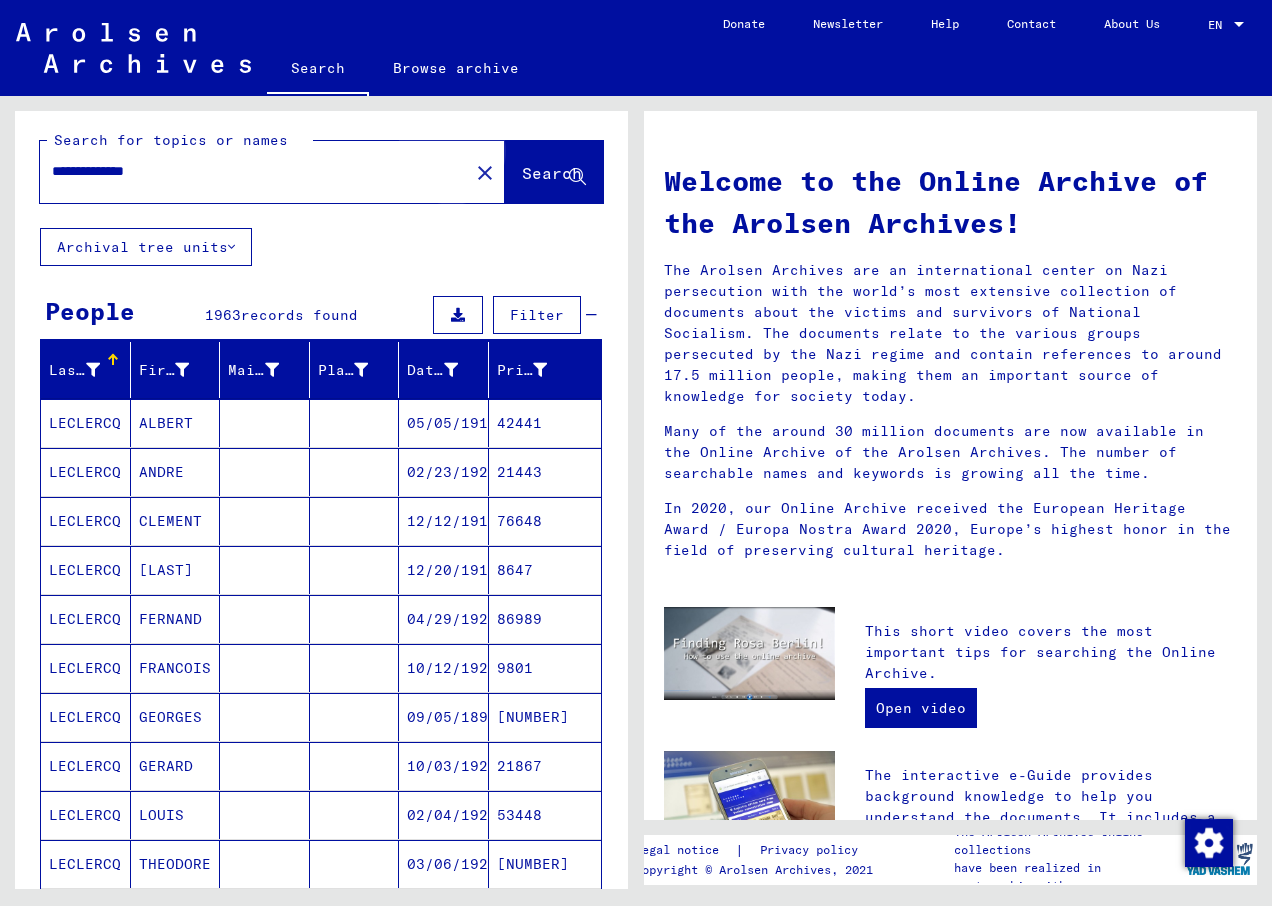 scroll, scrollTop: 0, scrollLeft: 0, axis: both 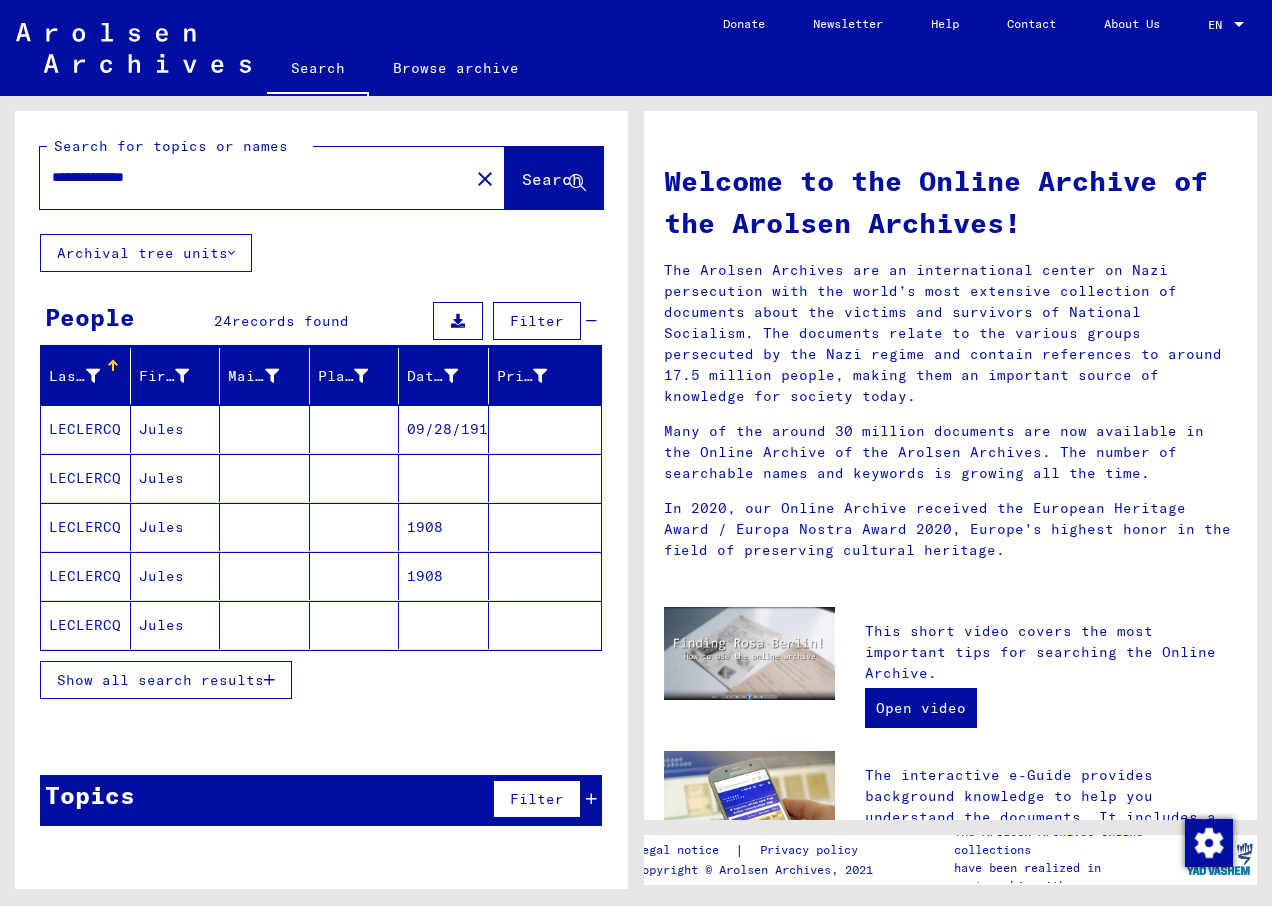 click on "Jules" at bounding box center (176, 527) 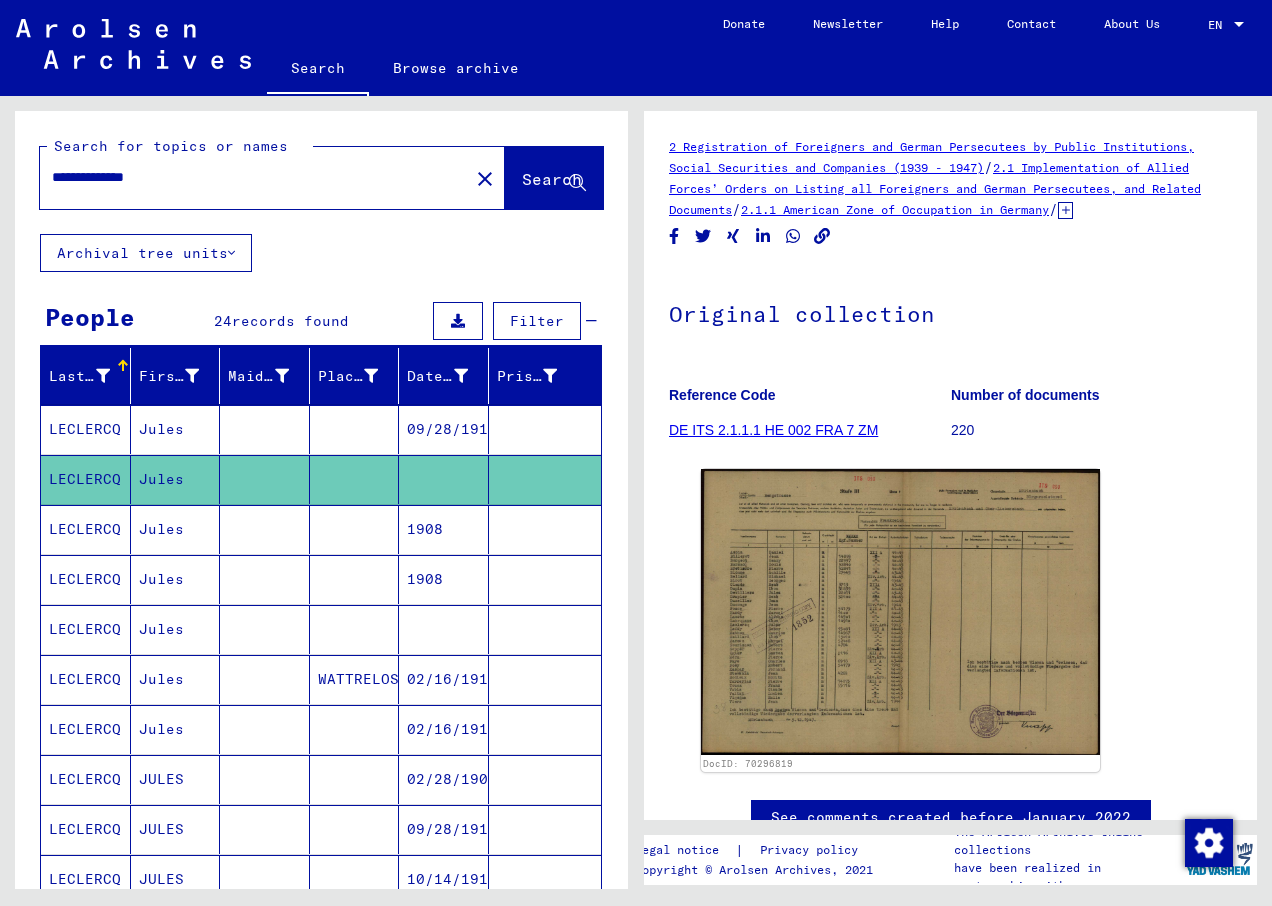 scroll, scrollTop: 0, scrollLeft: 0, axis: both 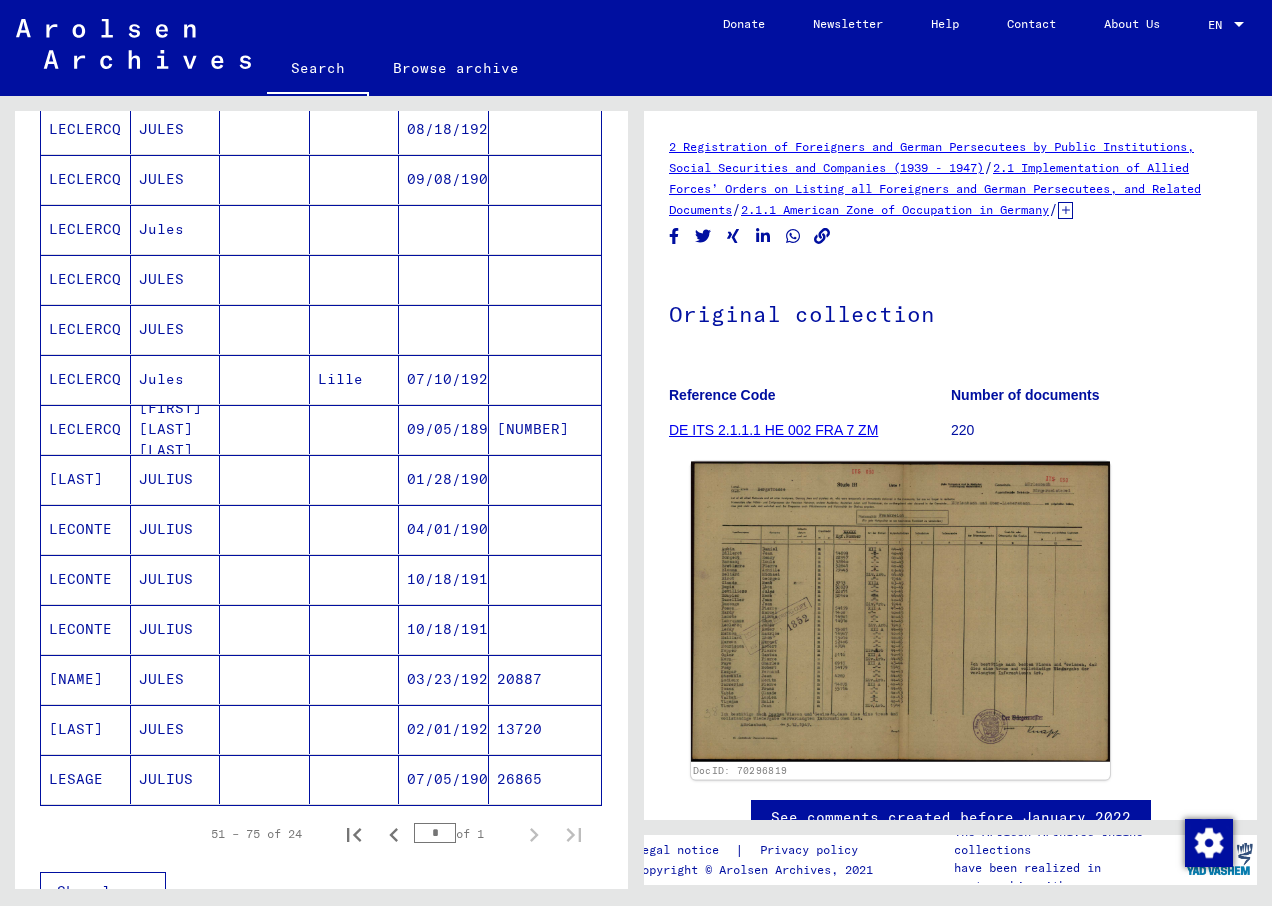 click 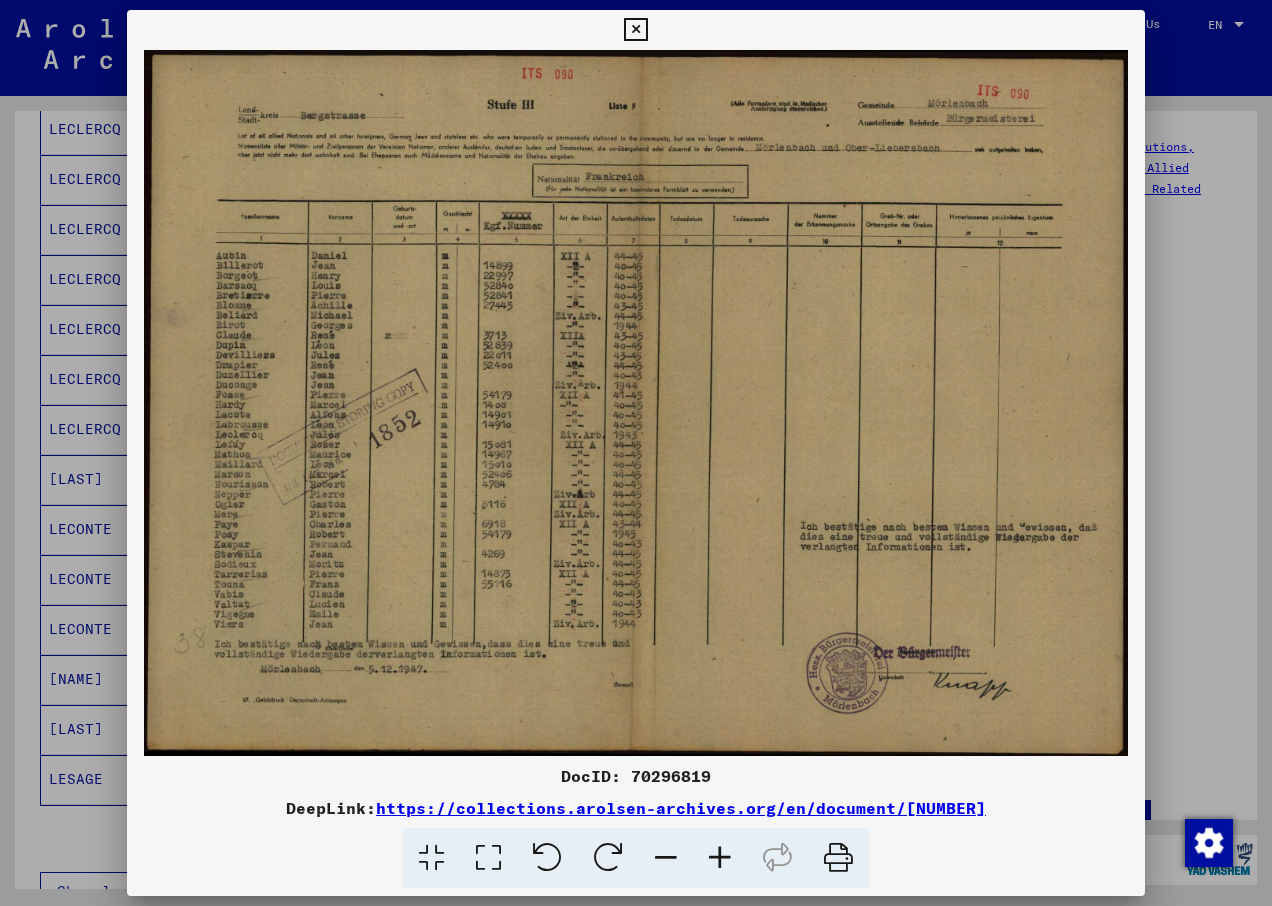 click at bounding box center (635, 30) 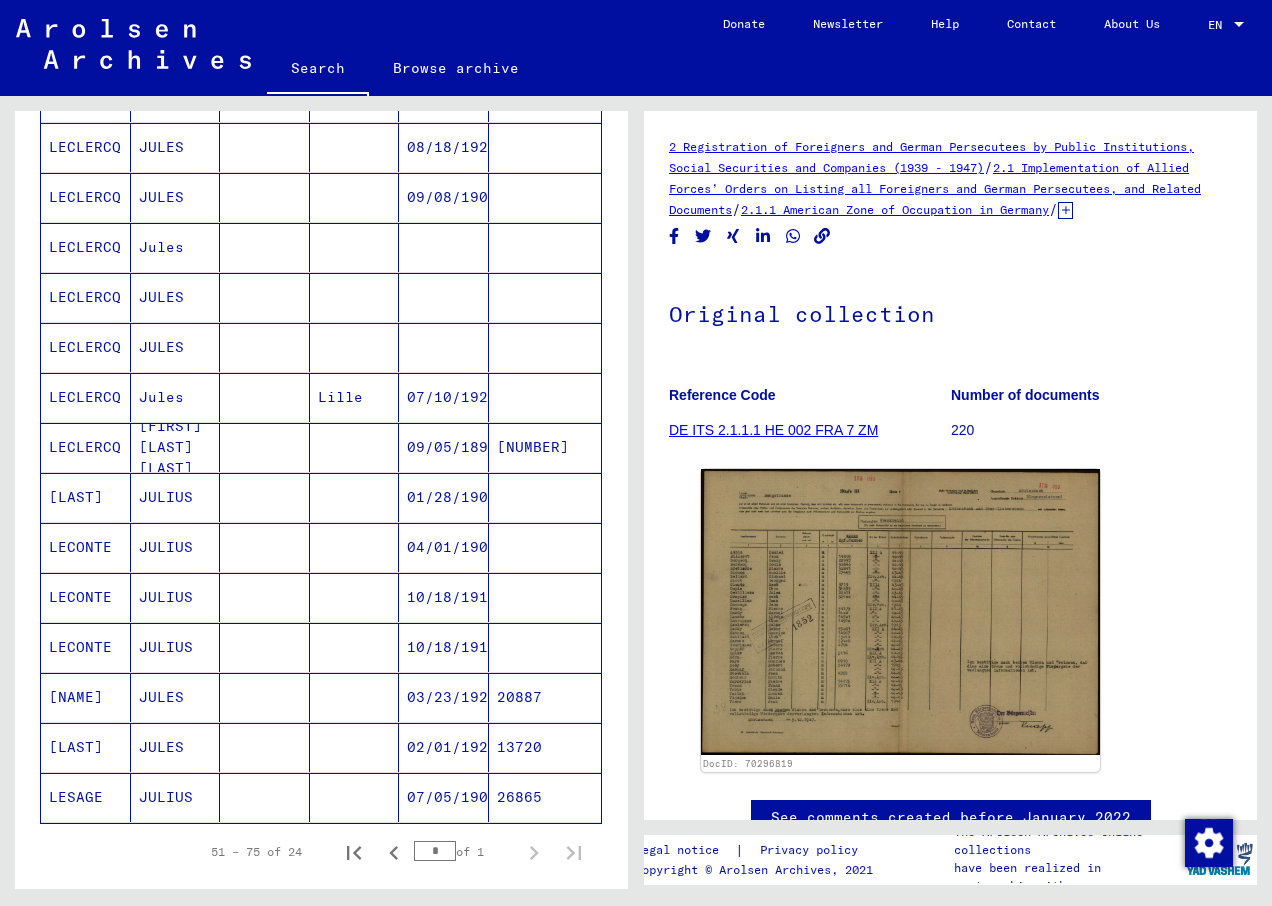 scroll, scrollTop: 770, scrollLeft: 0, axis: vertical 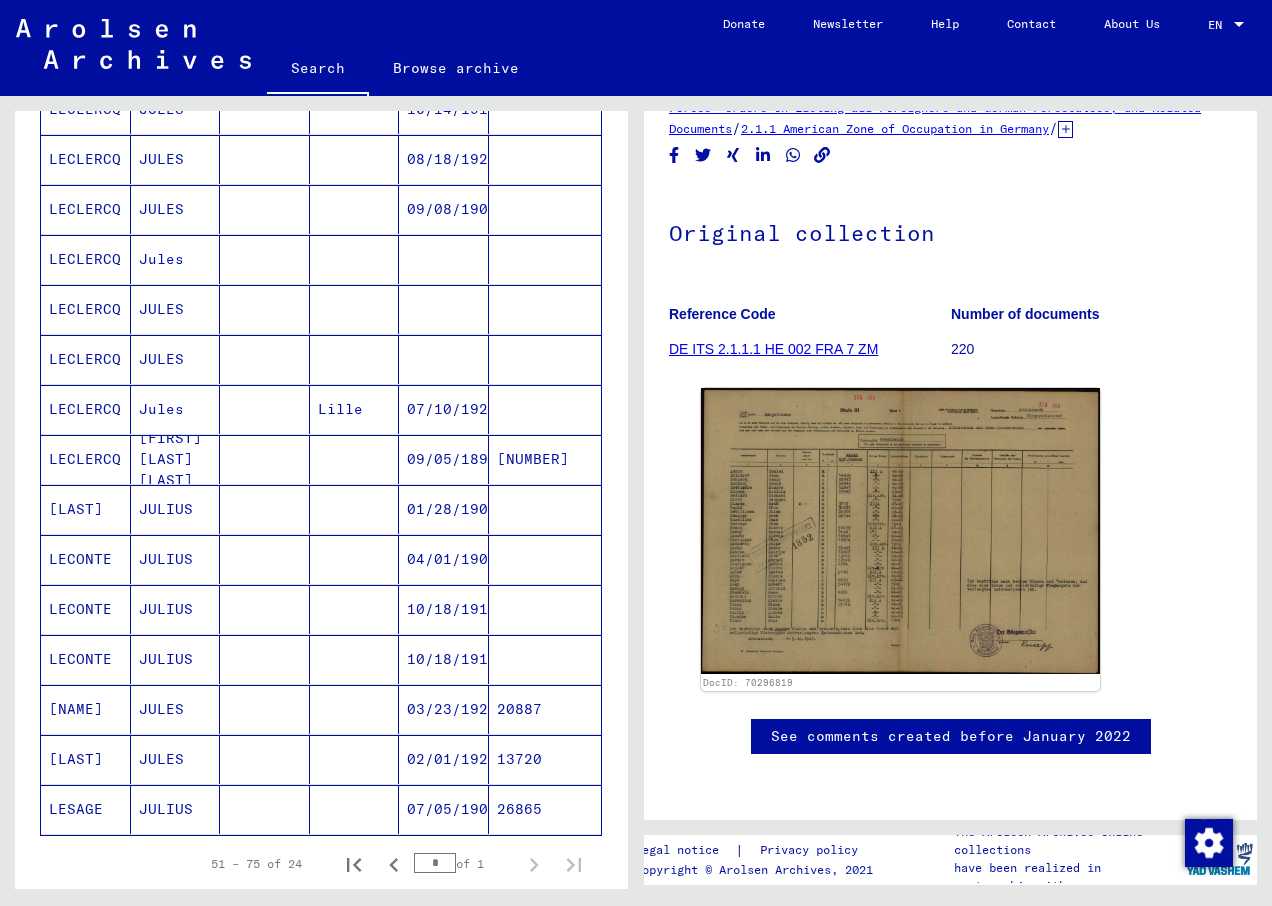 click on "DE ITS 2.1.1.1 HE 002 FRA 7 ZM" 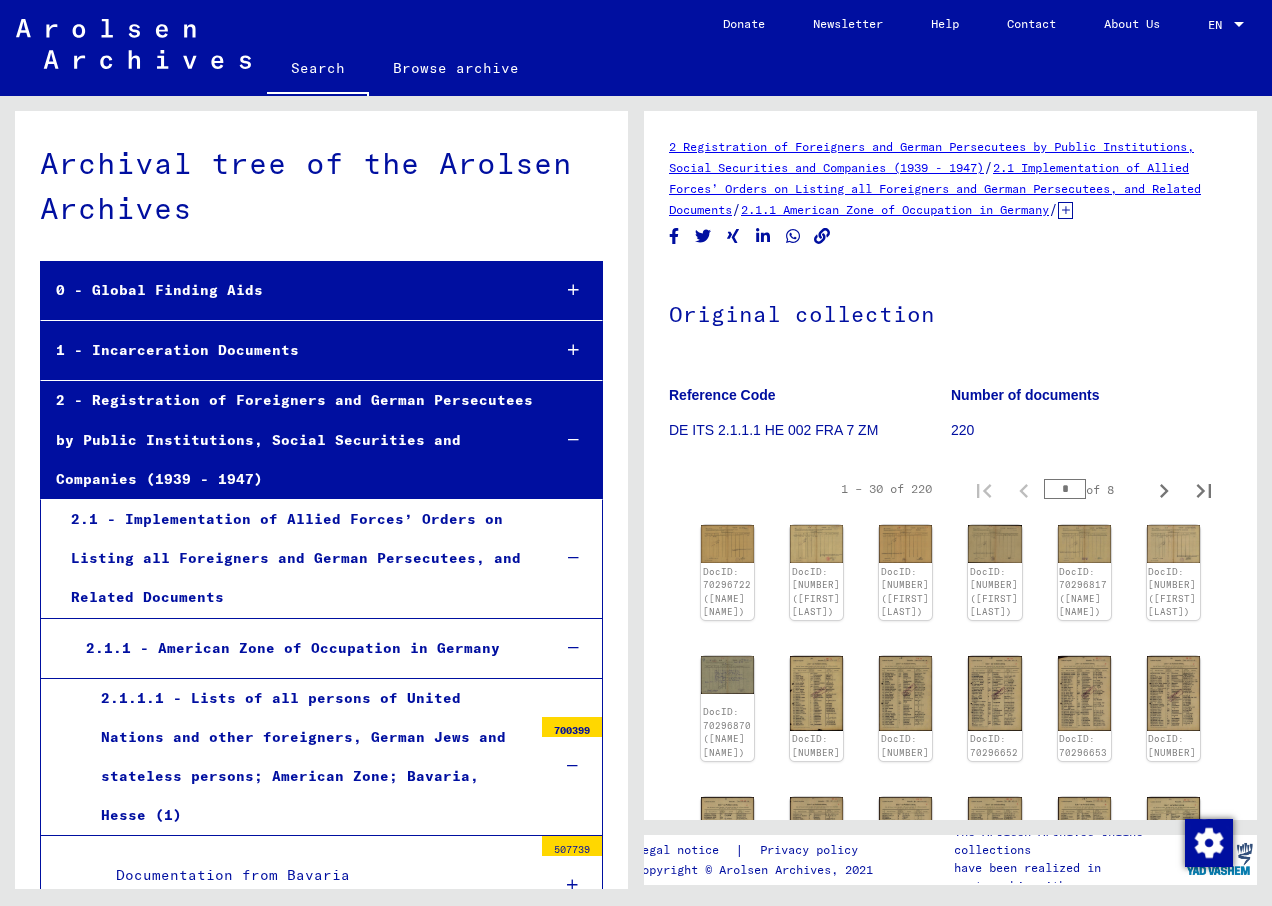 scroll, scrollTop: 2460, scrollLeft: 0, axis: vertical 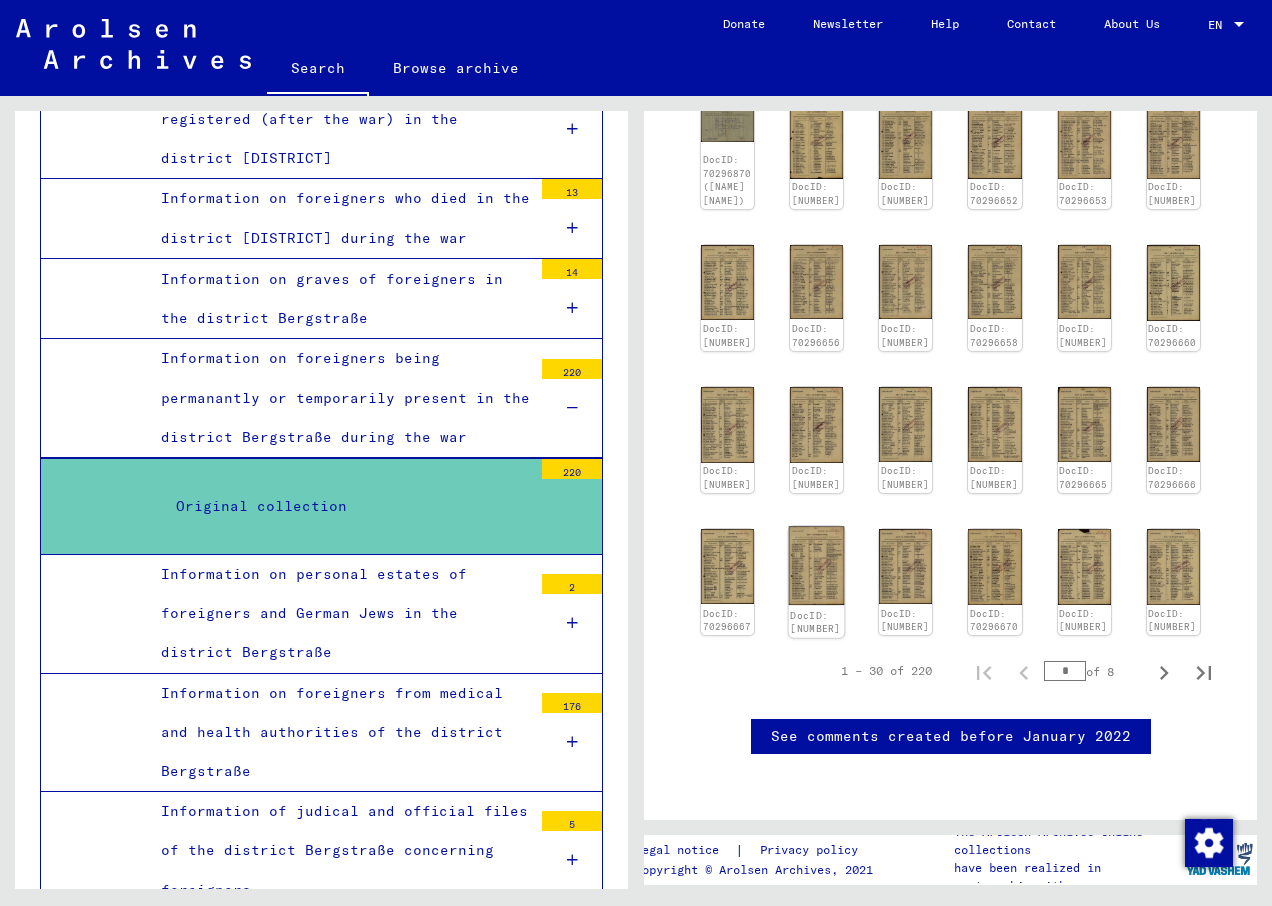click 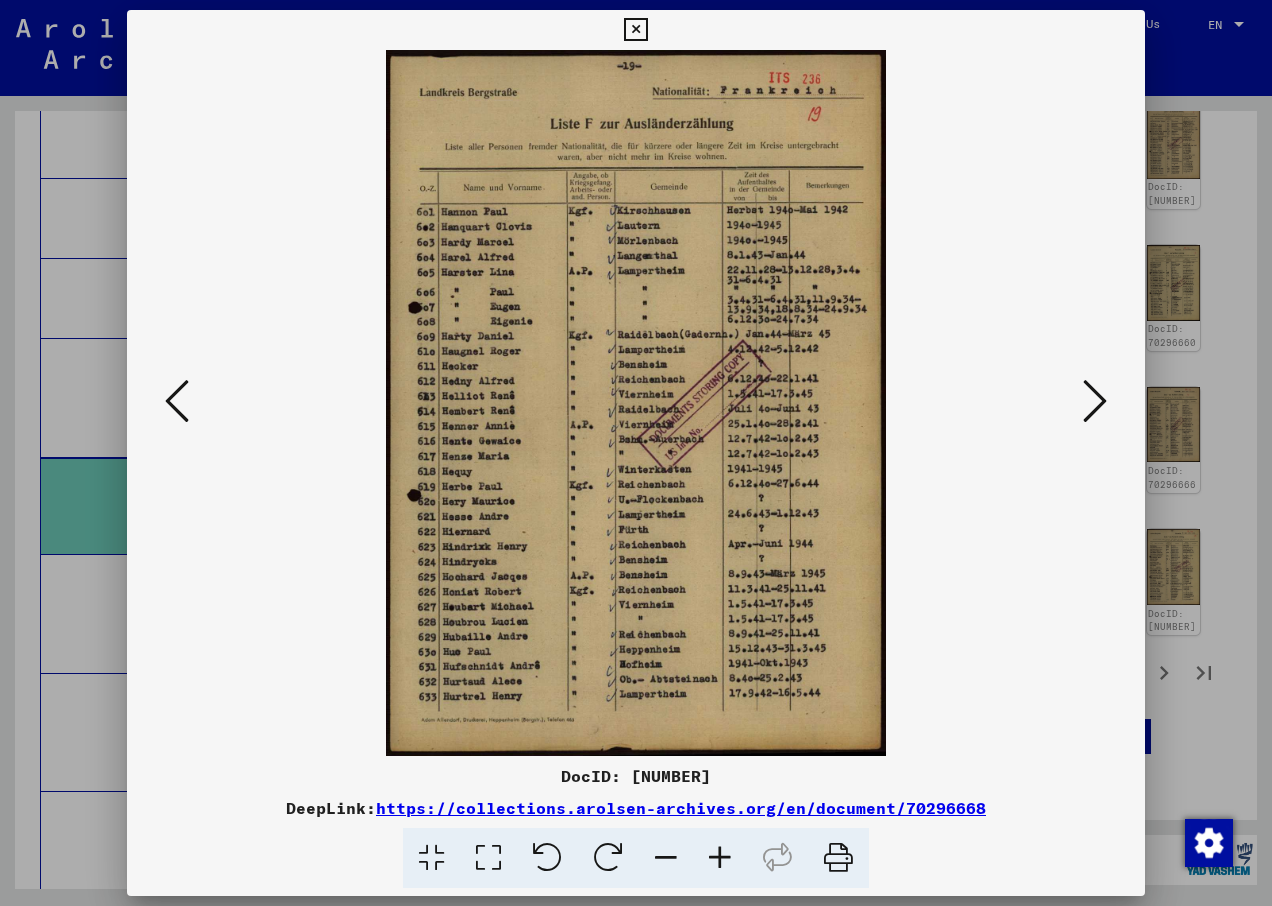 click at bounding box center [635, 30] 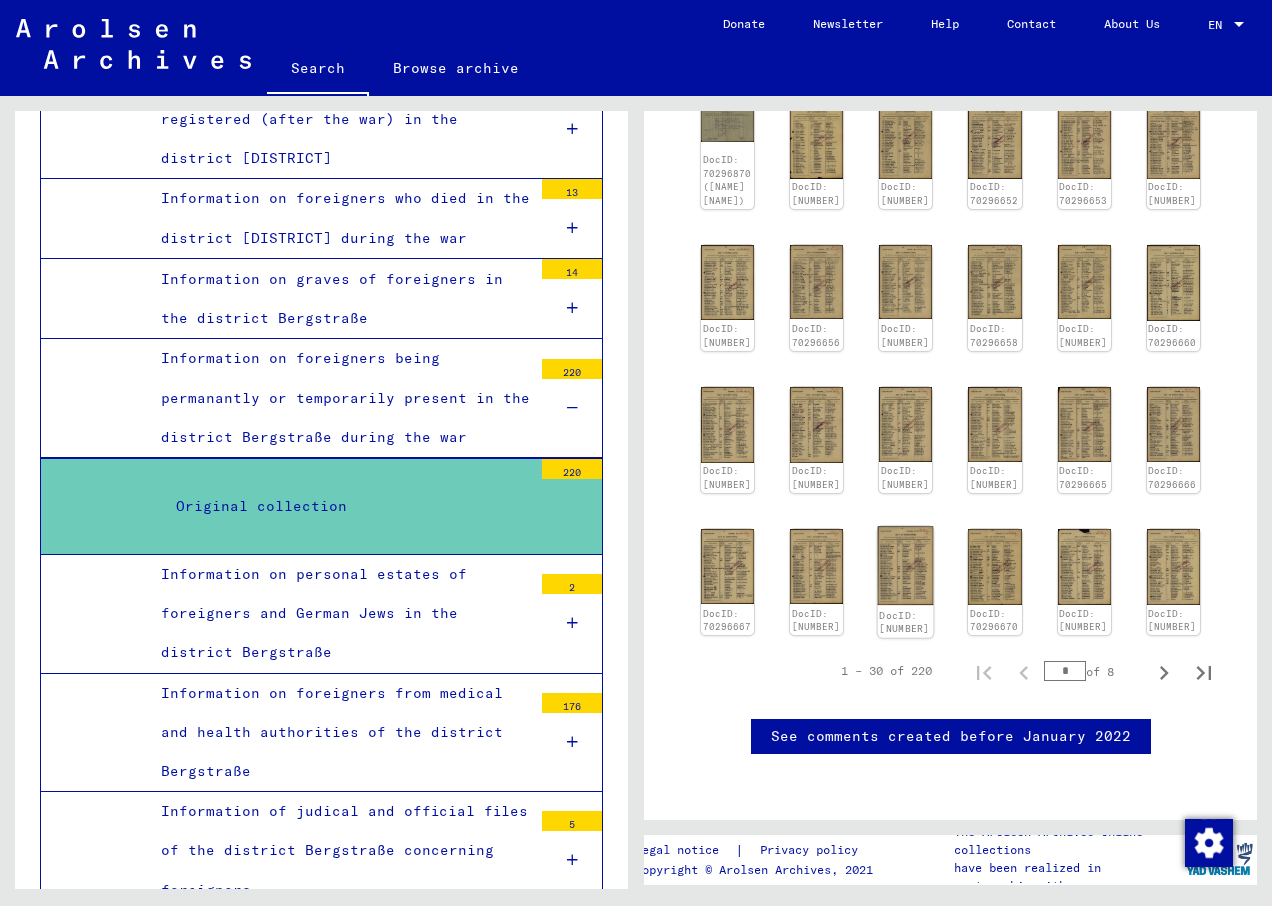 click 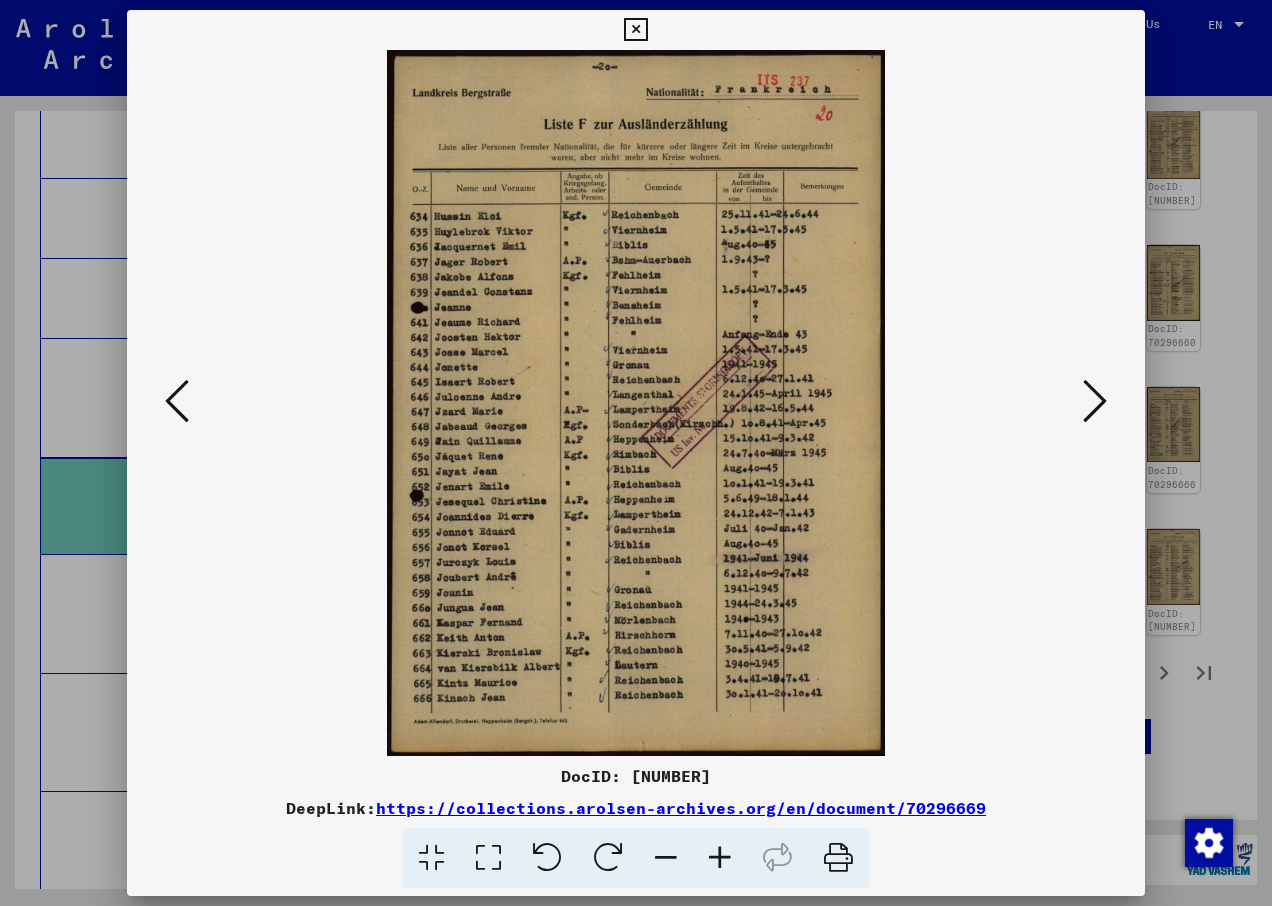 click at bounding box center [635, 30] 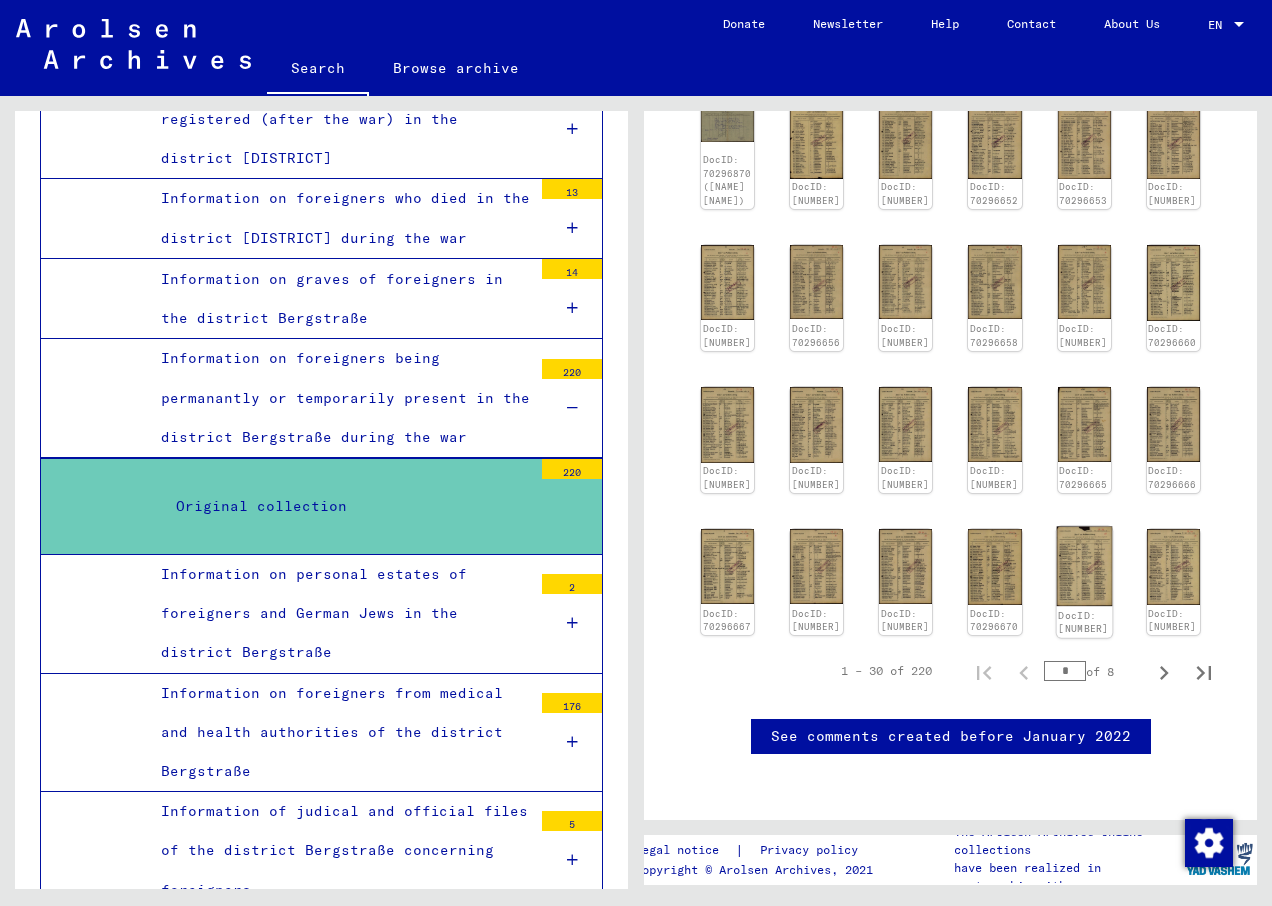 click 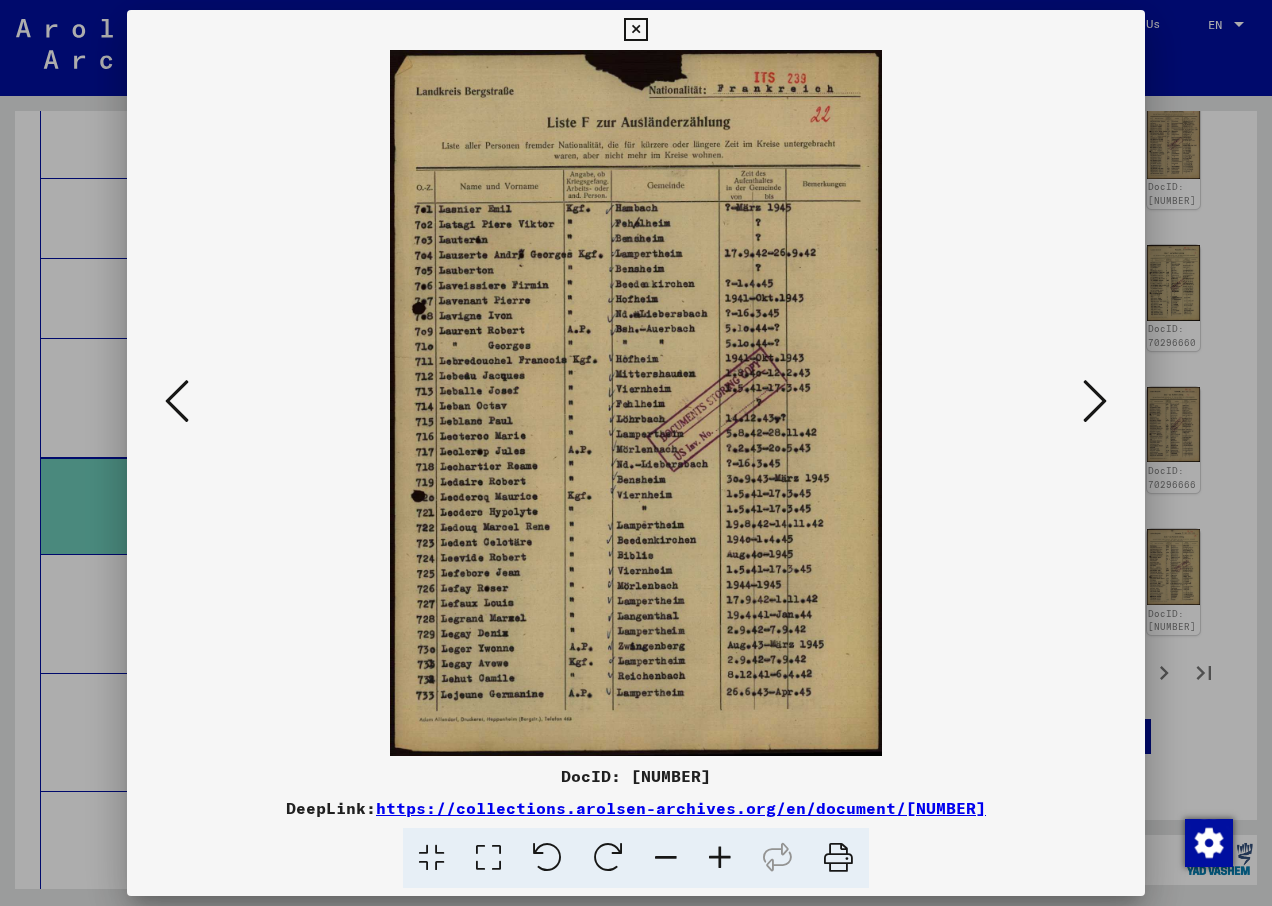 click at bounding box center [636, 403] 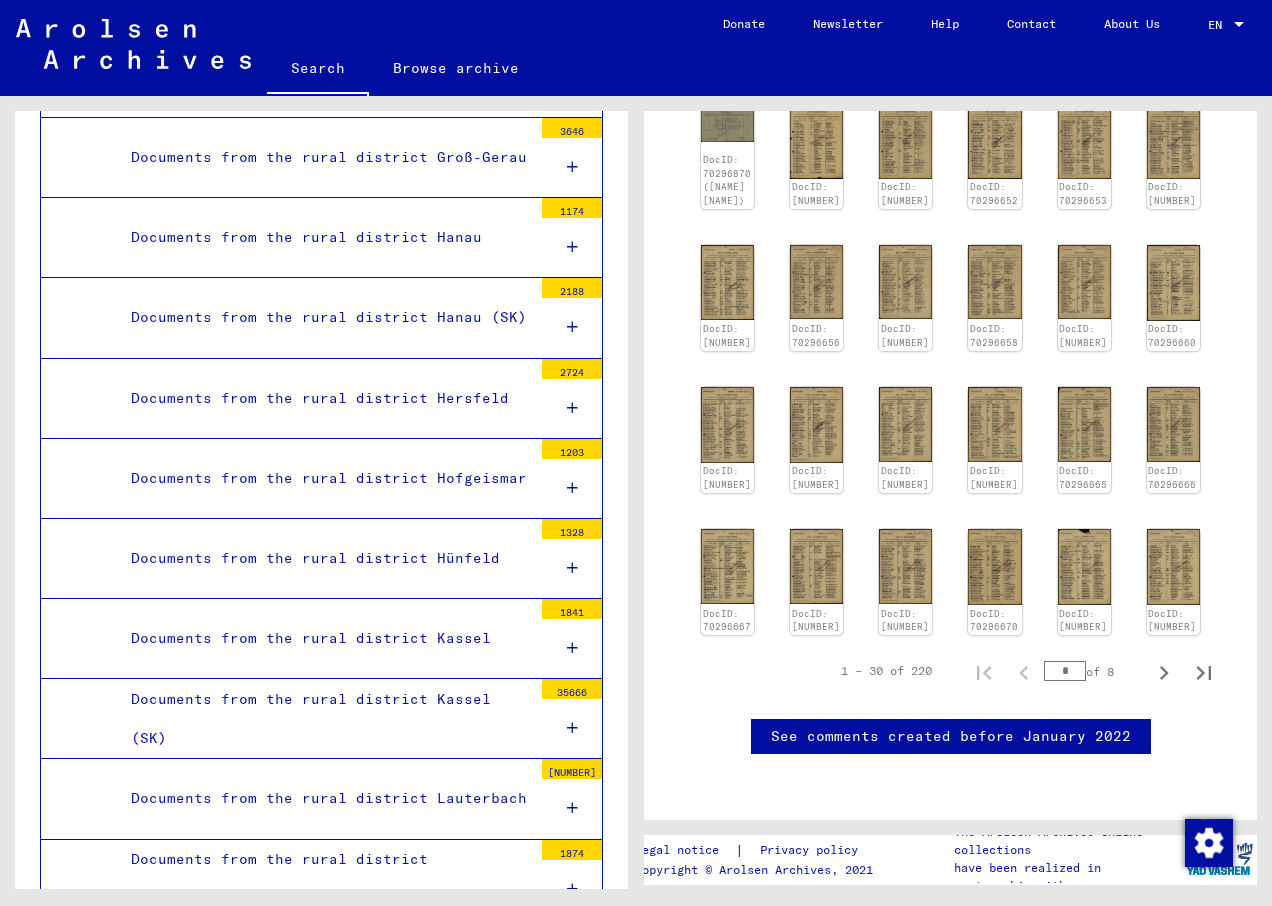 scroll, scrollTop: 7560, scrollLeft: 0, axis: vertical 